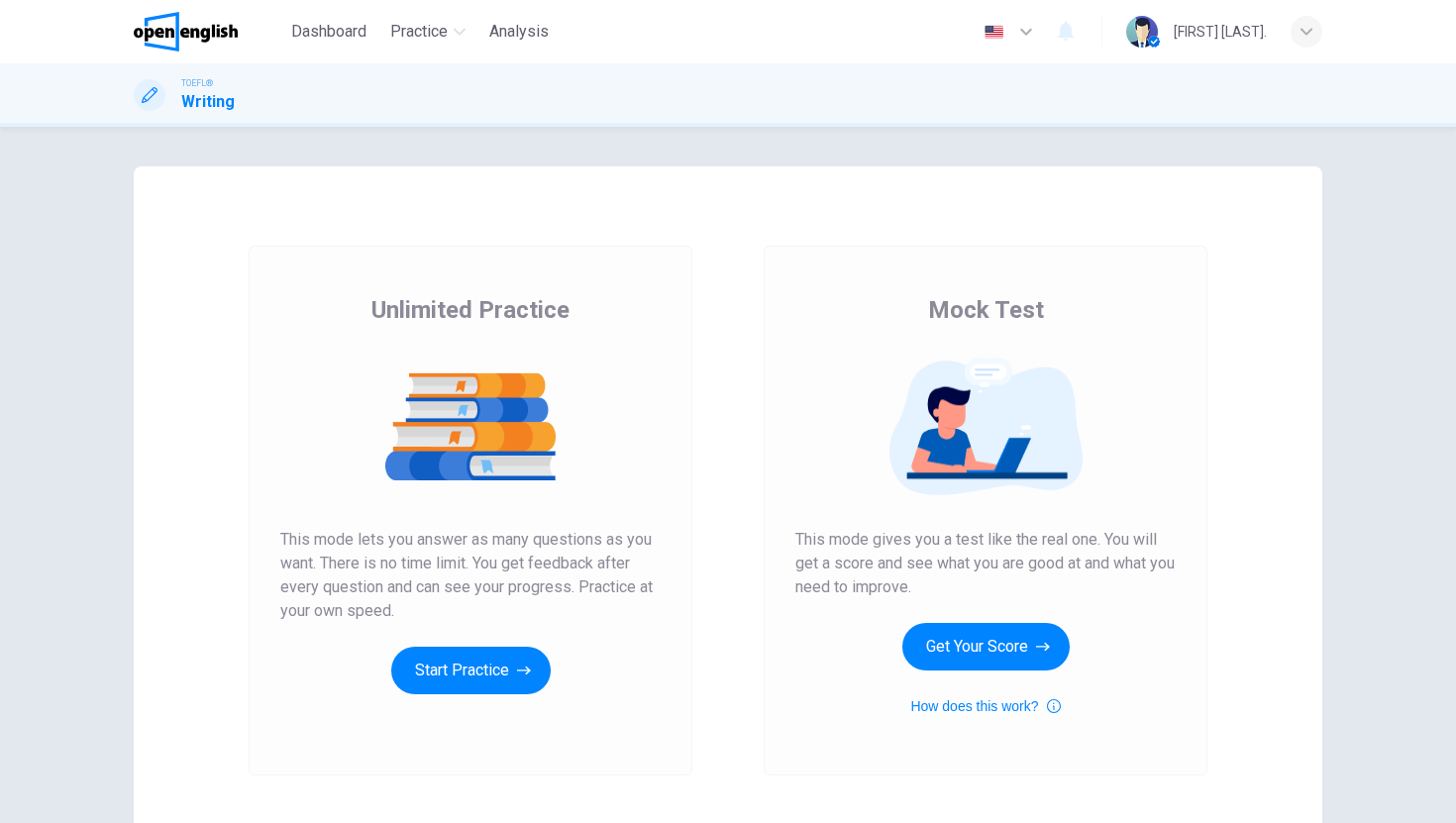 scroll, scrollTop: 0, scrollLeft: 0, axis: both 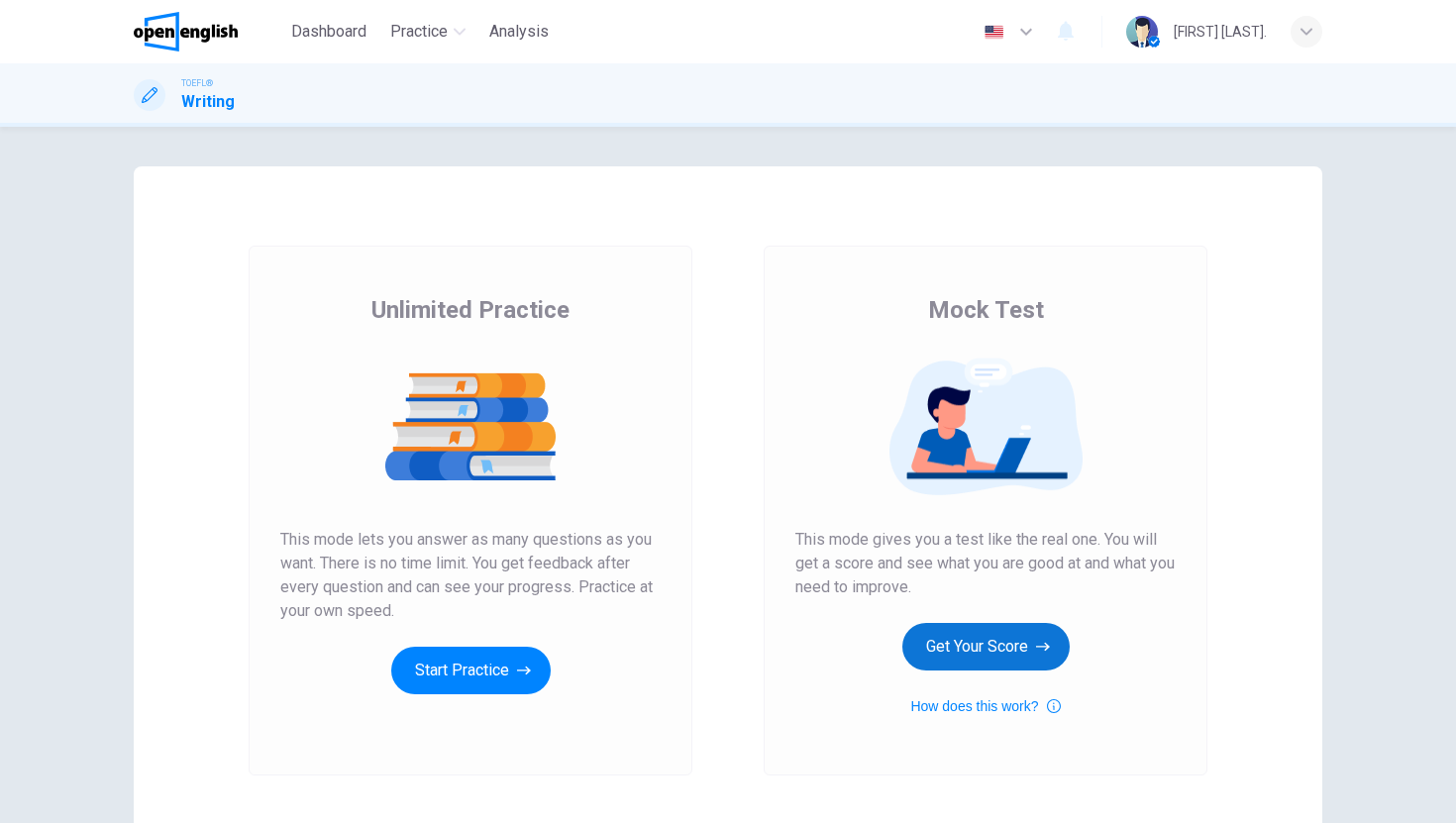 click on "Get Your Score" at bounding box center [986, 647] 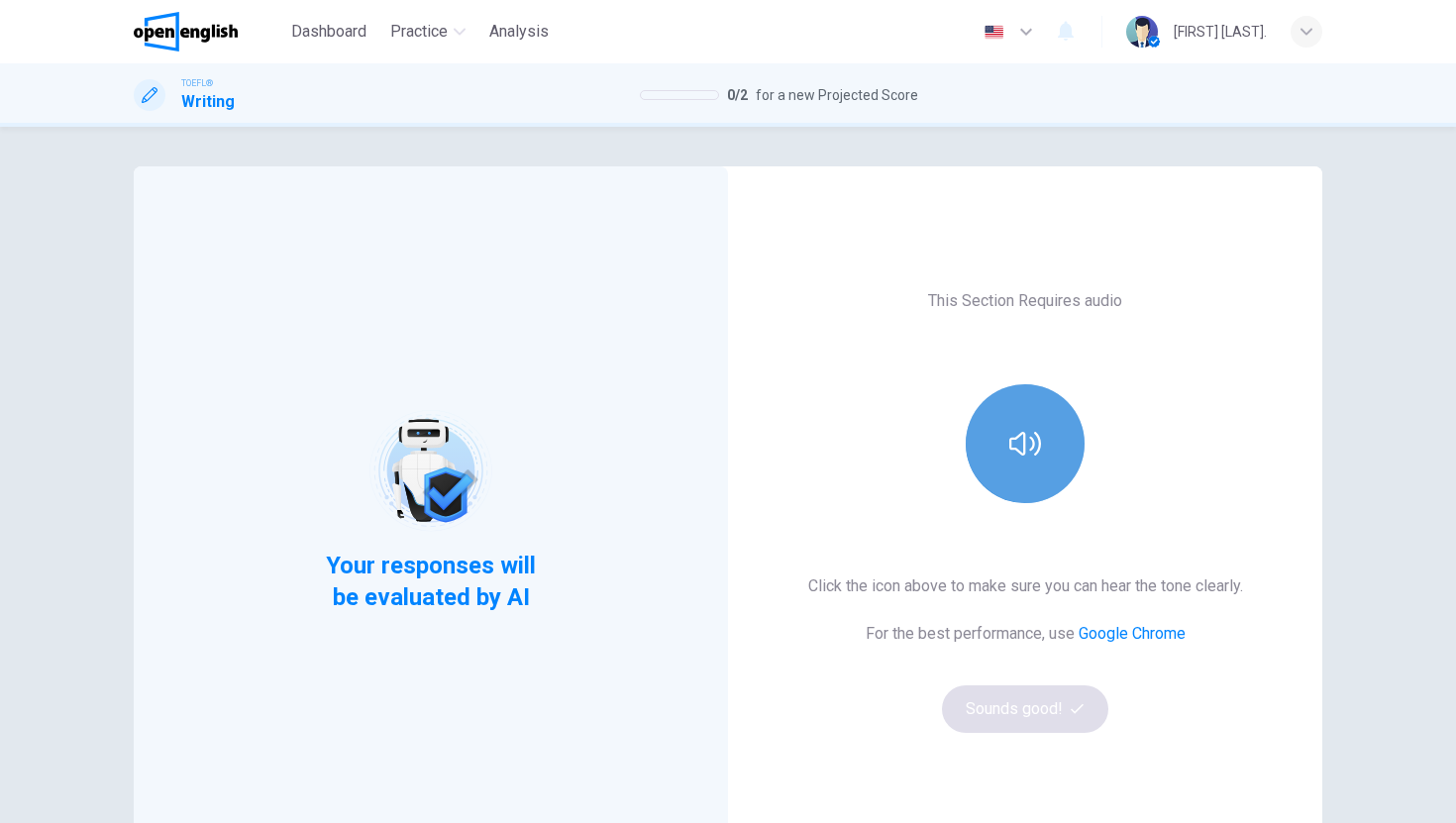 click at bounding box center [1025, 444] 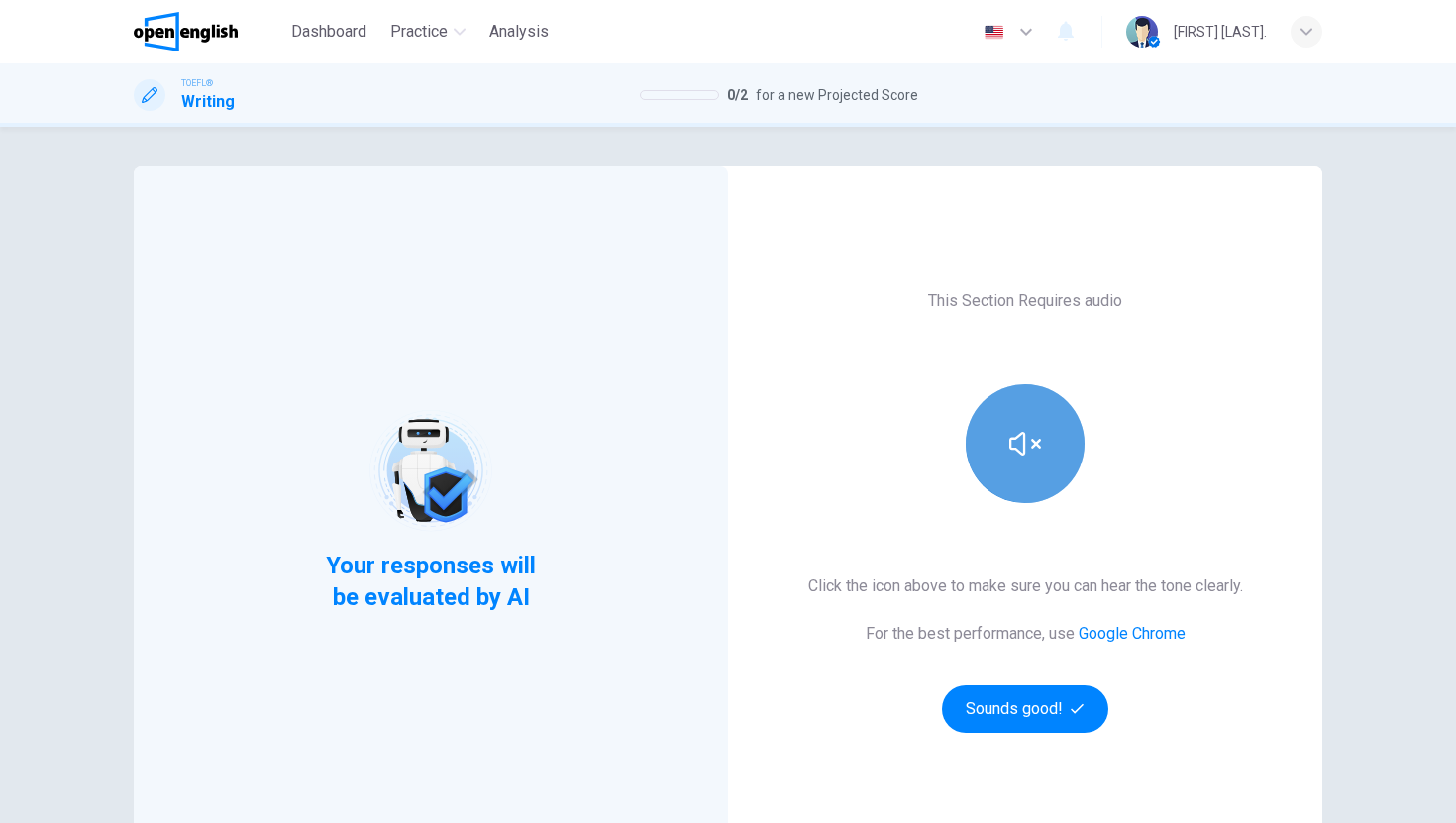 click at bounding box center (1025, 444) 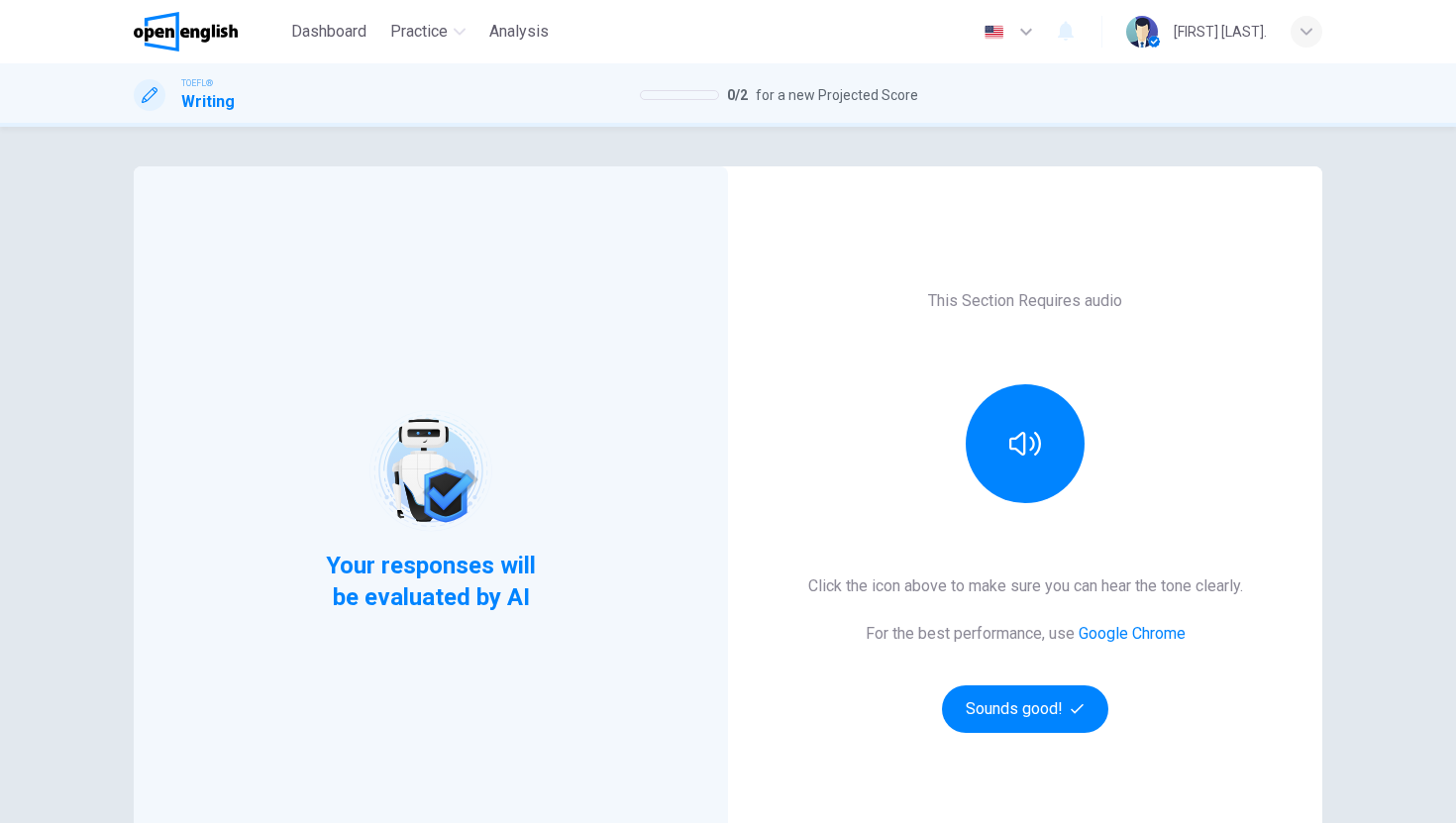 scroll, scrollTop: 135, scrollLeft: 0, axis: vertical 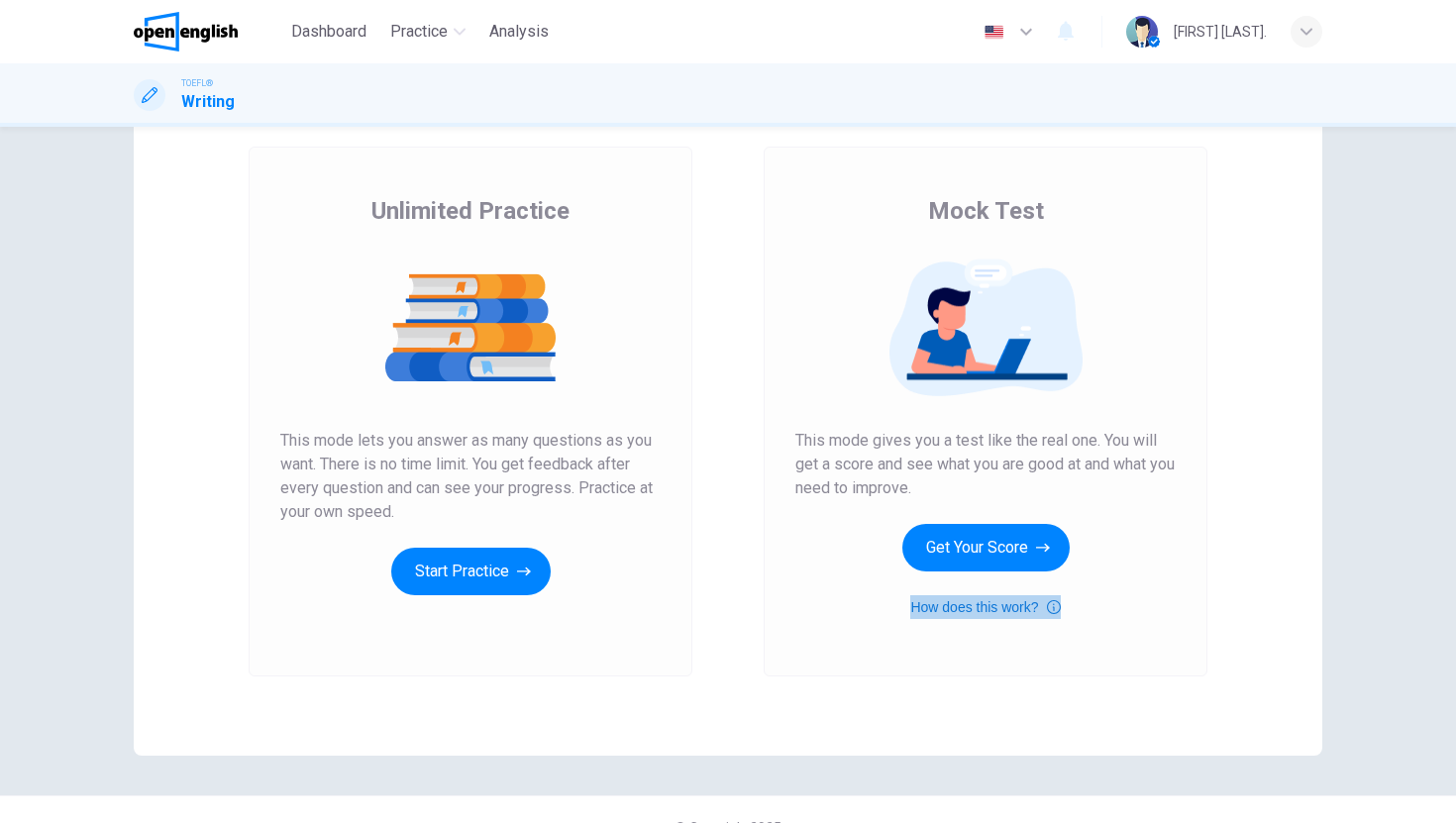 click on "How does this work?" at bounding box center [985, 607] 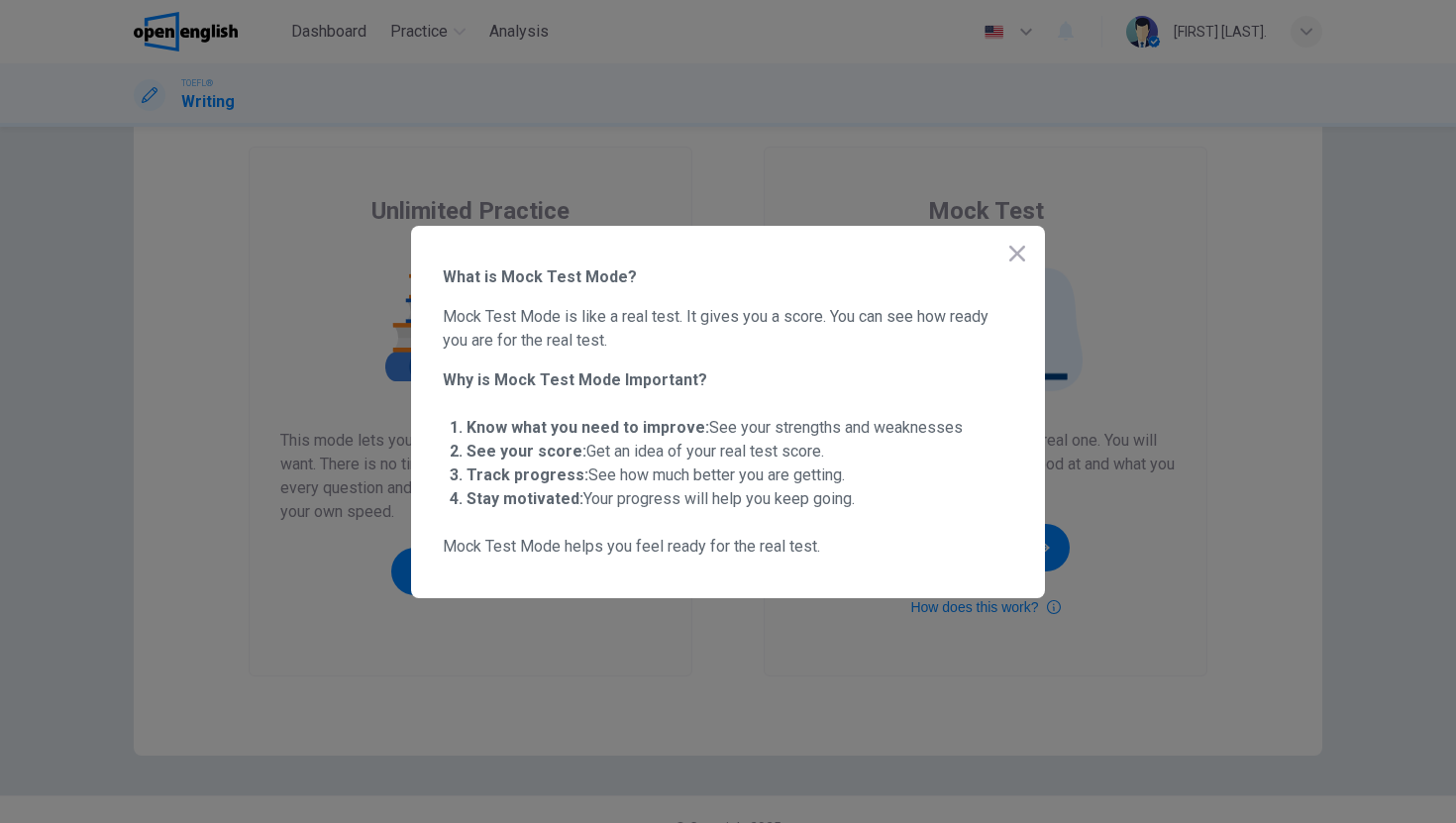 click 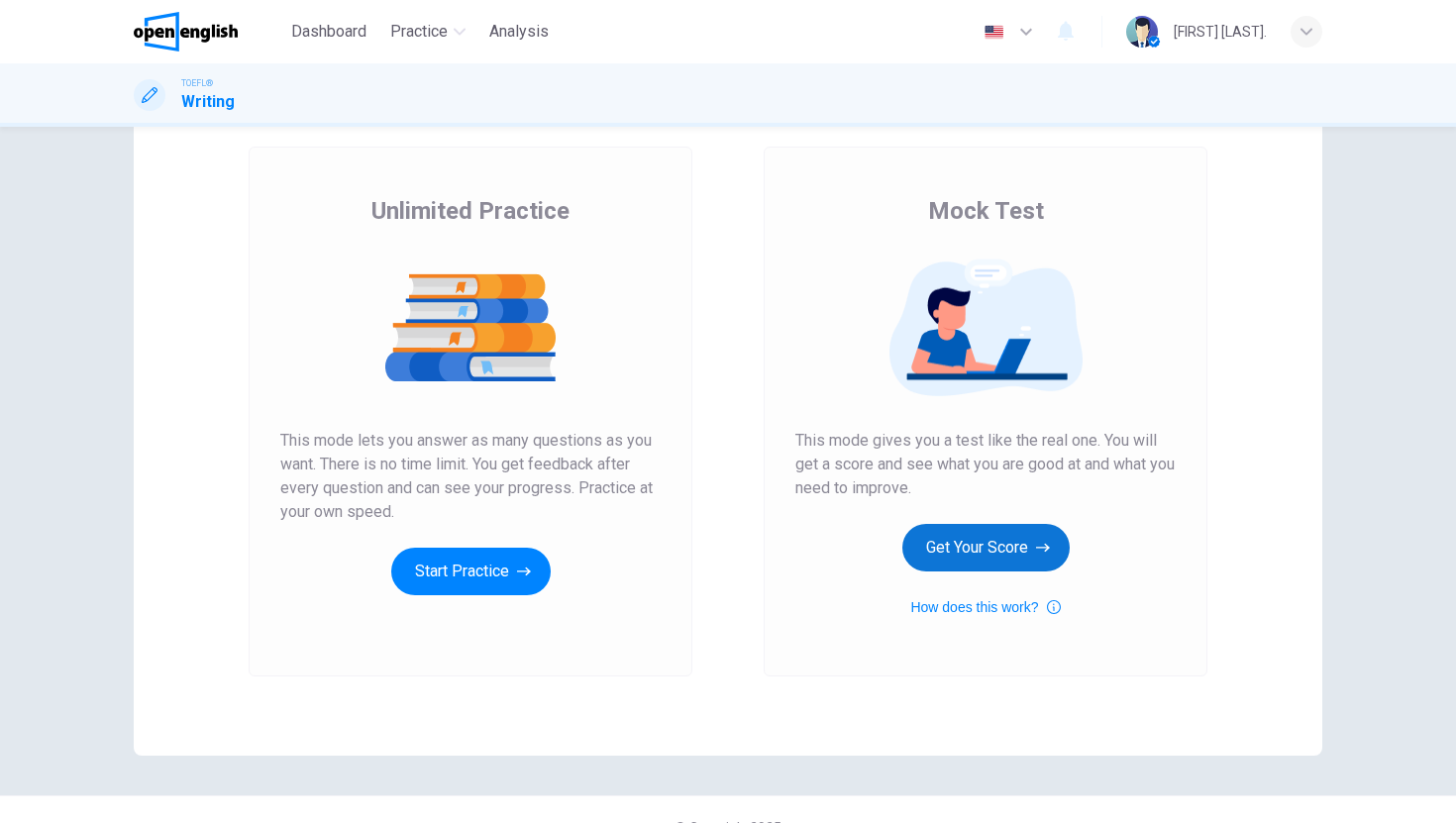 click on "Get Your Score" at bounding box center (986, 548) 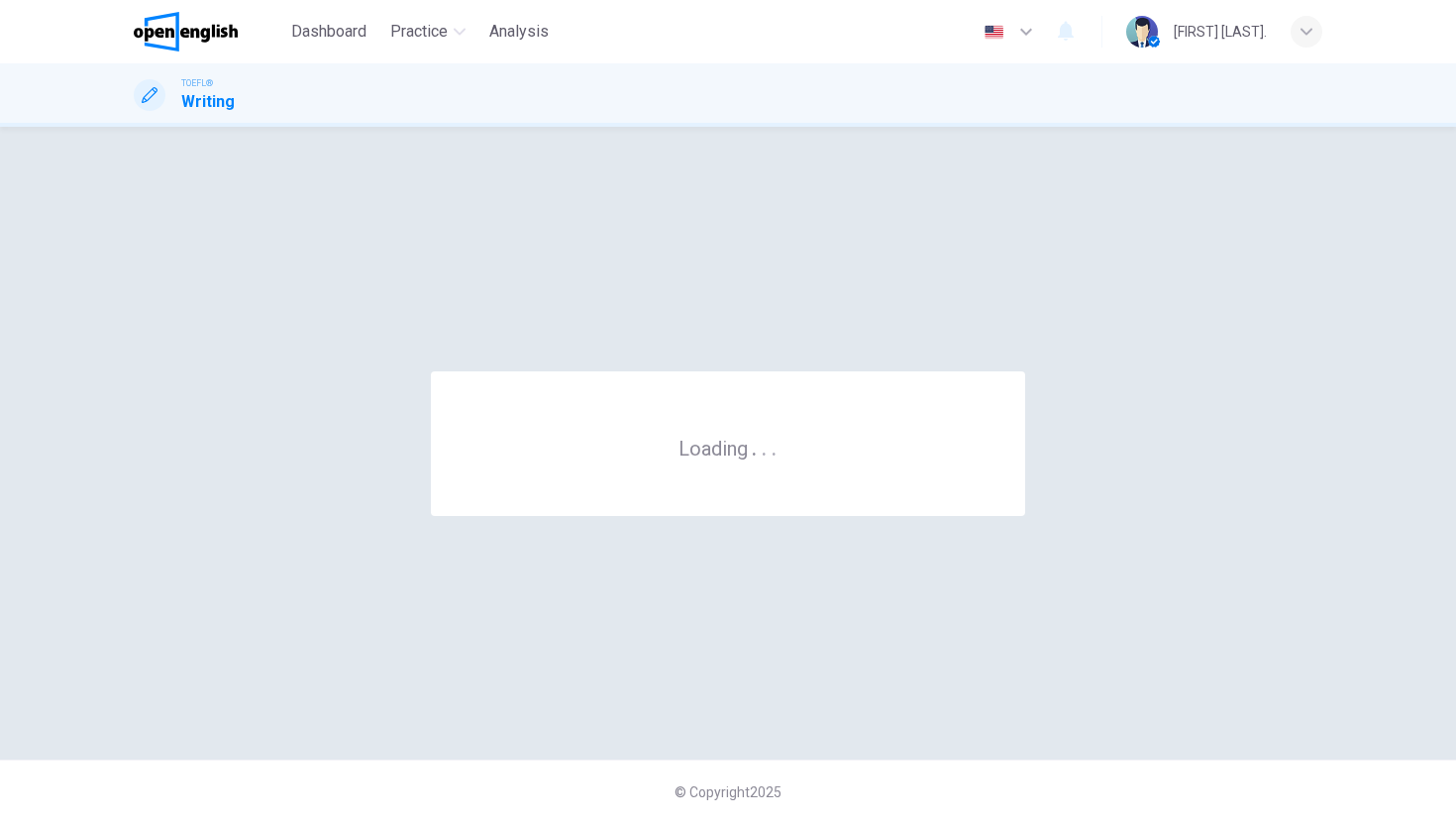 scroll, scrollTop: 0, scrollLeft: 0, axis: both 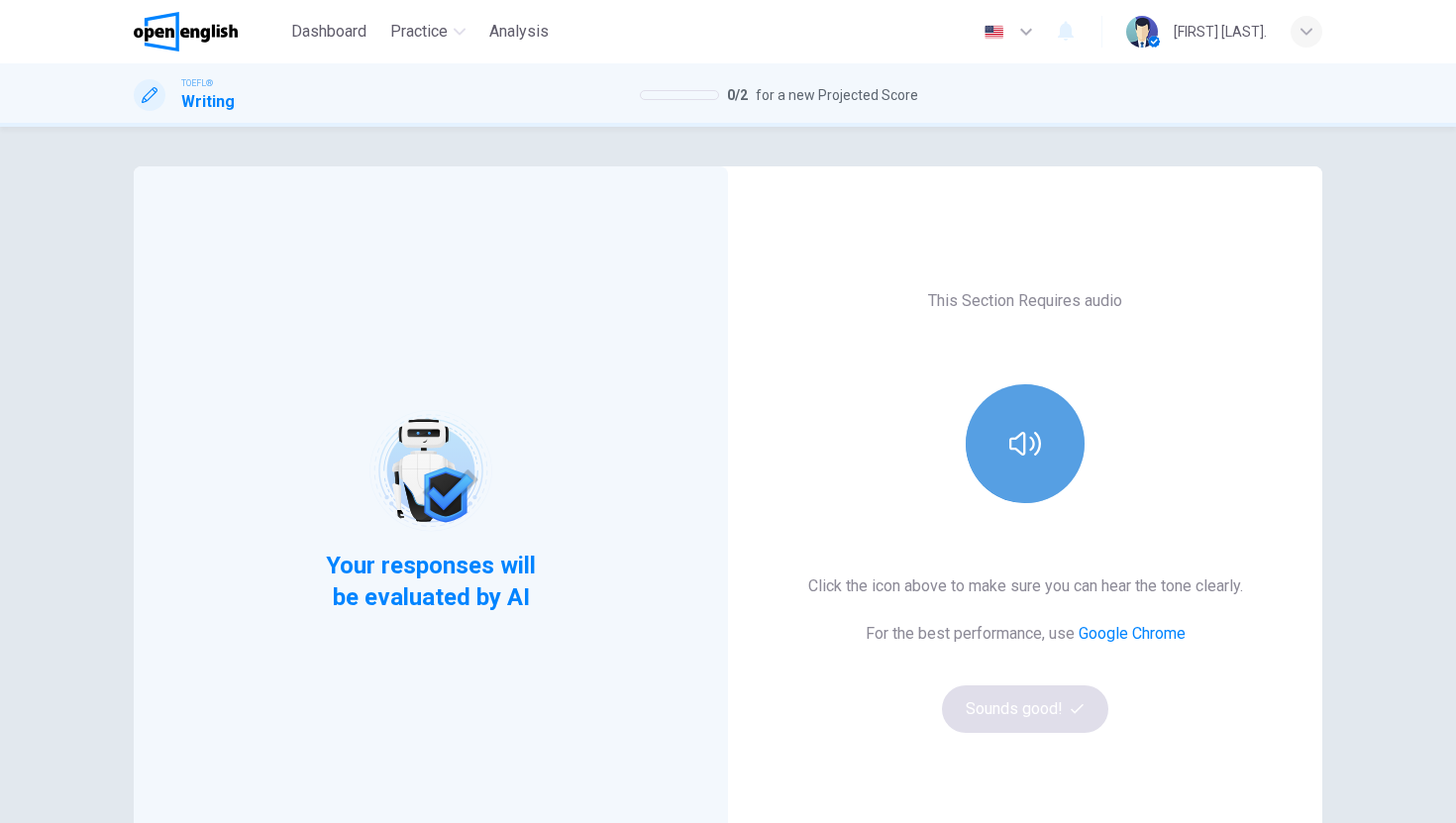 click 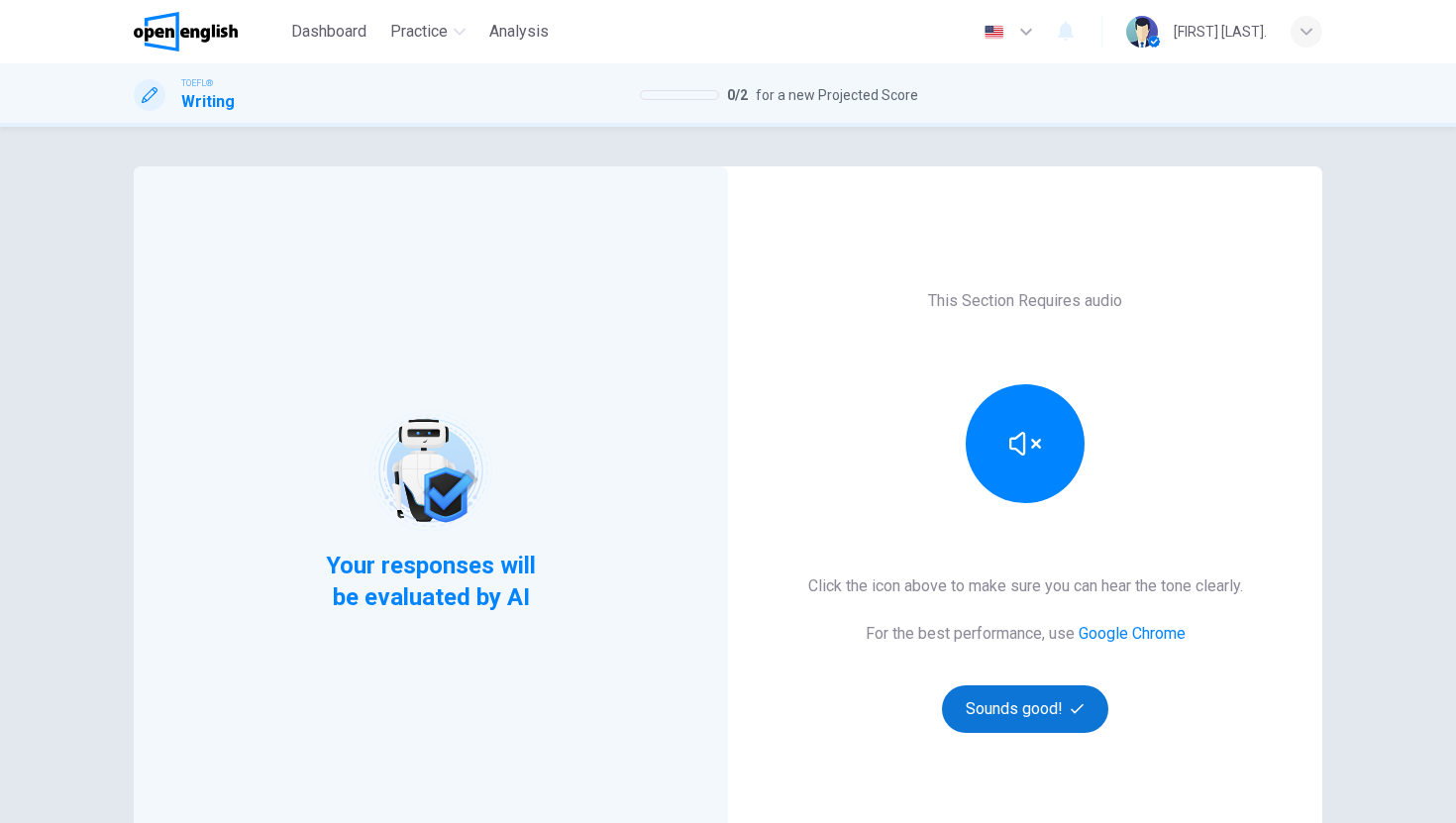 click on "Sounds good!" at bounding box center (1025, 709) 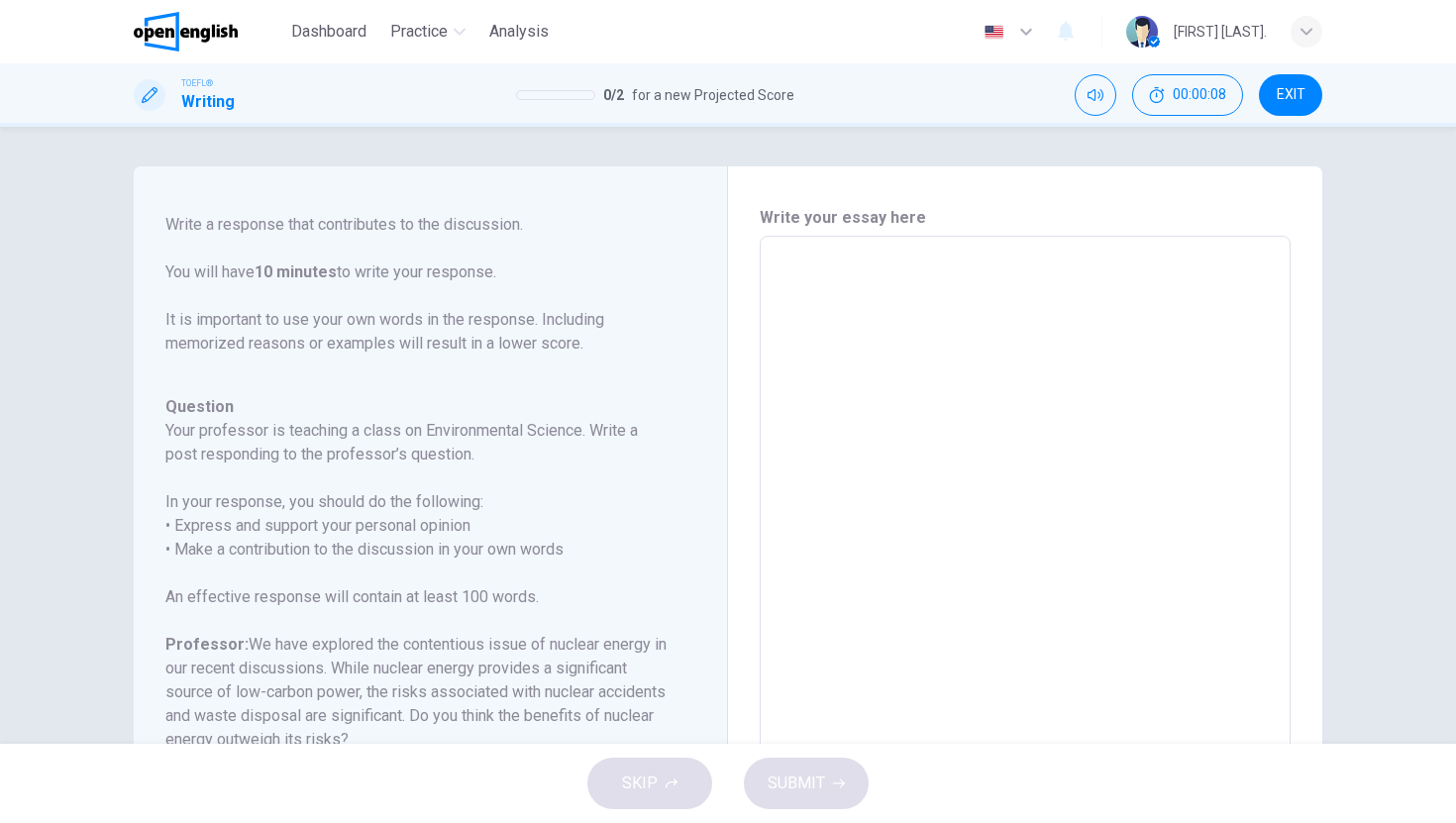 scroll, scrollTop: 267, scrollLeft: 0, axis: vertical 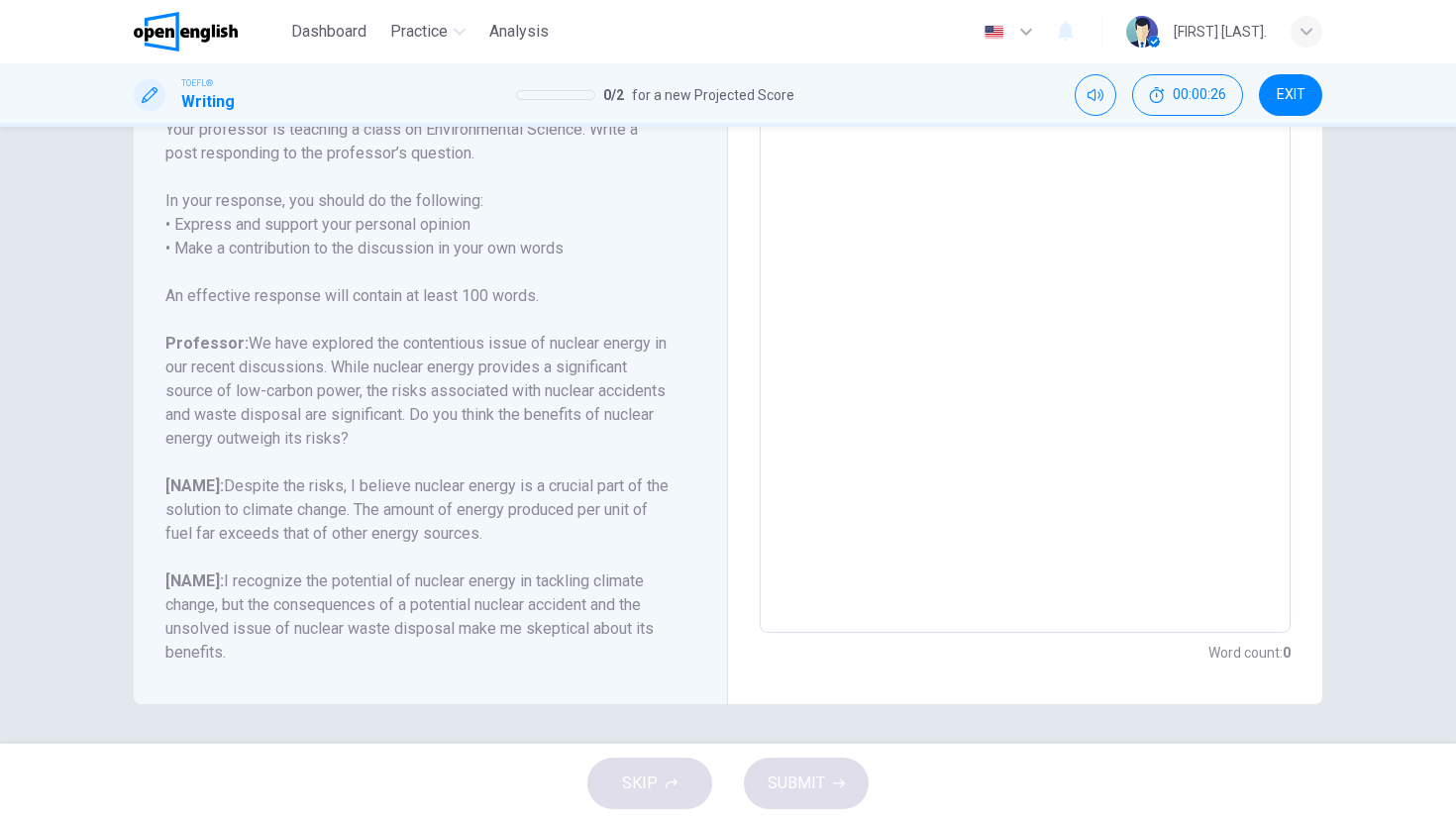 drag, startPoint x: 583, startPoint y: 251, endPoint x: 377, endPoint y: 240, distance: 206.29348 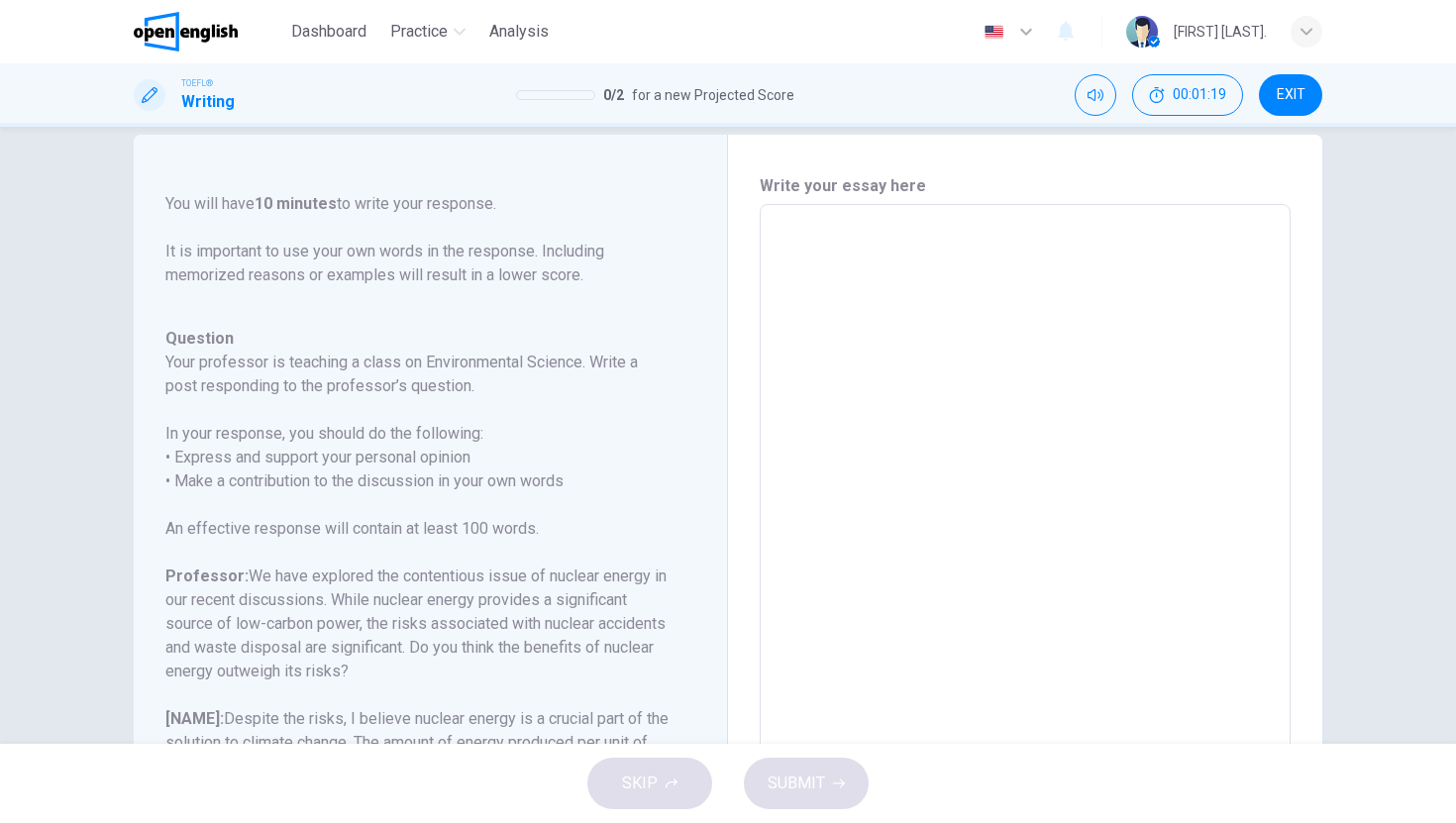scroll, scrollTop: 0, scrollLeft: 0, axis: both 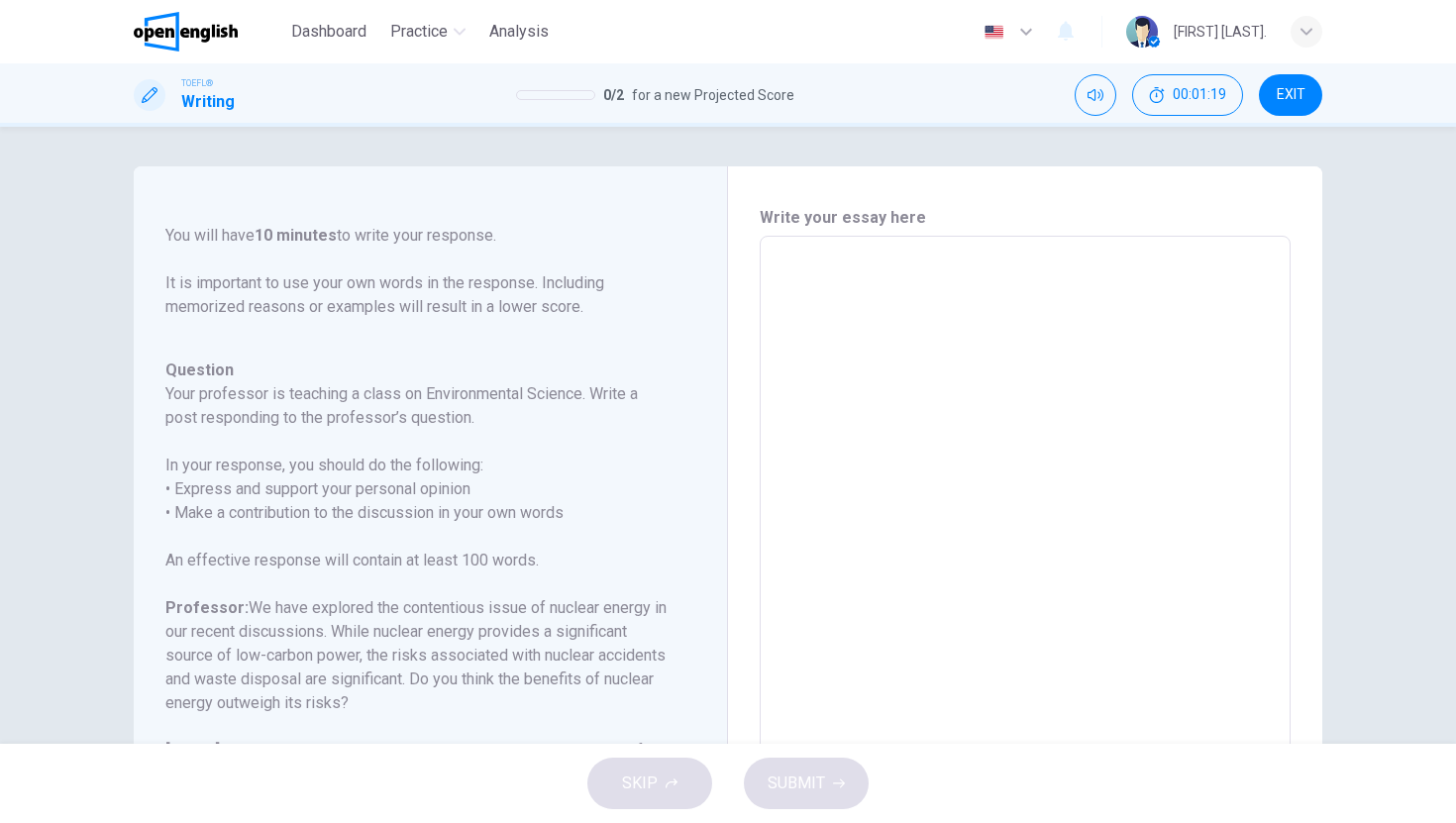 click at bounding box center [1025, 566] 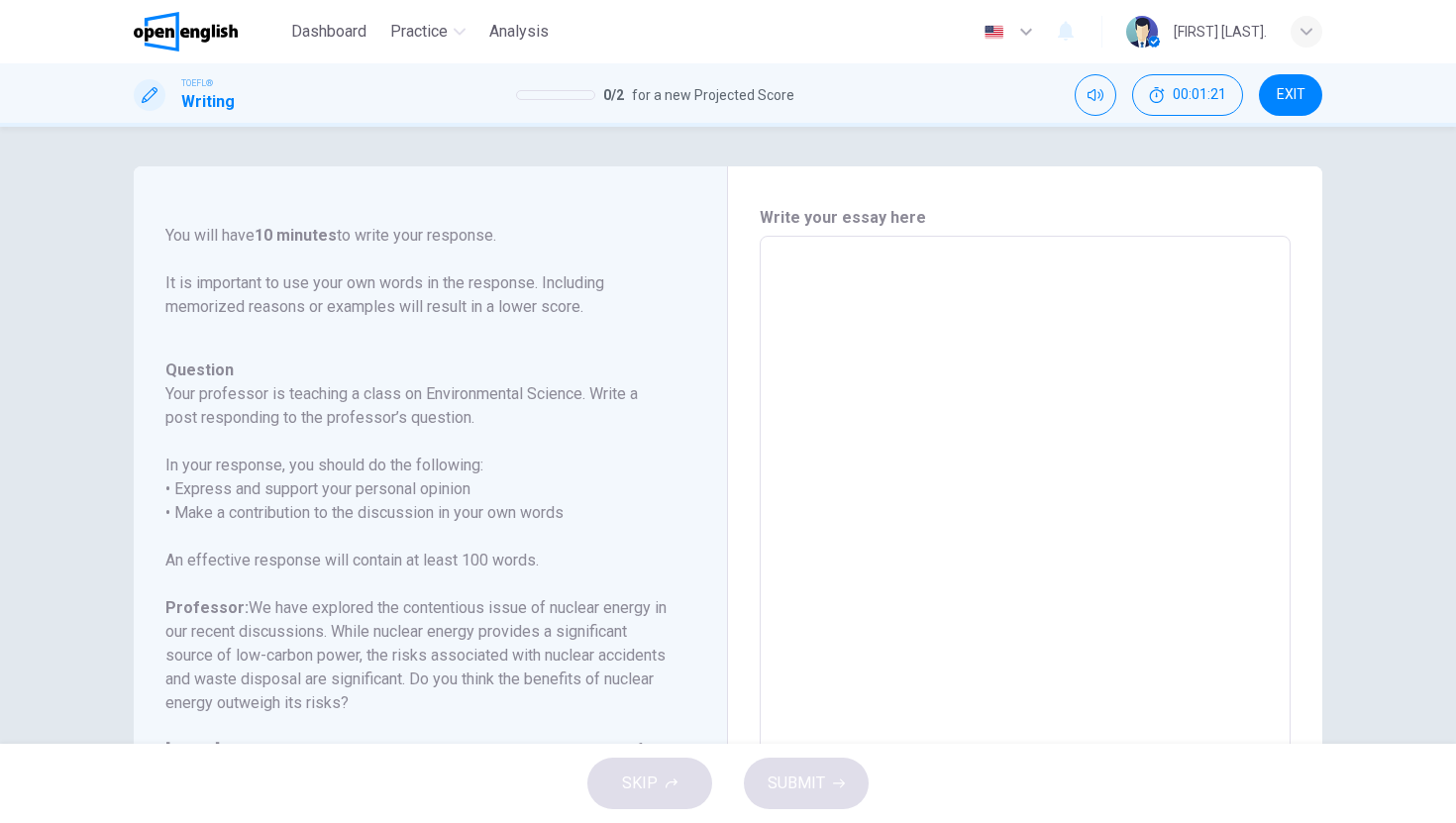 type on "*" 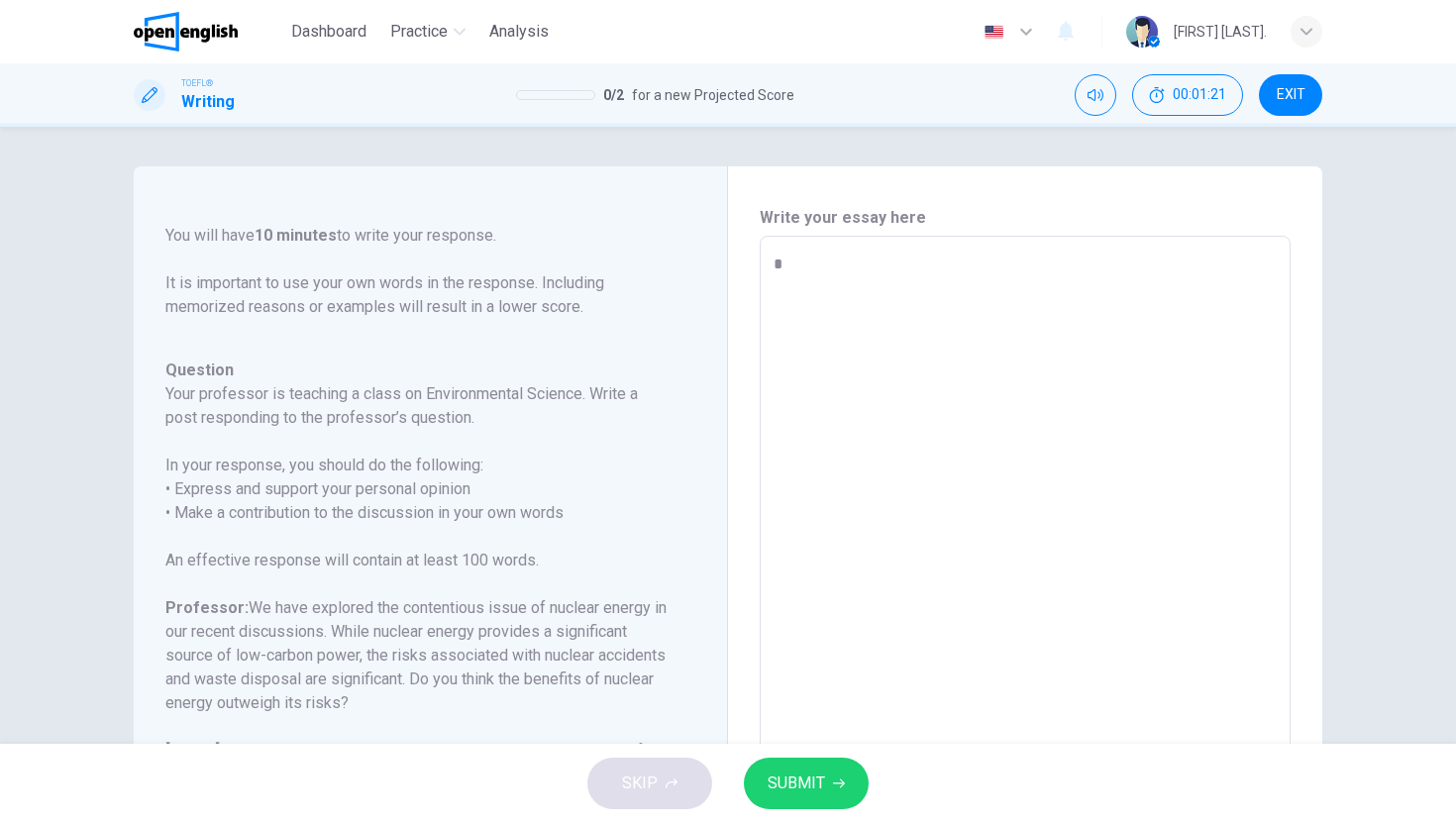 type on "*" 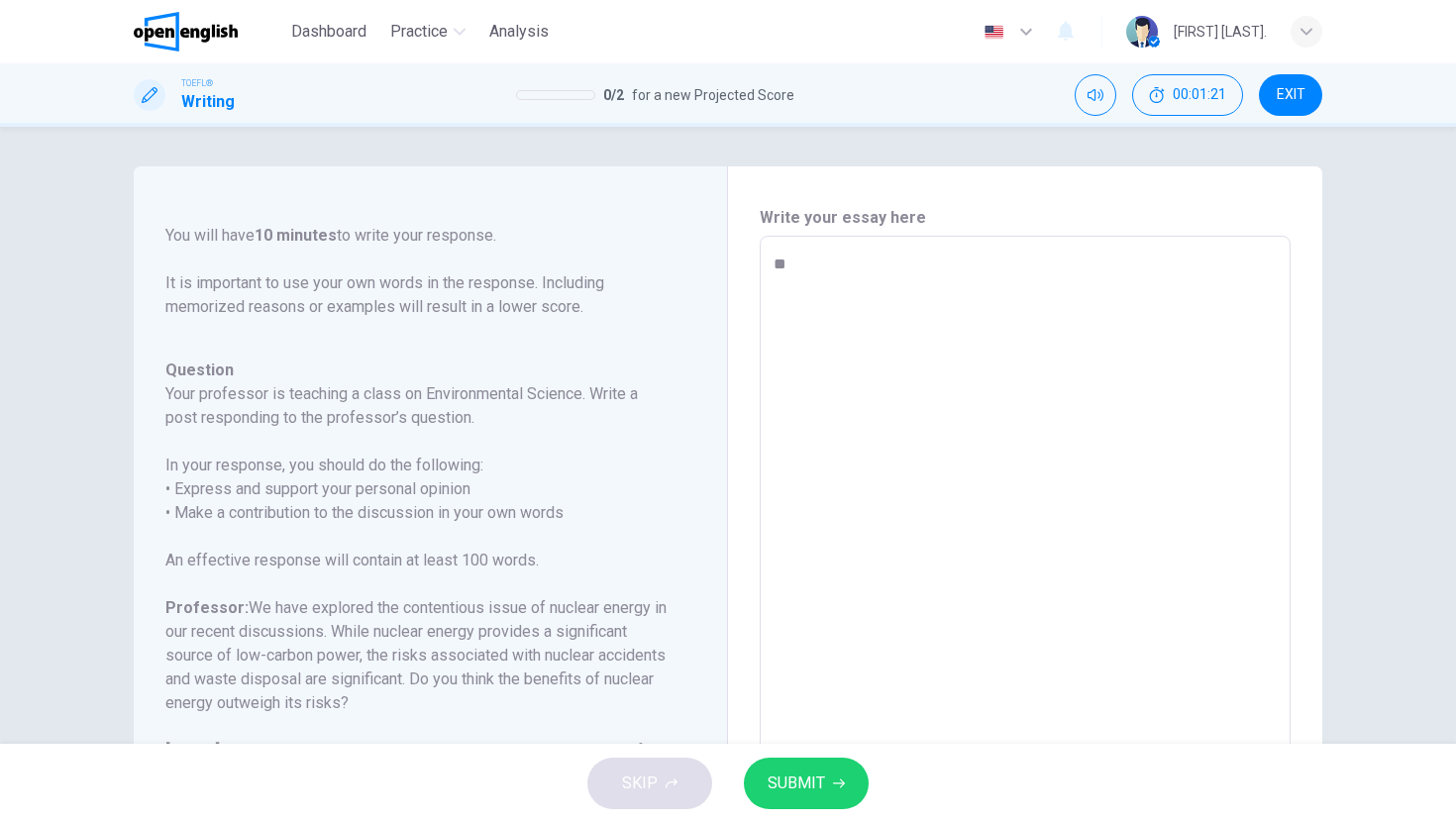 type on "*" 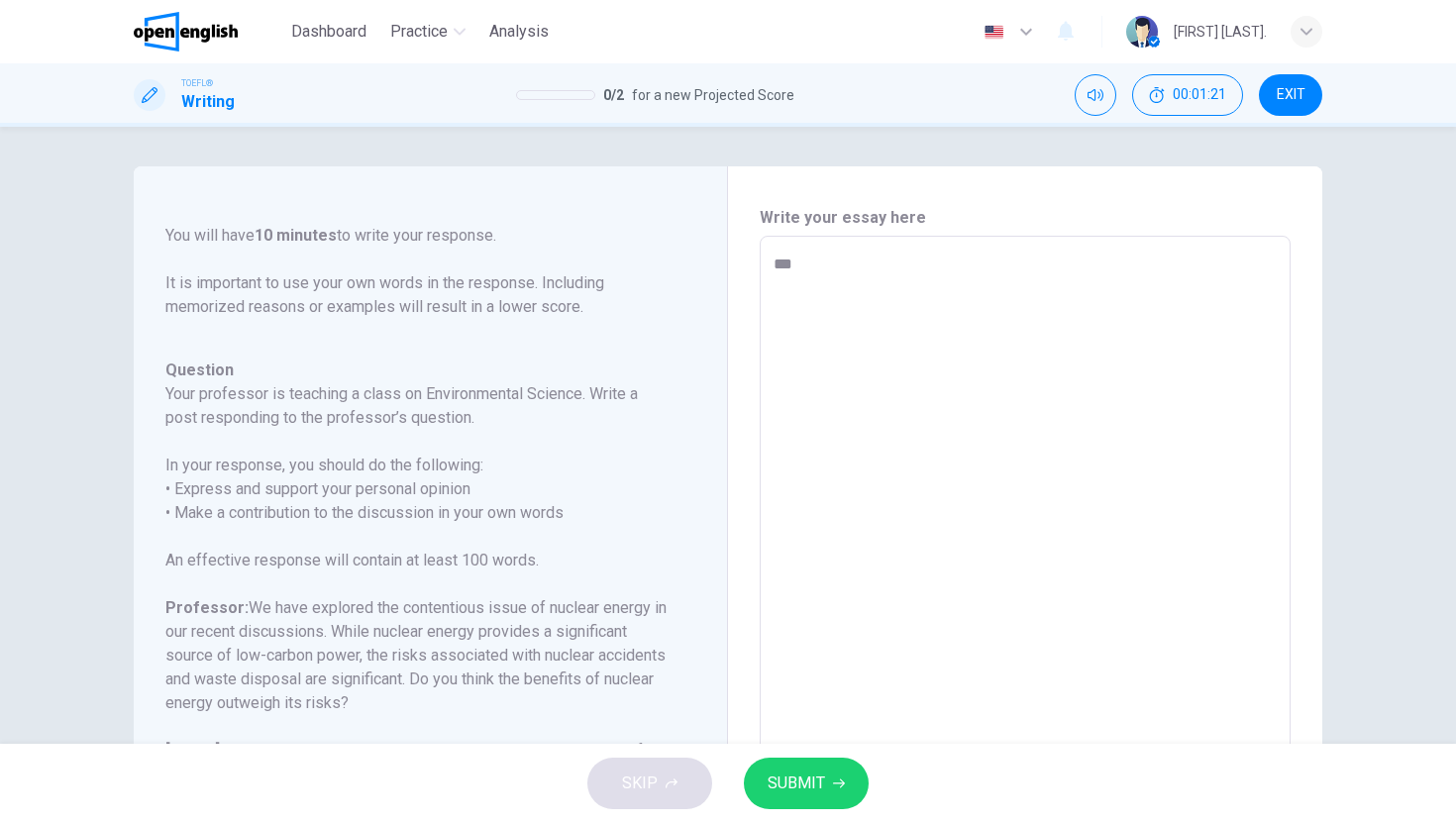 type on "*" 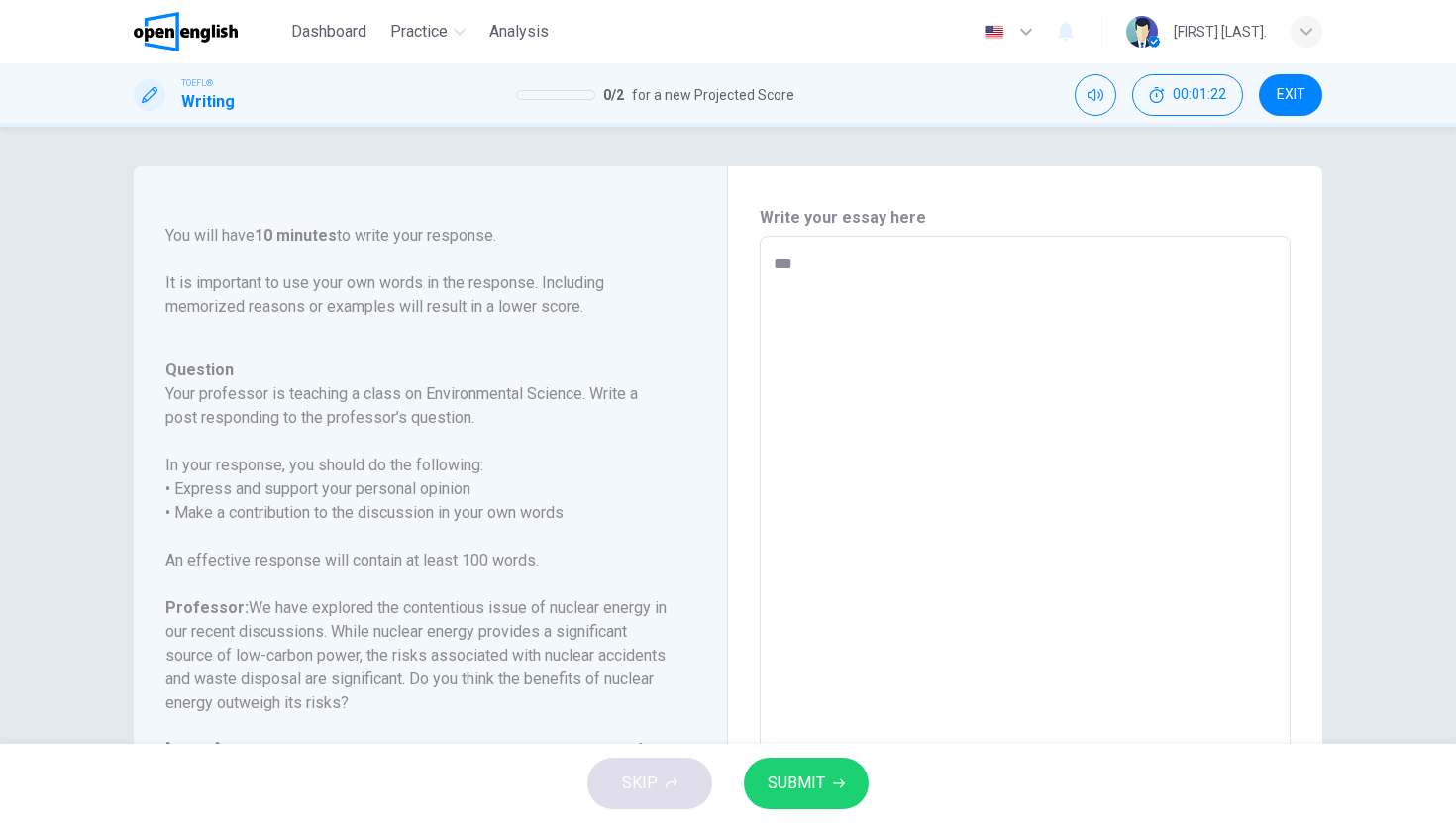 type on "****" 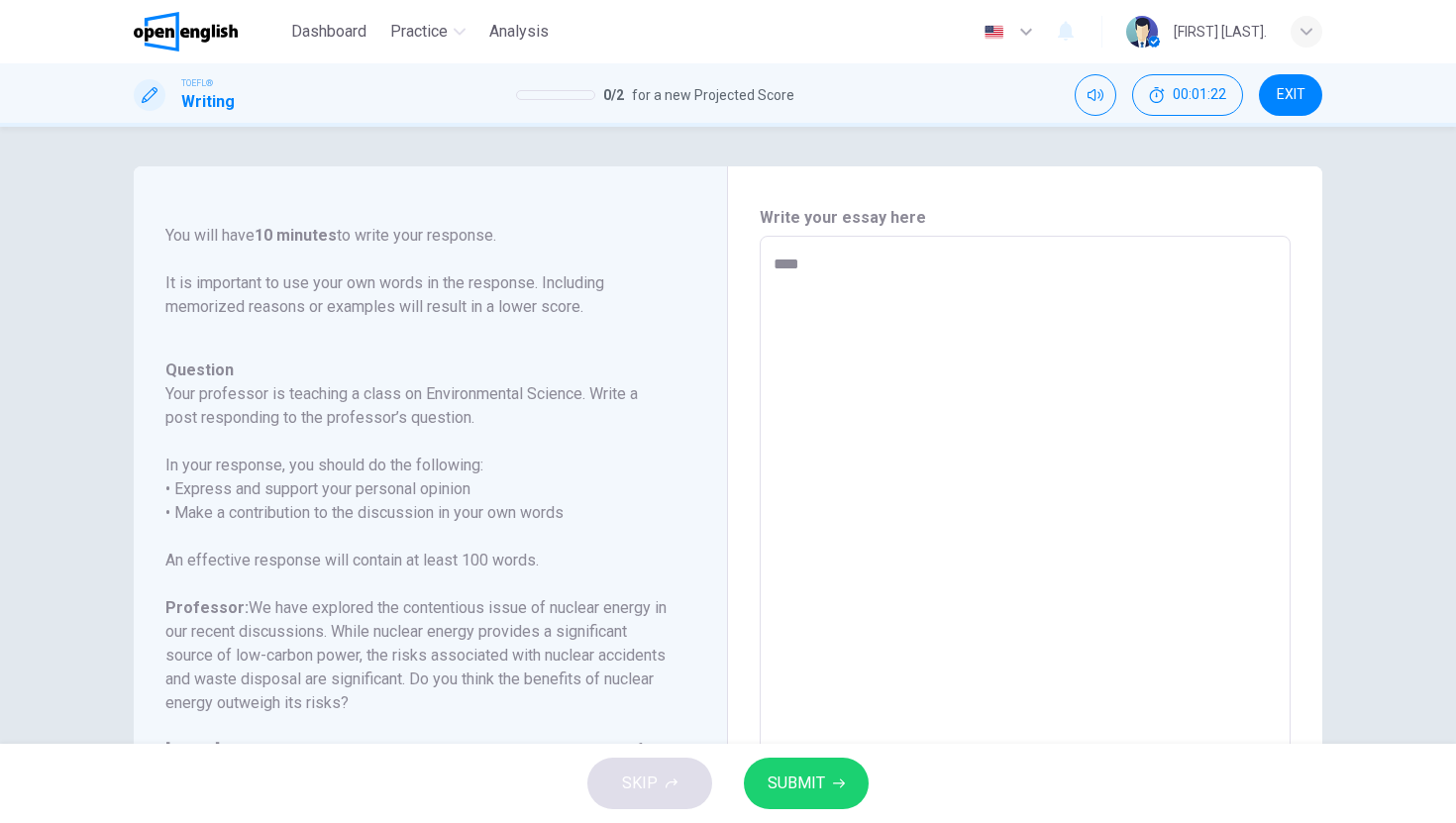 type on "*" 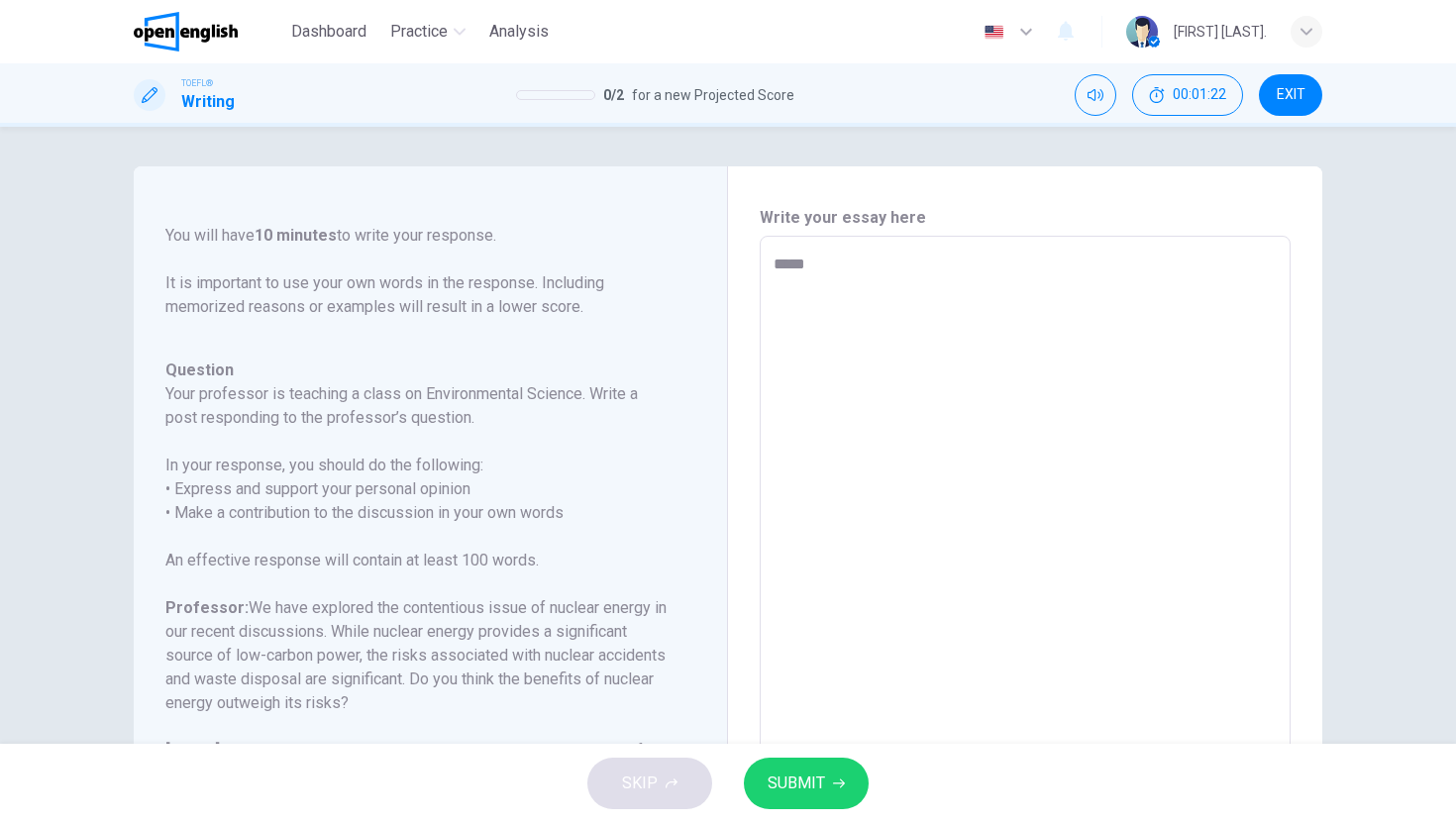 type on "******" 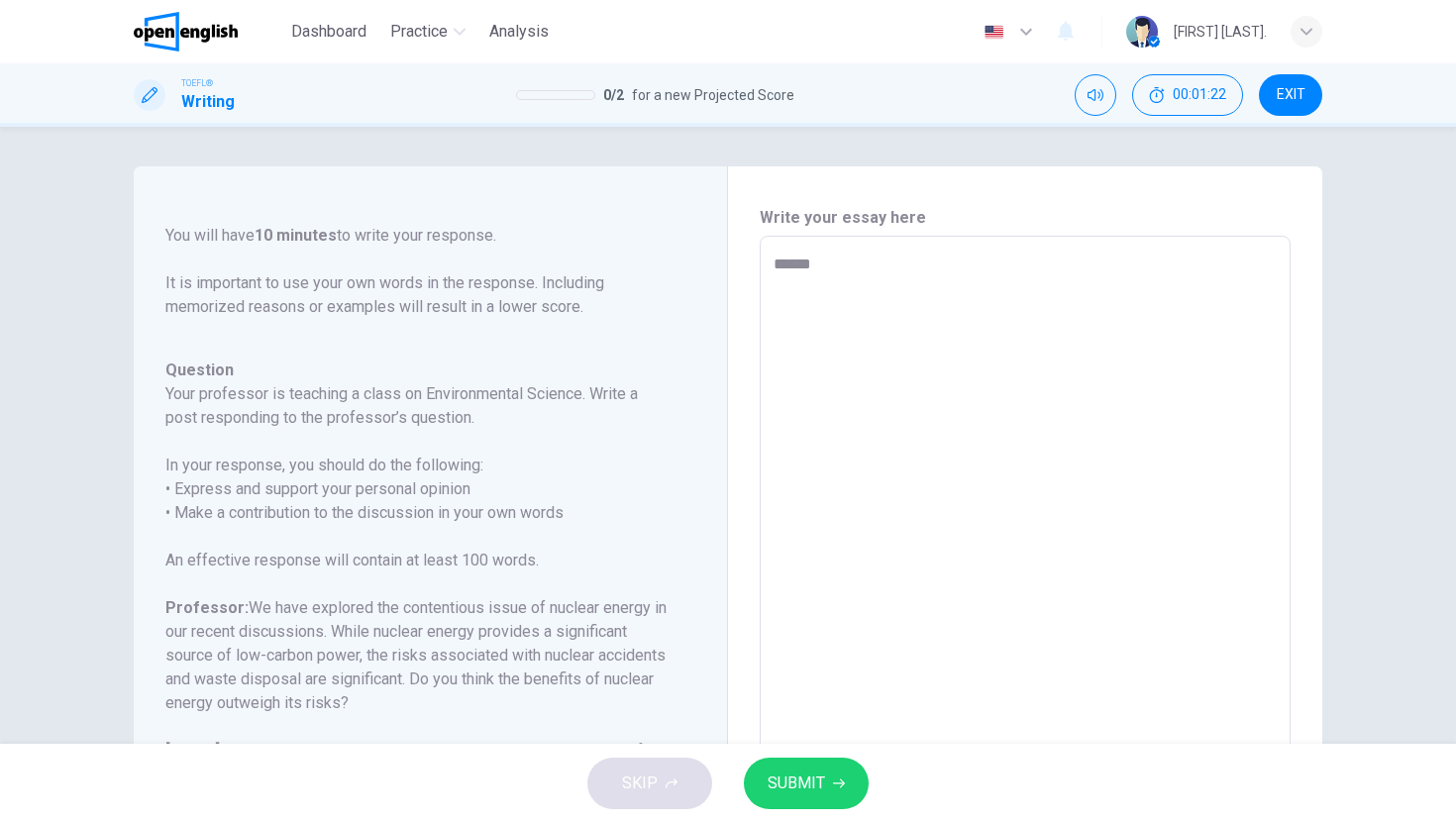 type on "*" 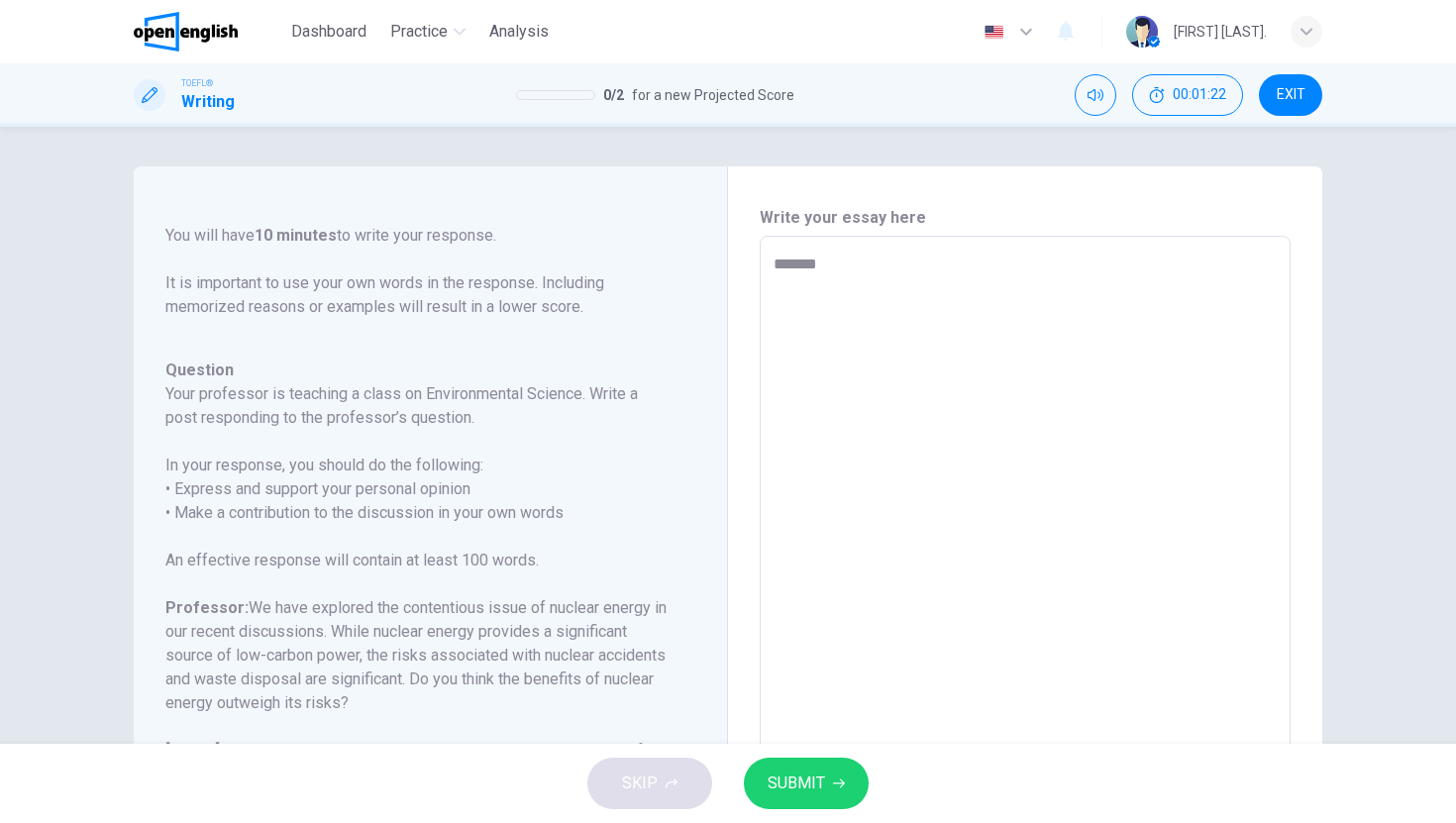 type on "*" 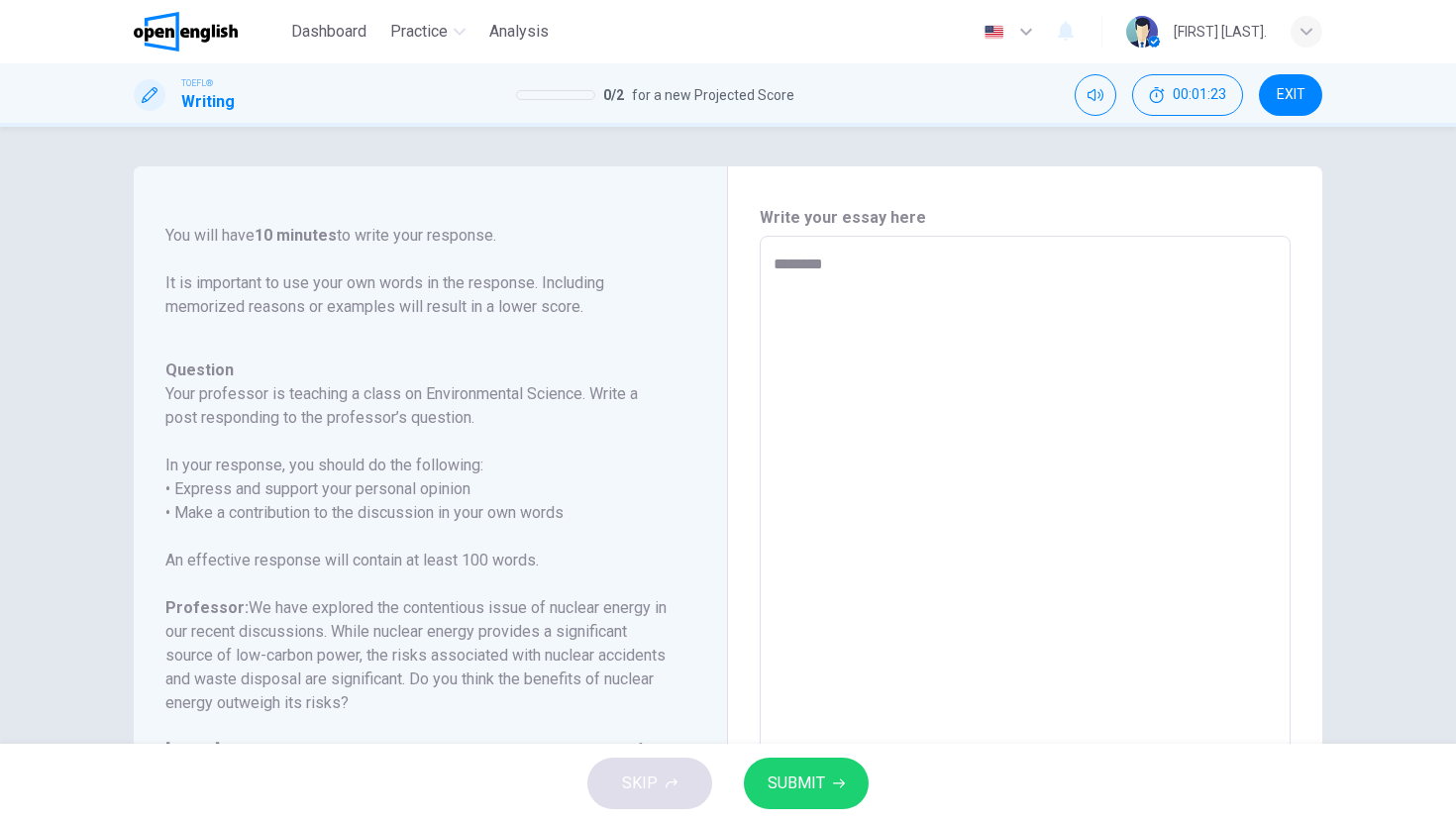type on "*" 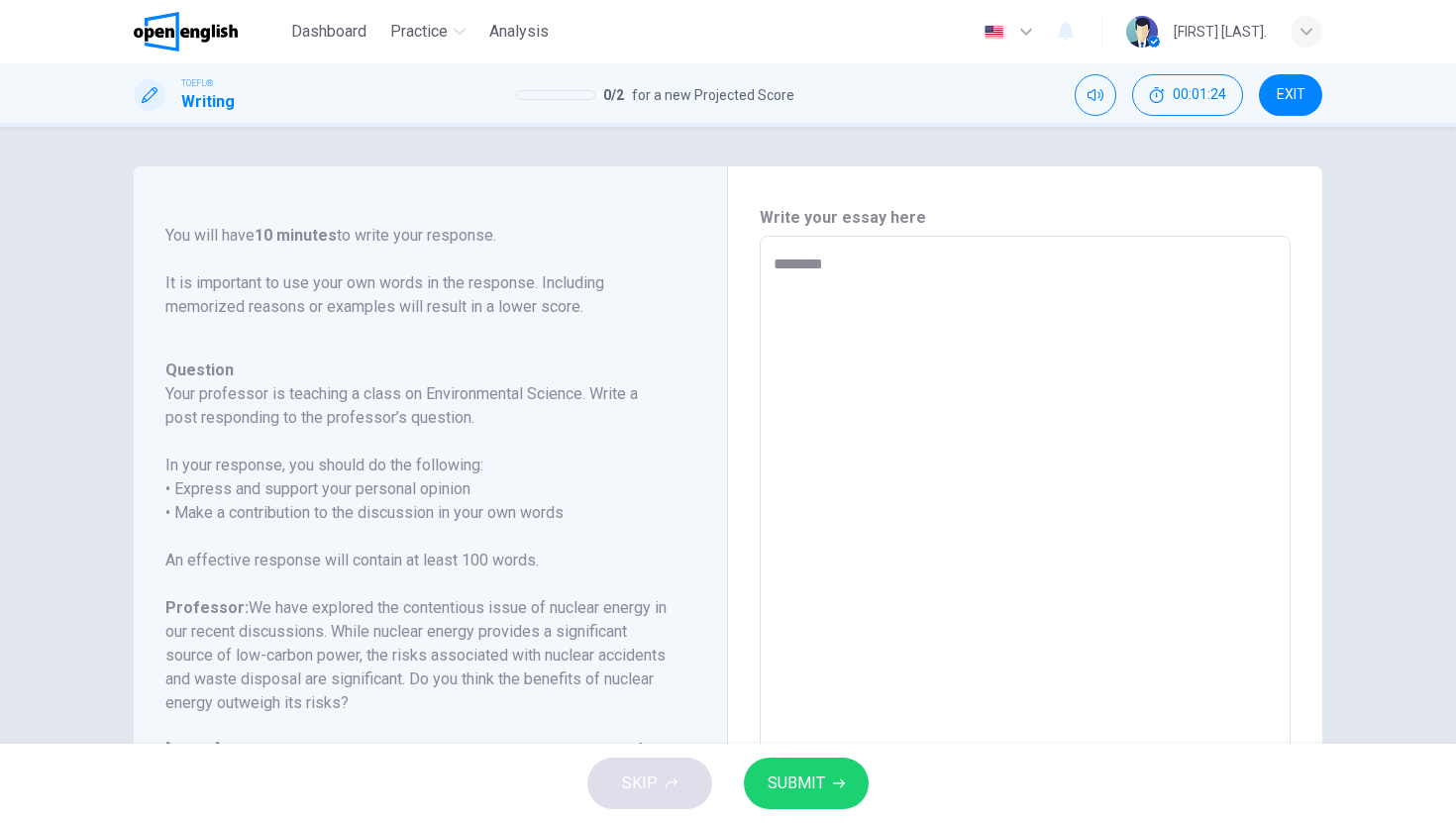 type on "*********" 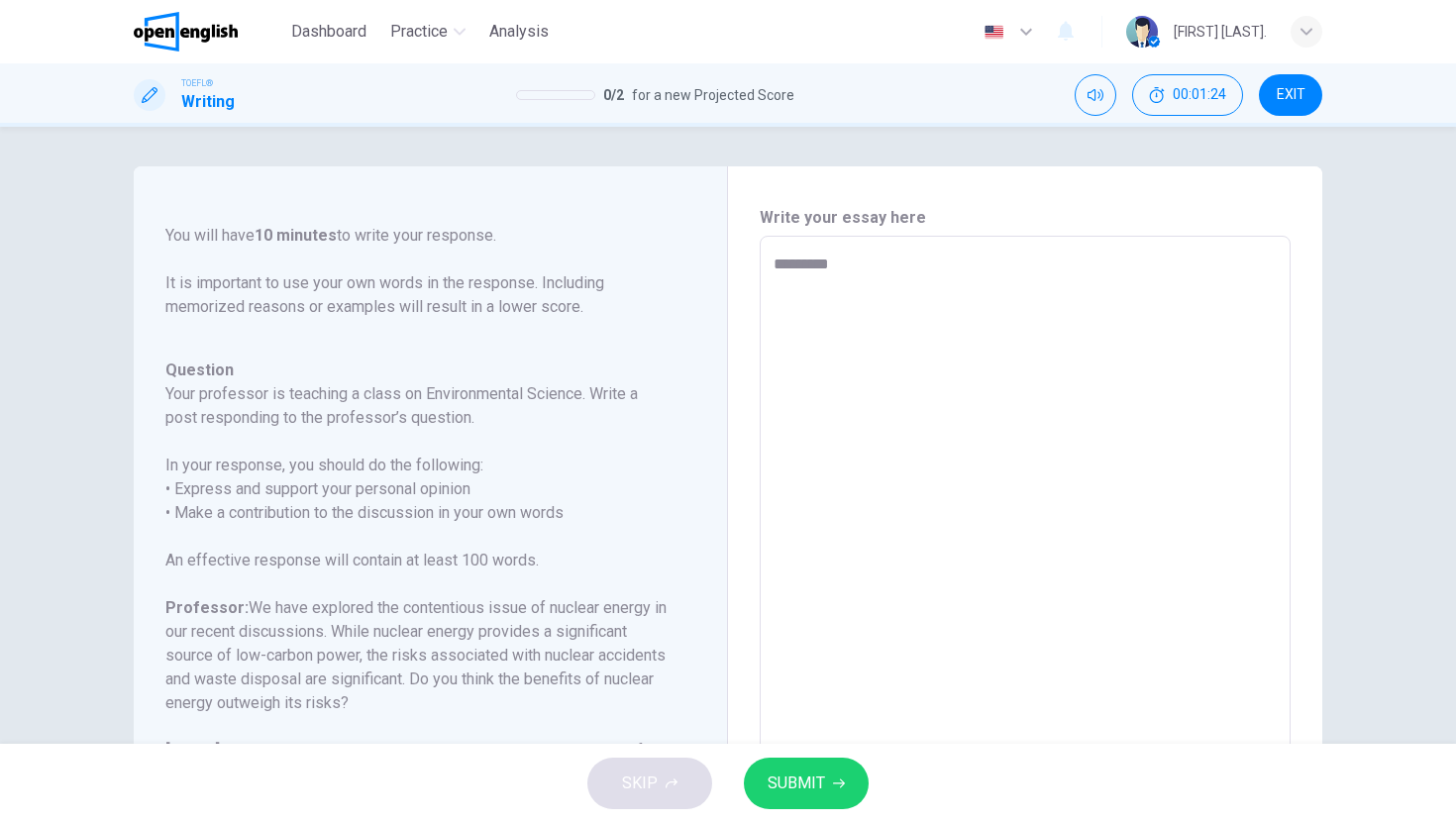 type on "**********" 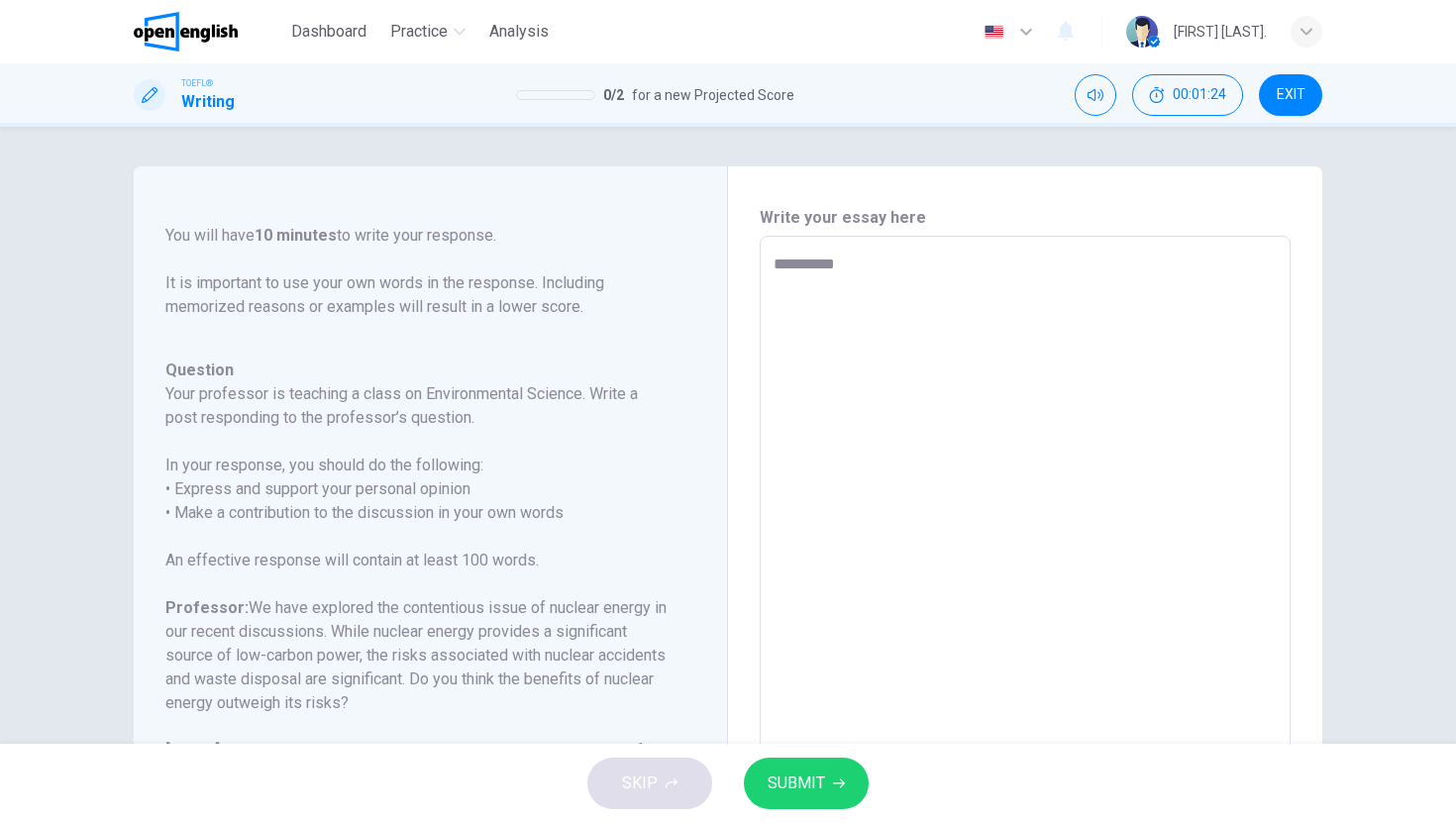 type on "*" 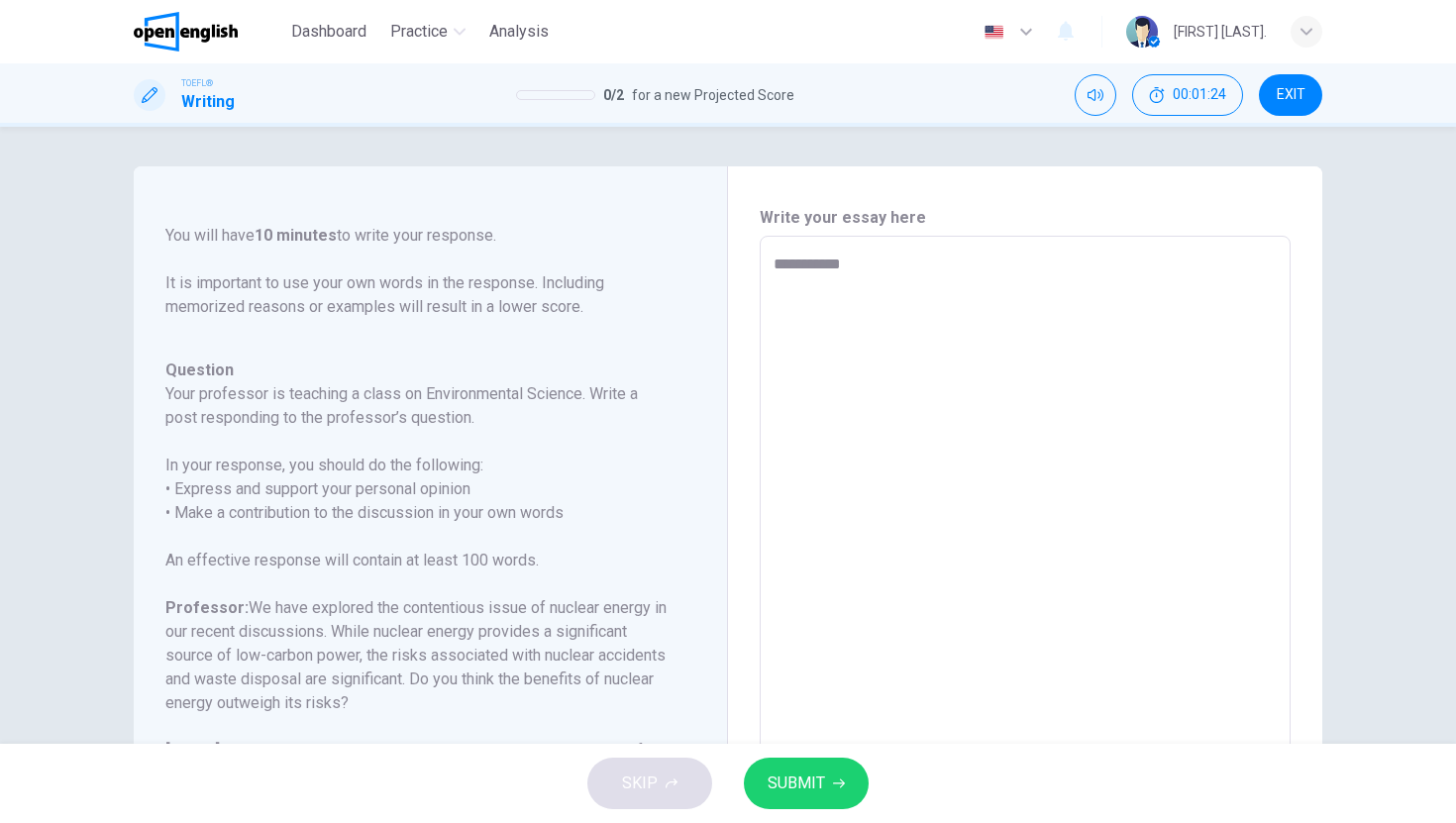type on "*" 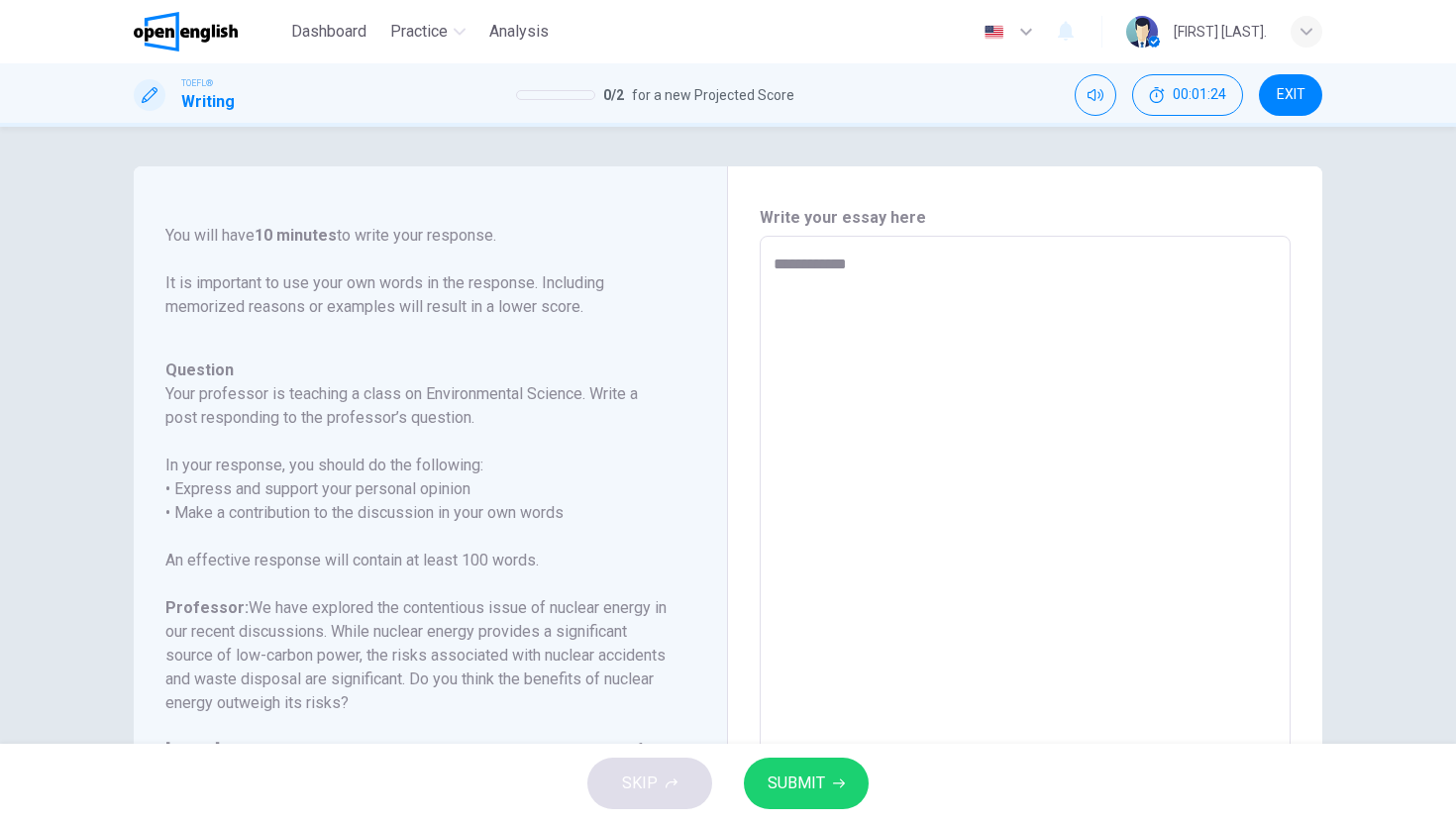 type on "*" 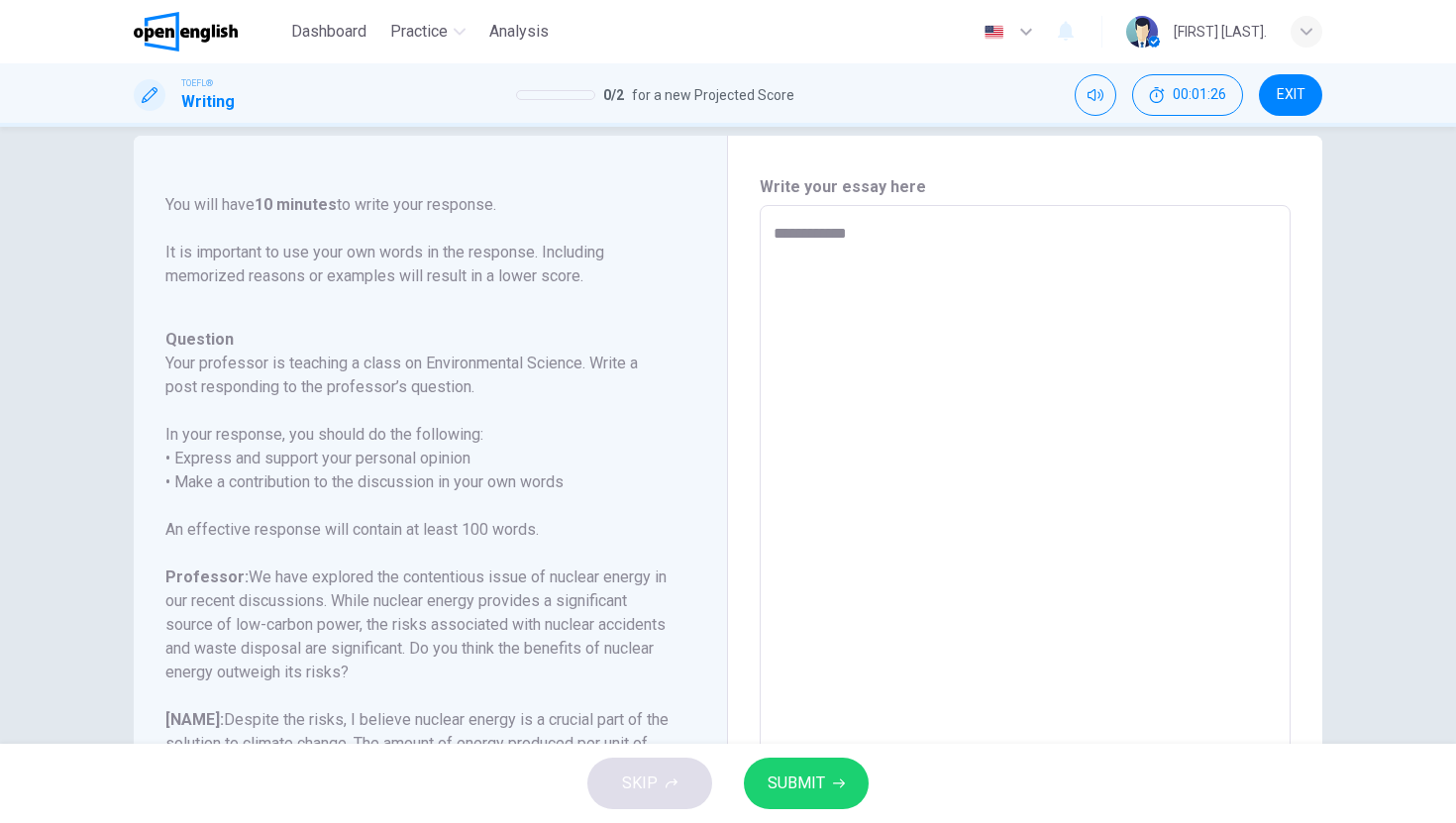 scroll, scrollTop: 0, scrollLeft: 0, axis: both 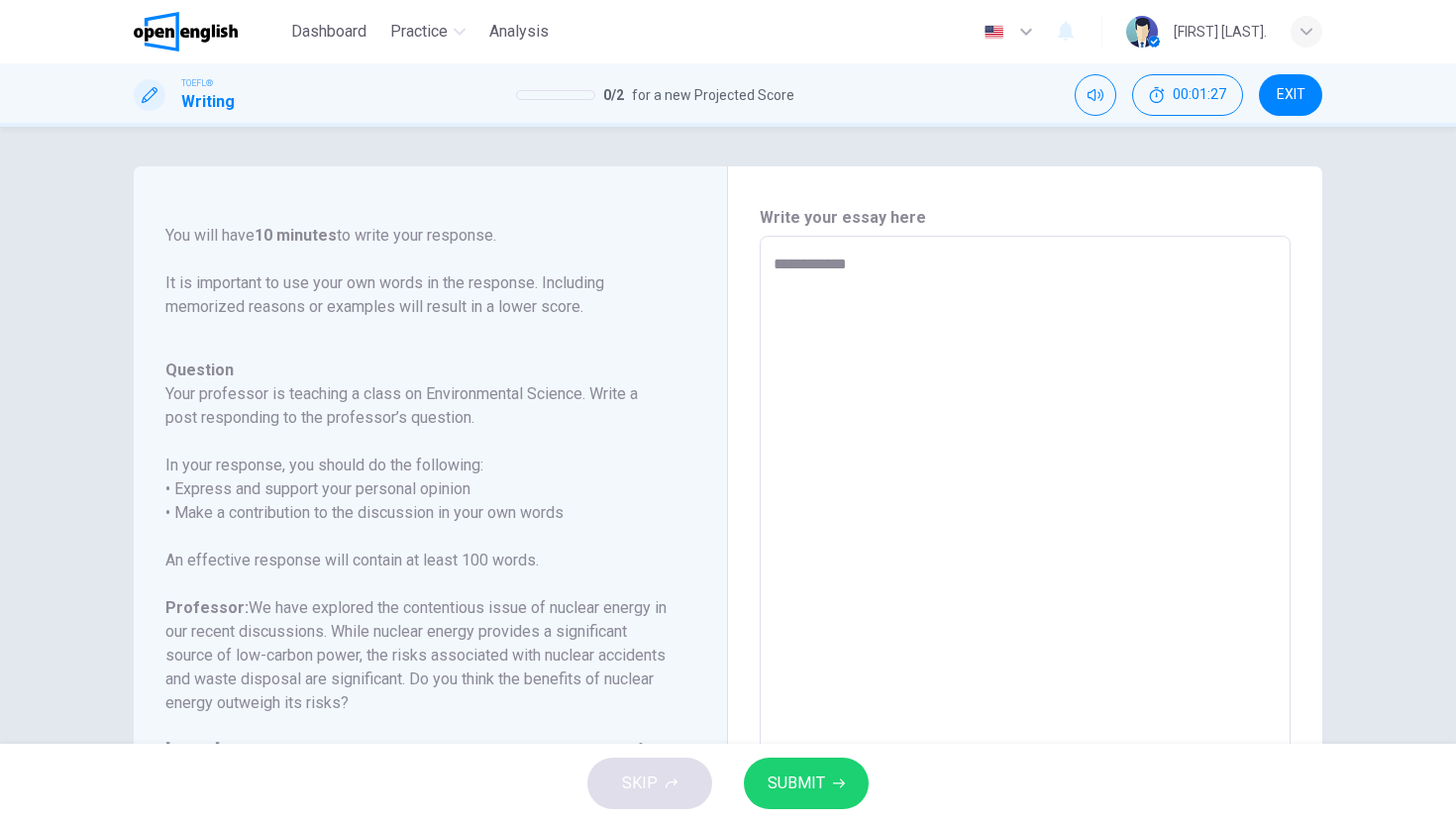 type on "**********" 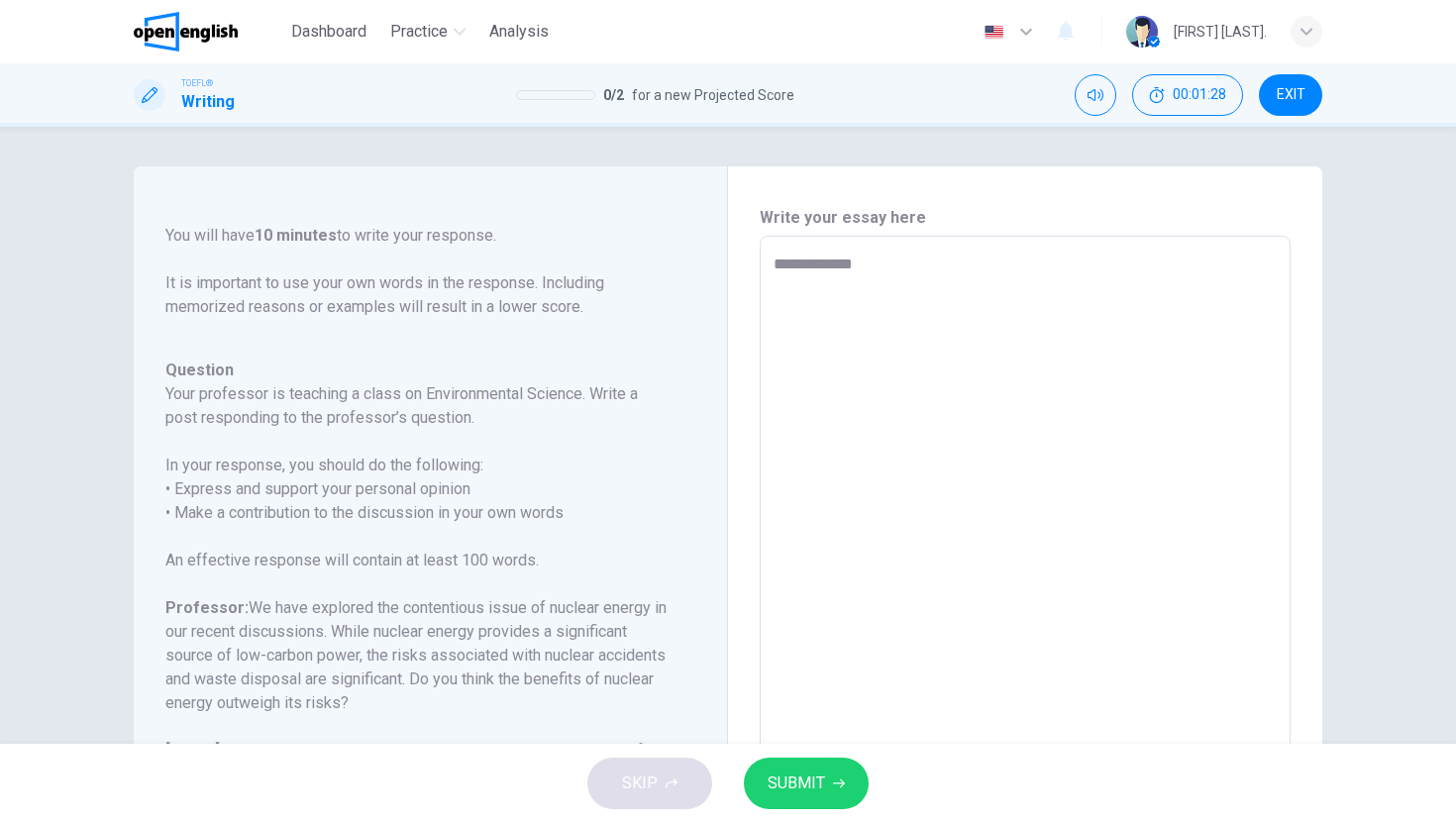 type on "**********" 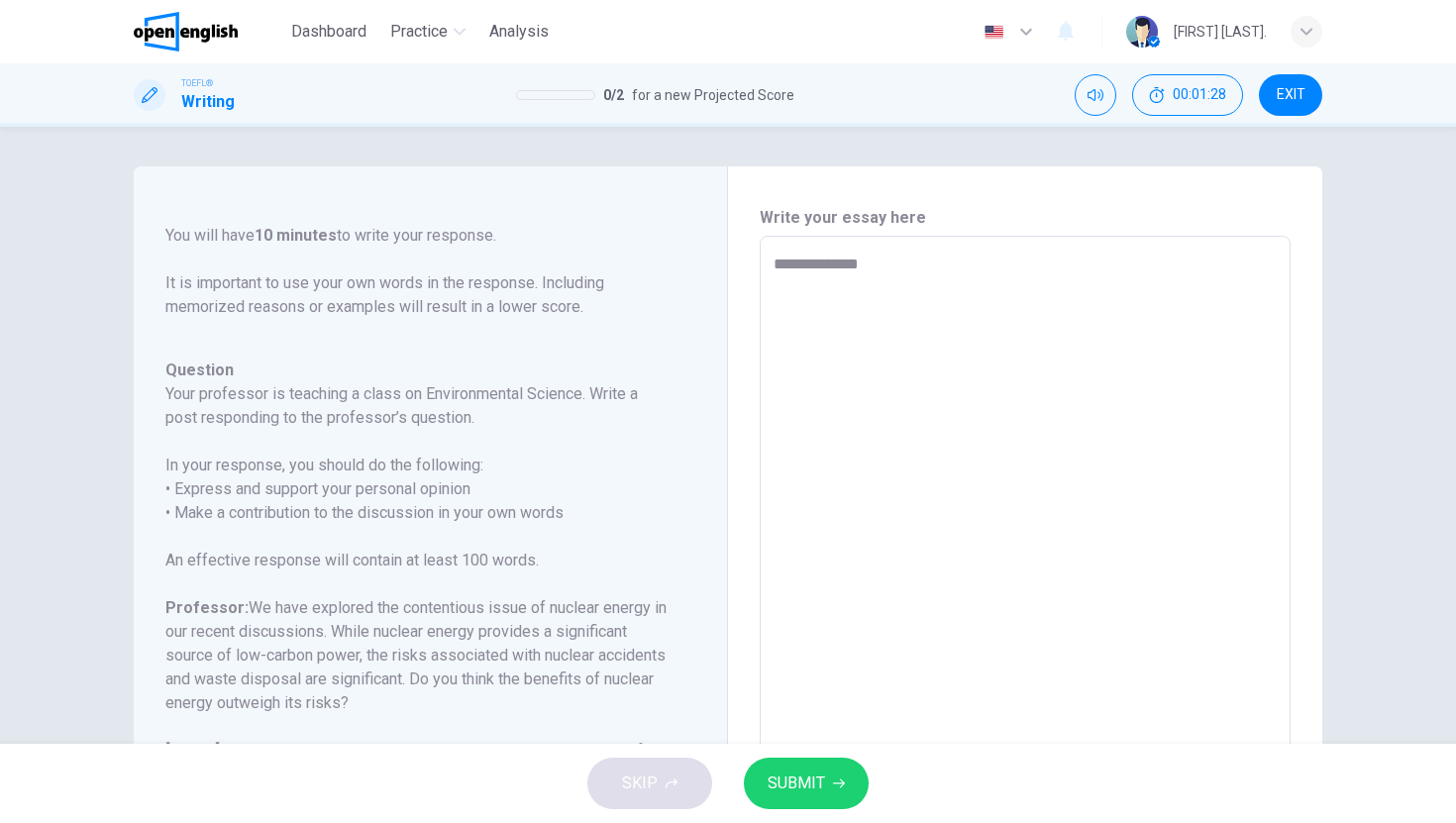 type on "*" 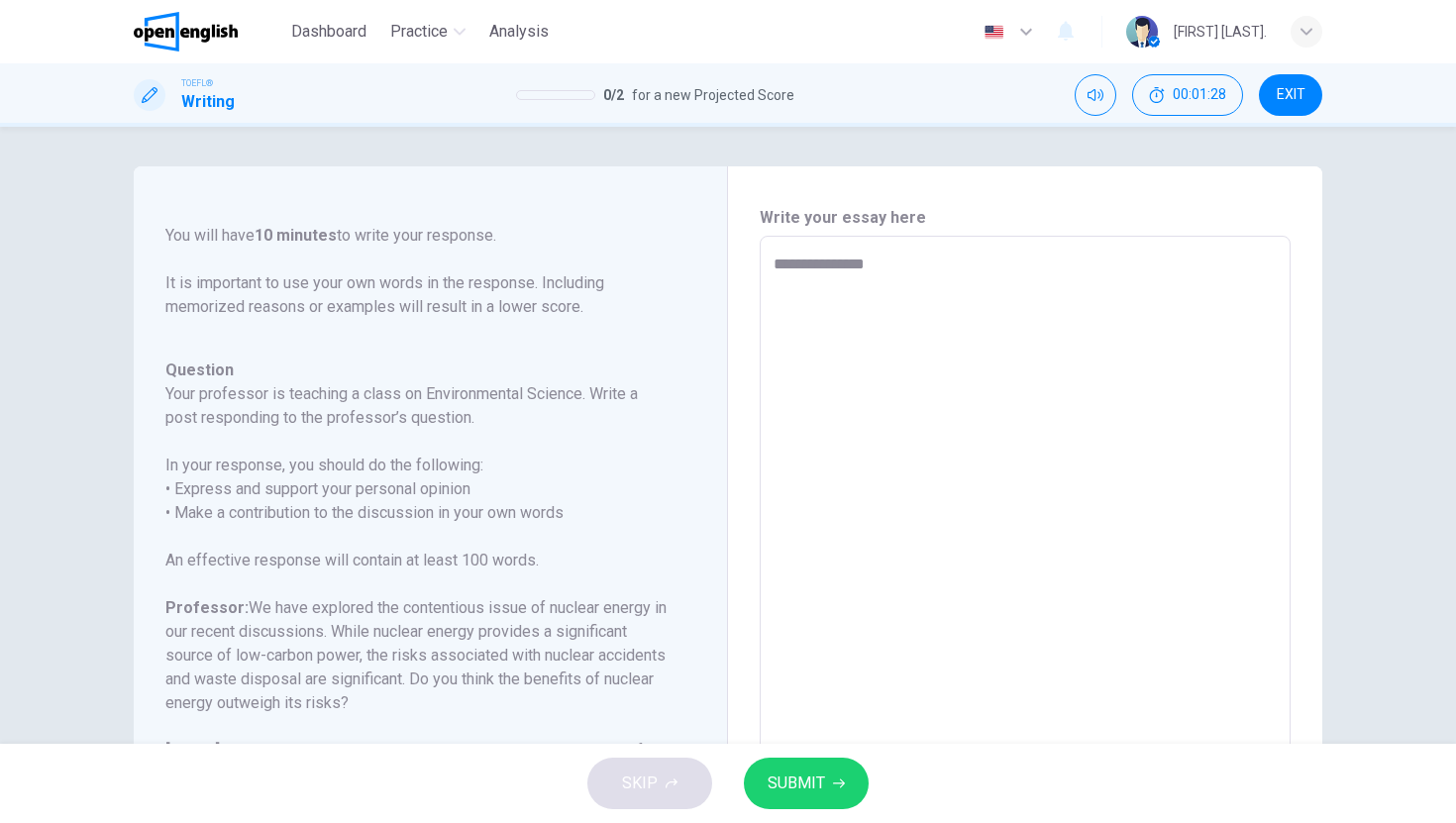 type on "**********" 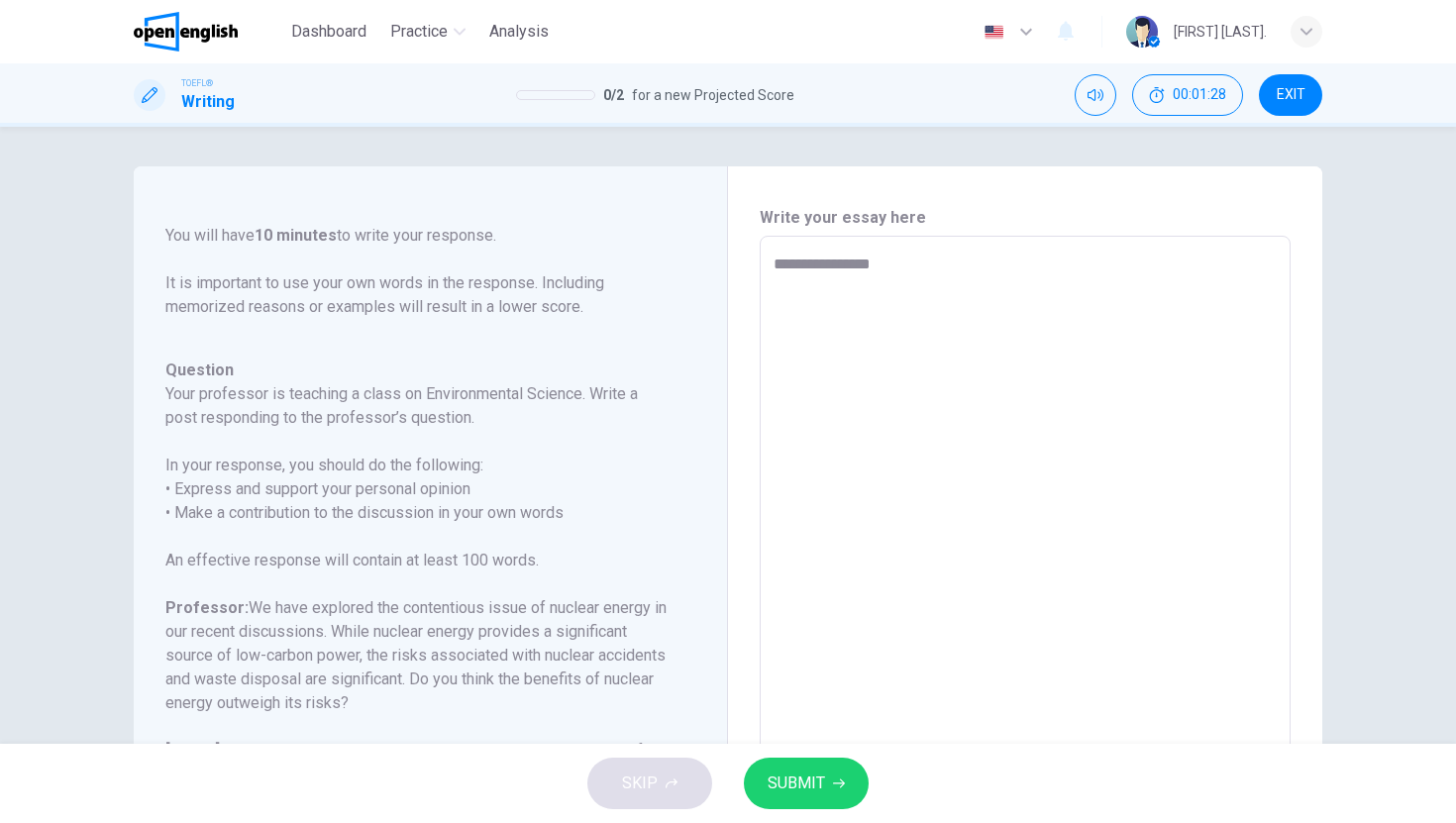 type on "*" 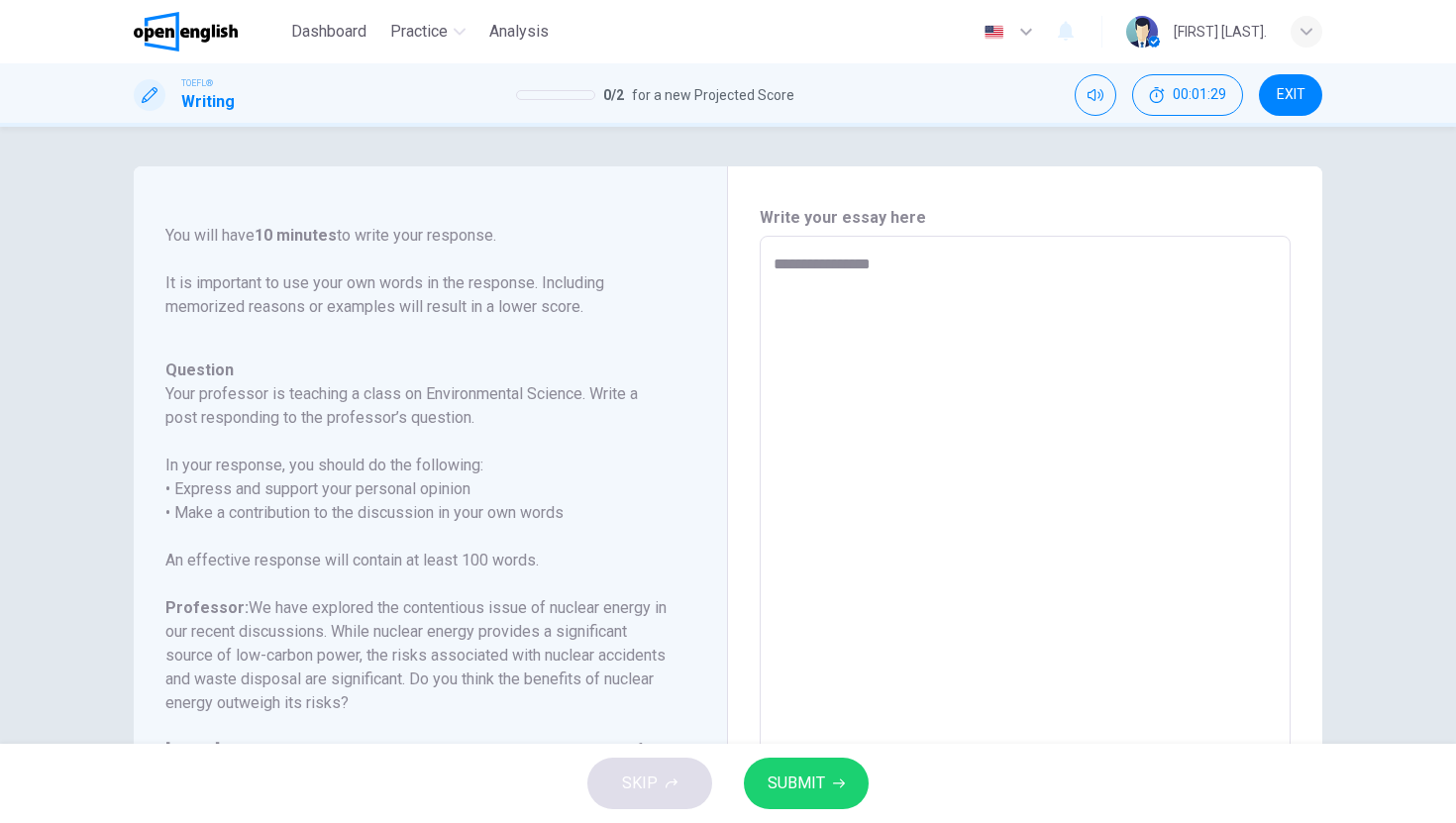 type on "**********" 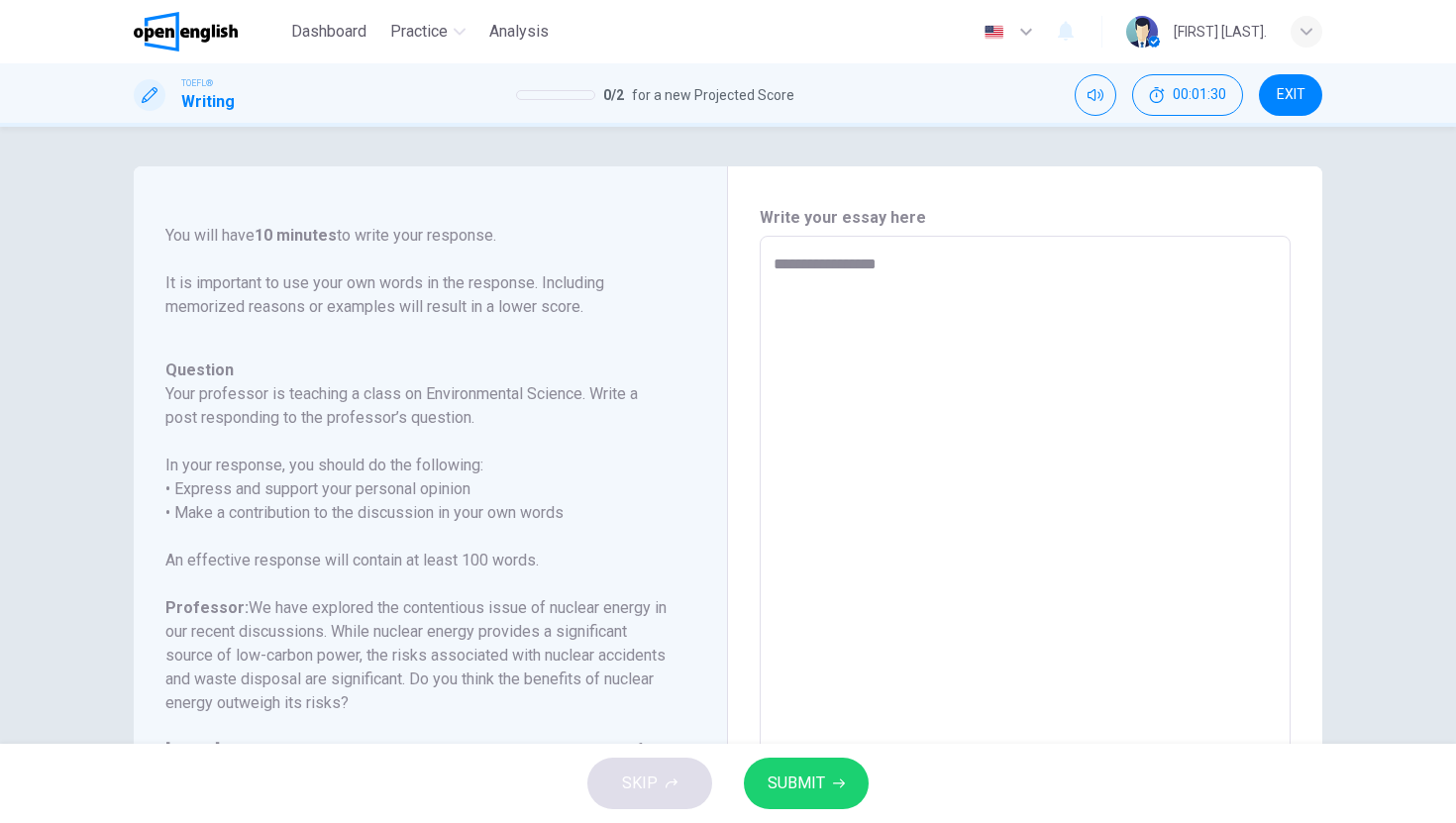 type on "**********" 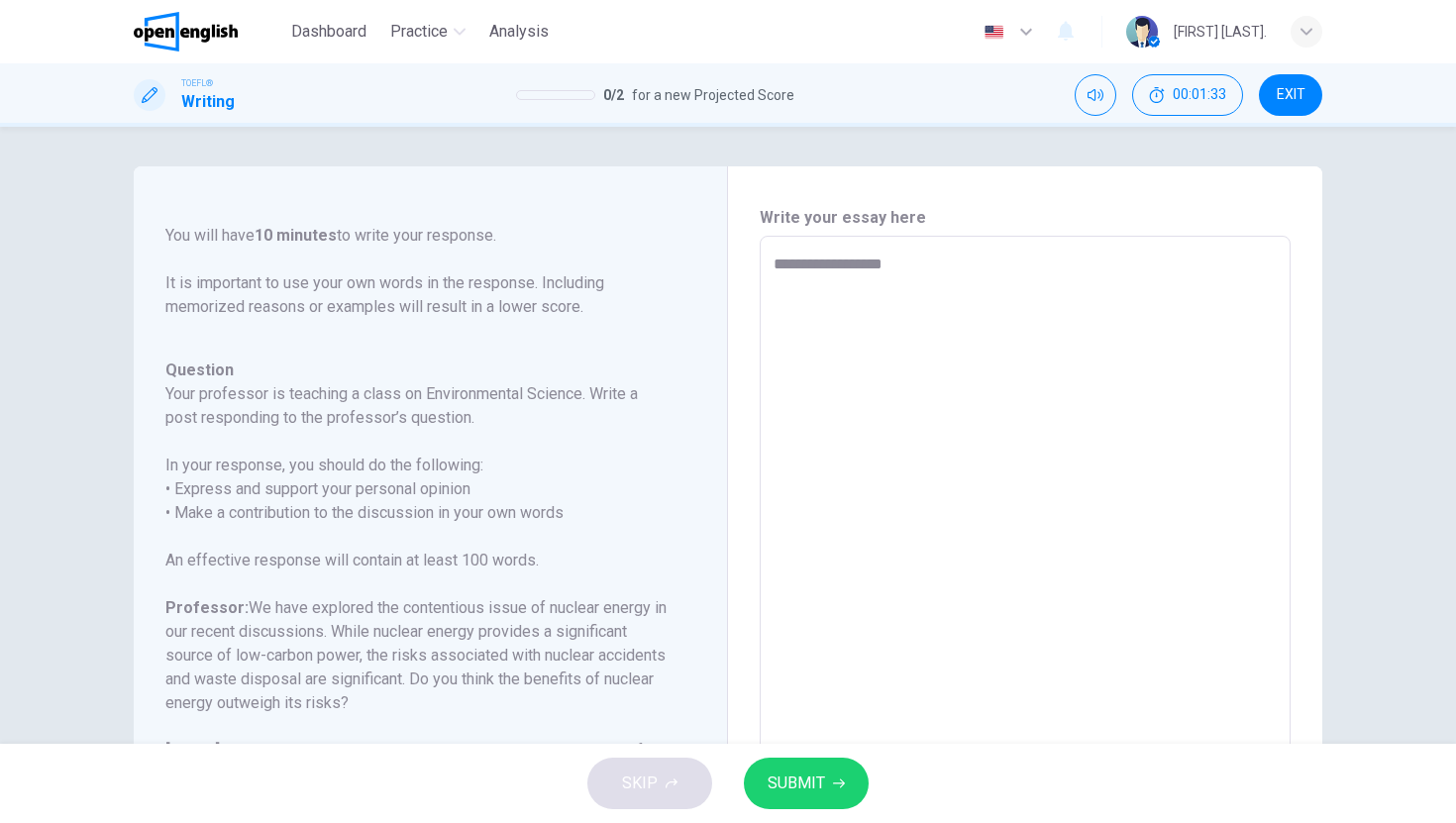 type on "**********" 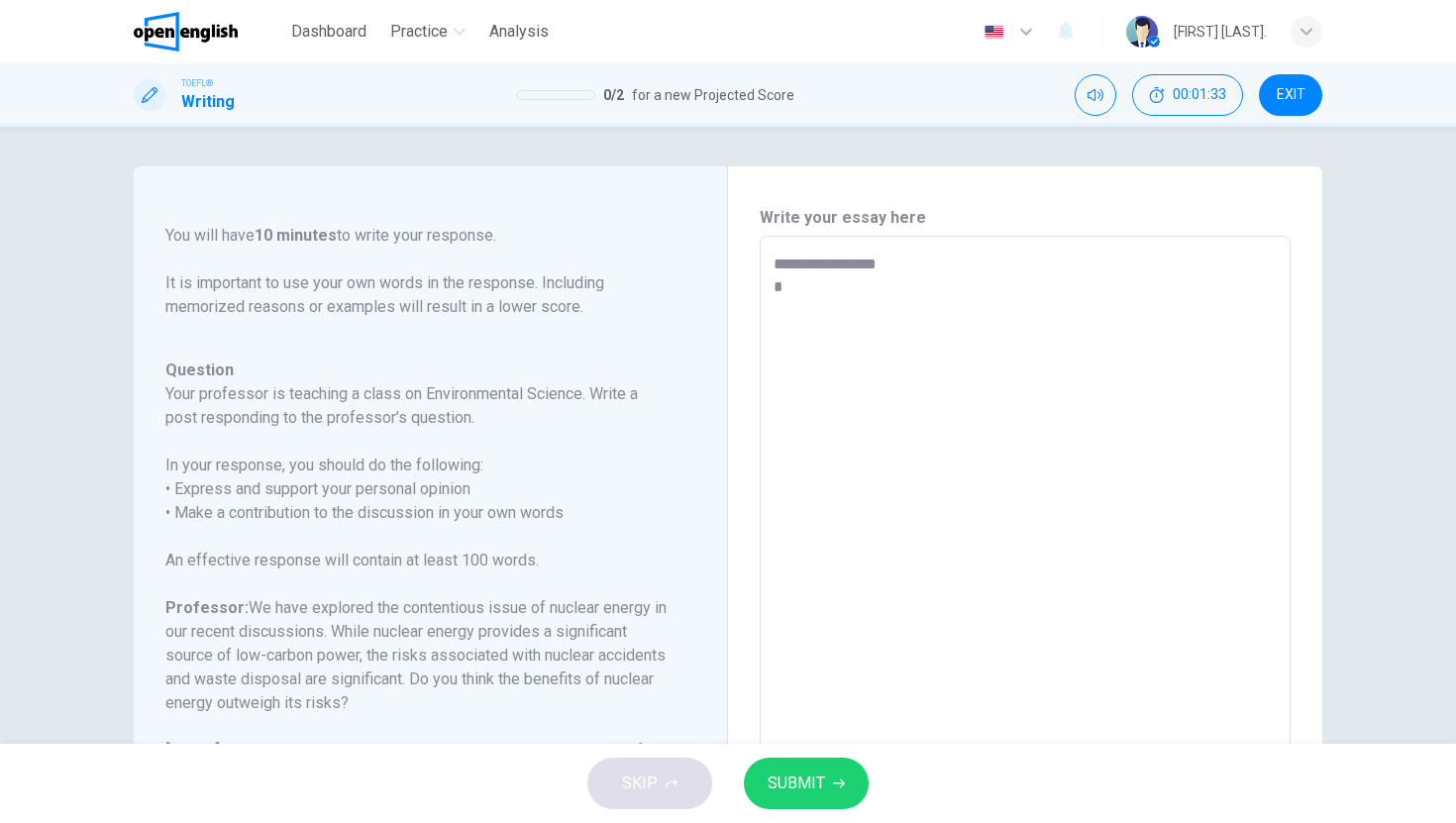 type on "**********" 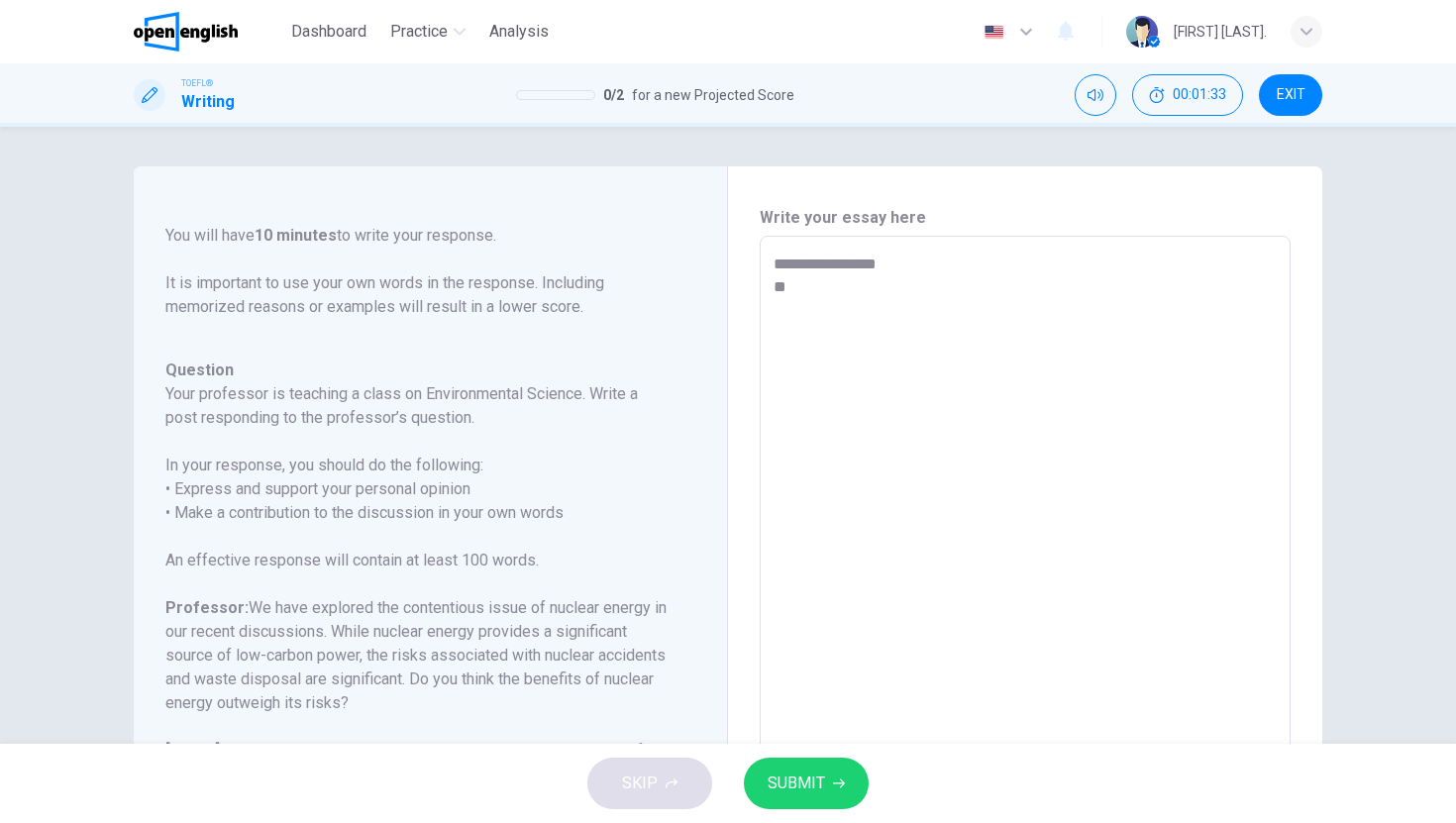 type on "*" 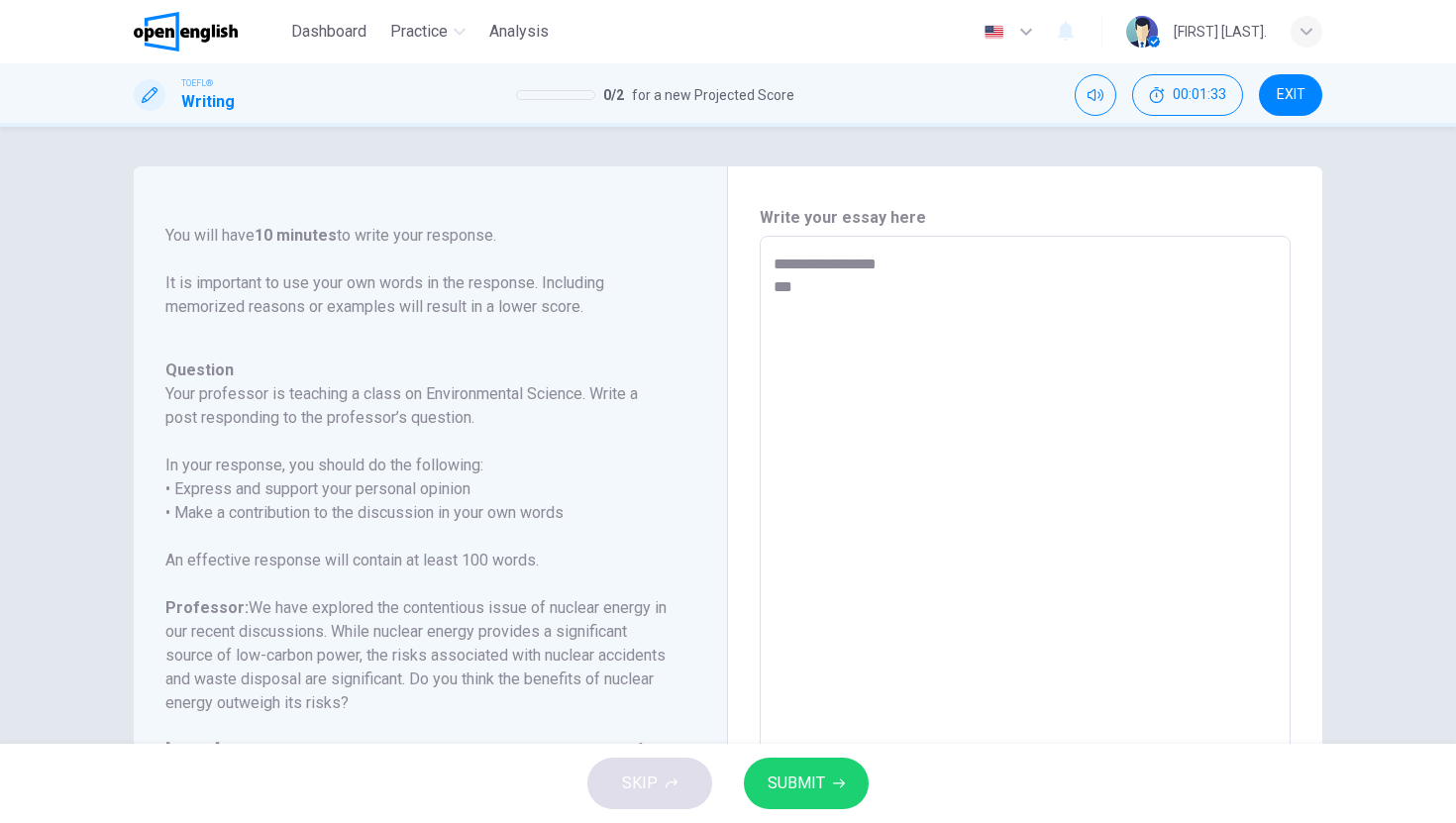 type on "*" 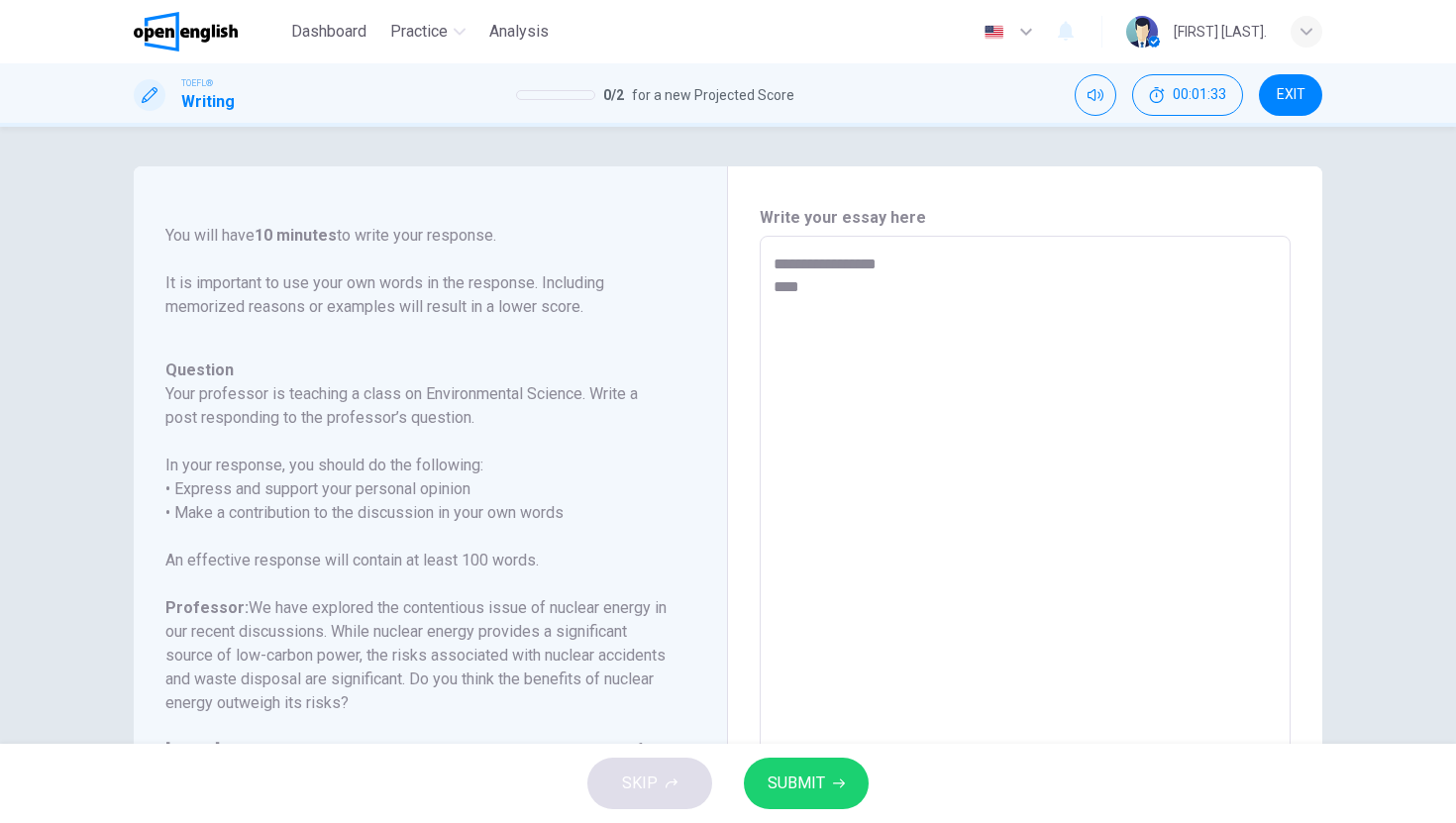type on "*" 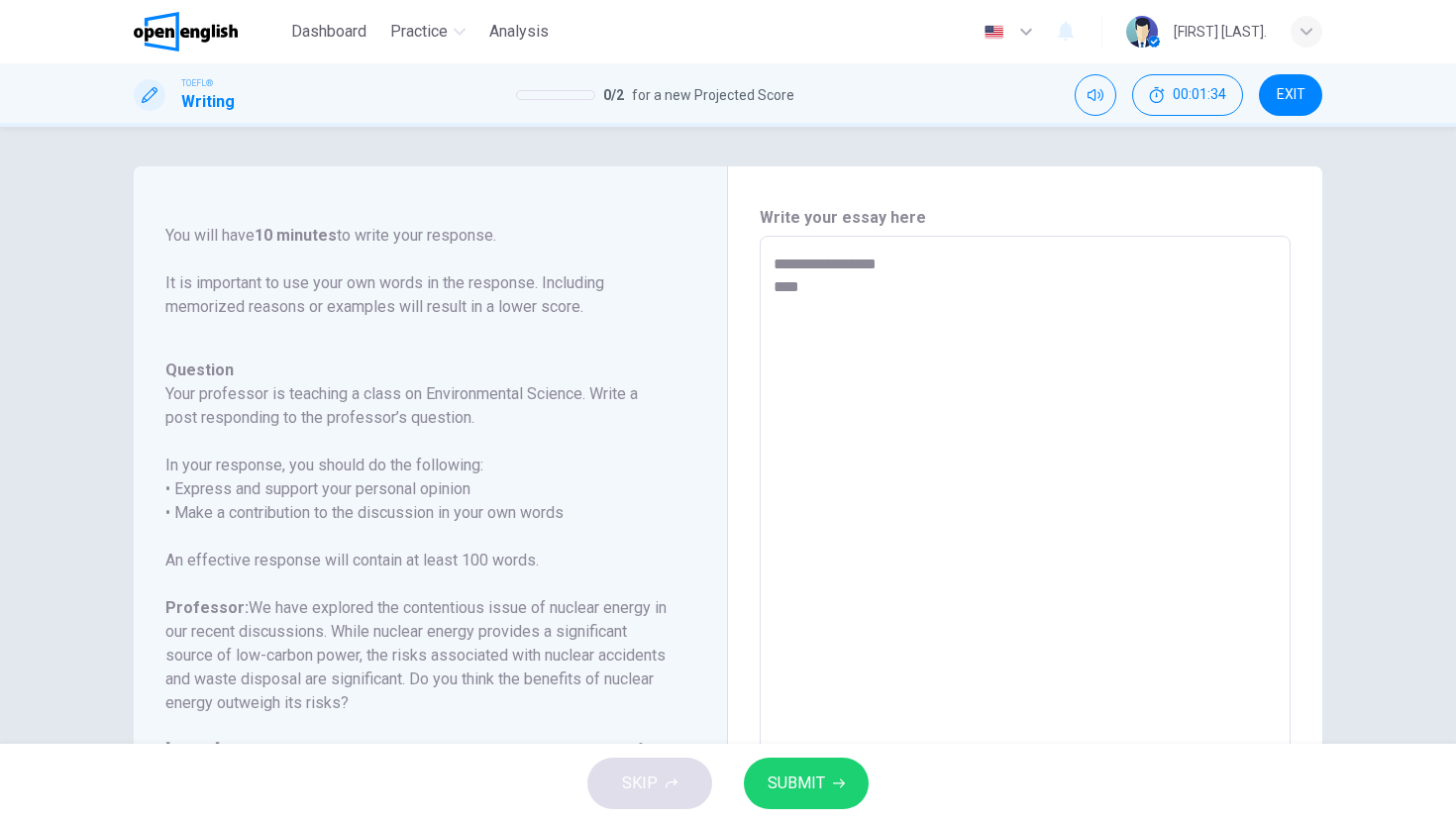 type on "**********" 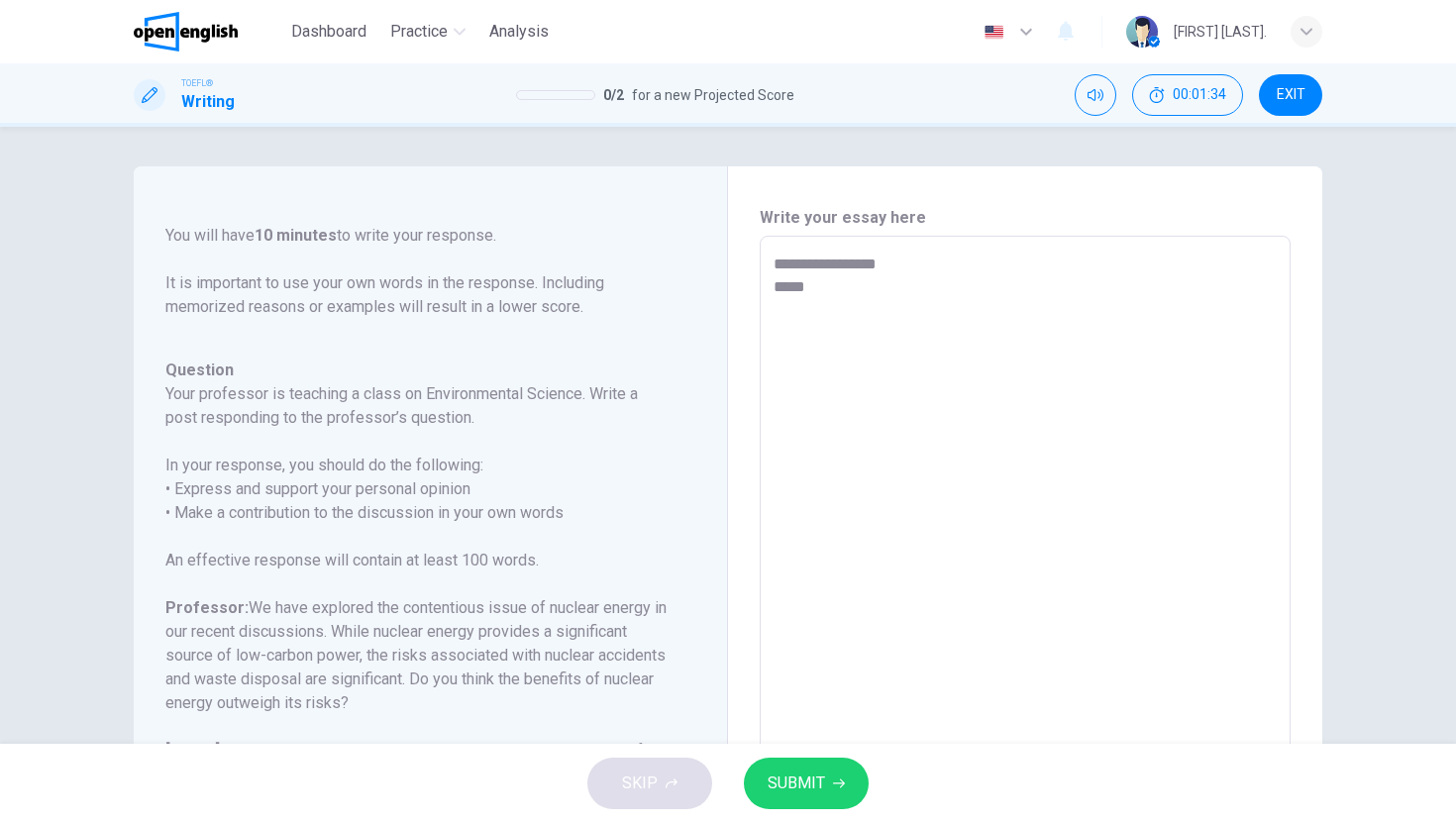 type on "*" 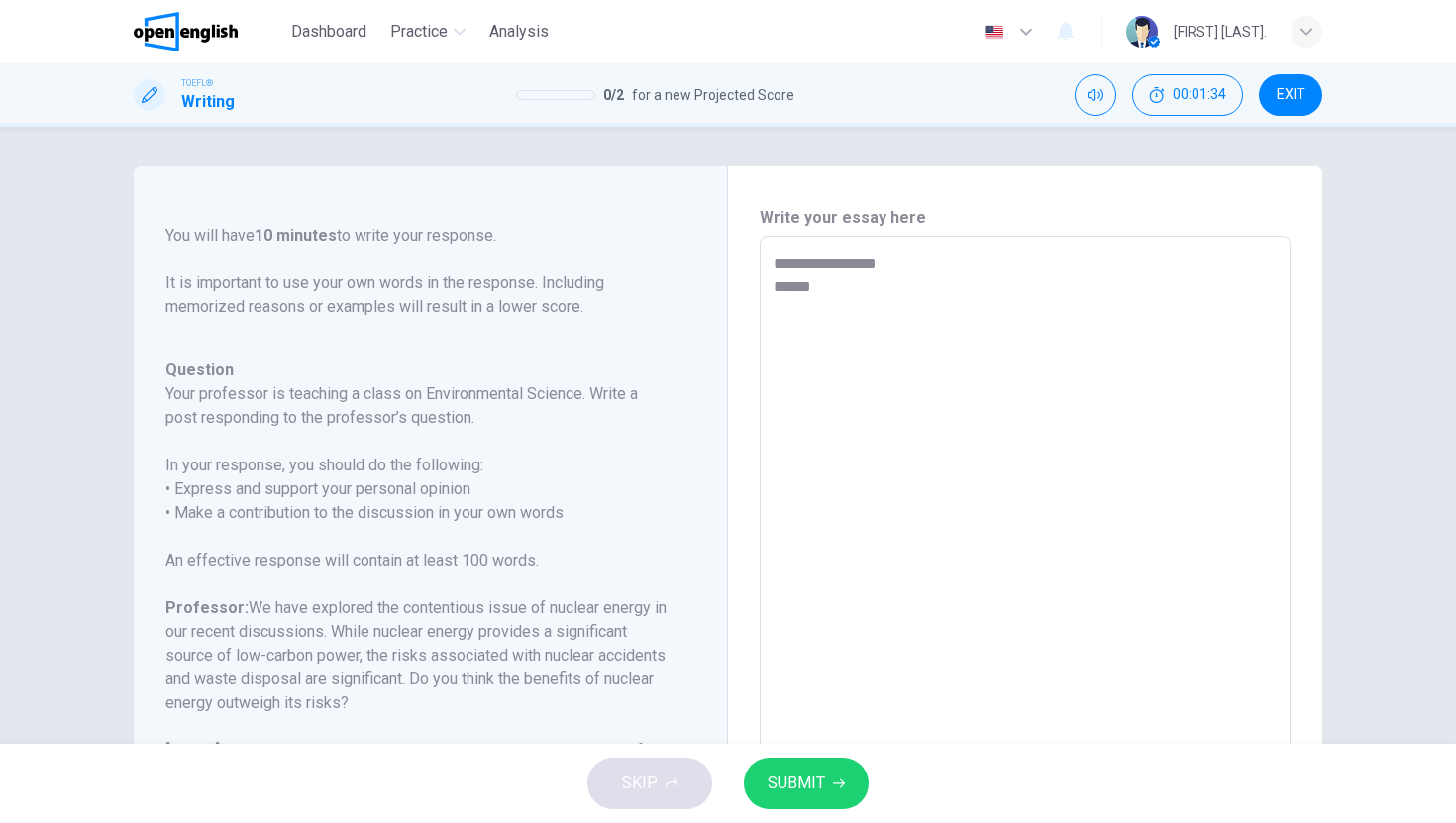 type on "**********" 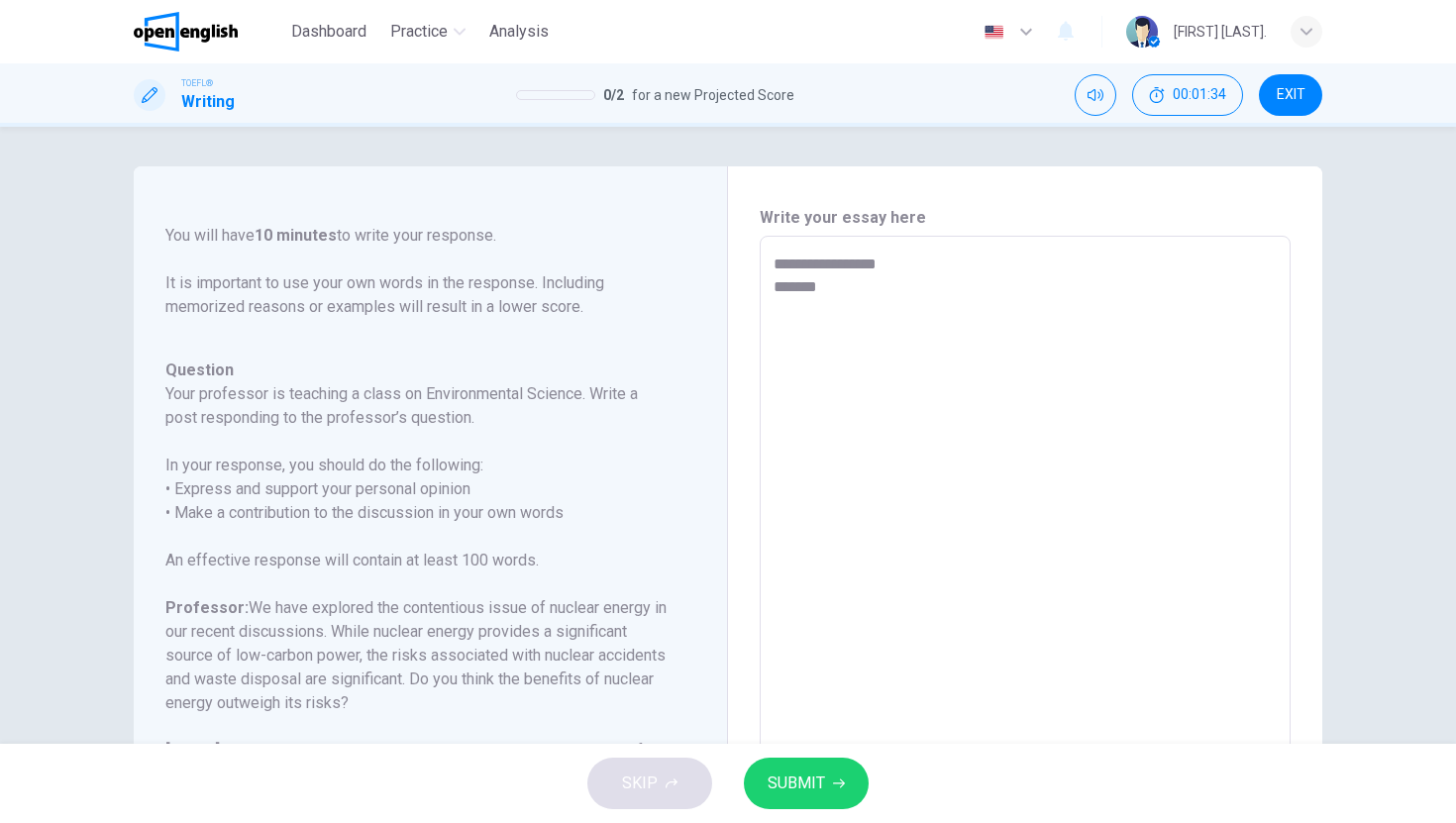 type on "*" 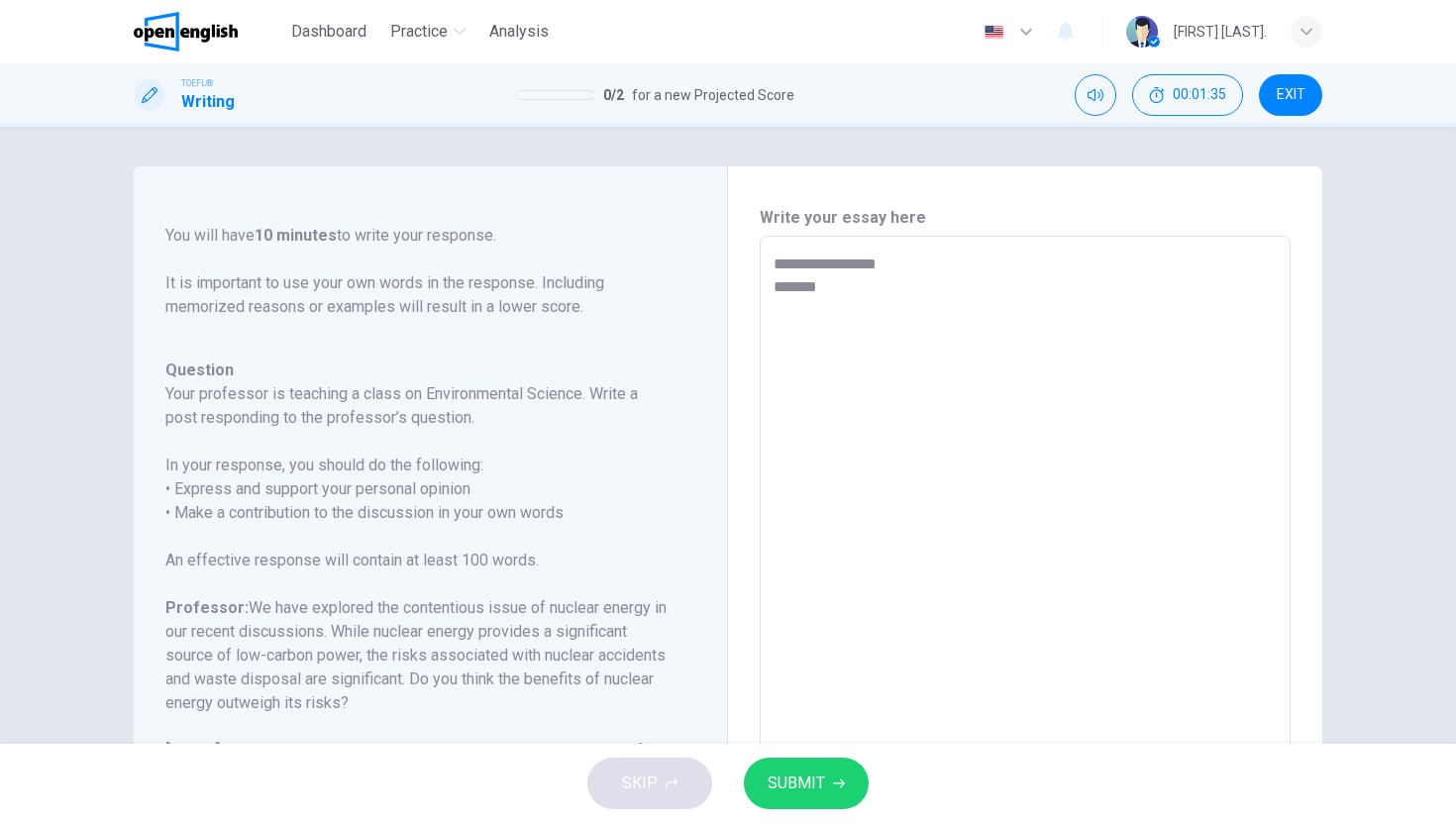 type on "**********" 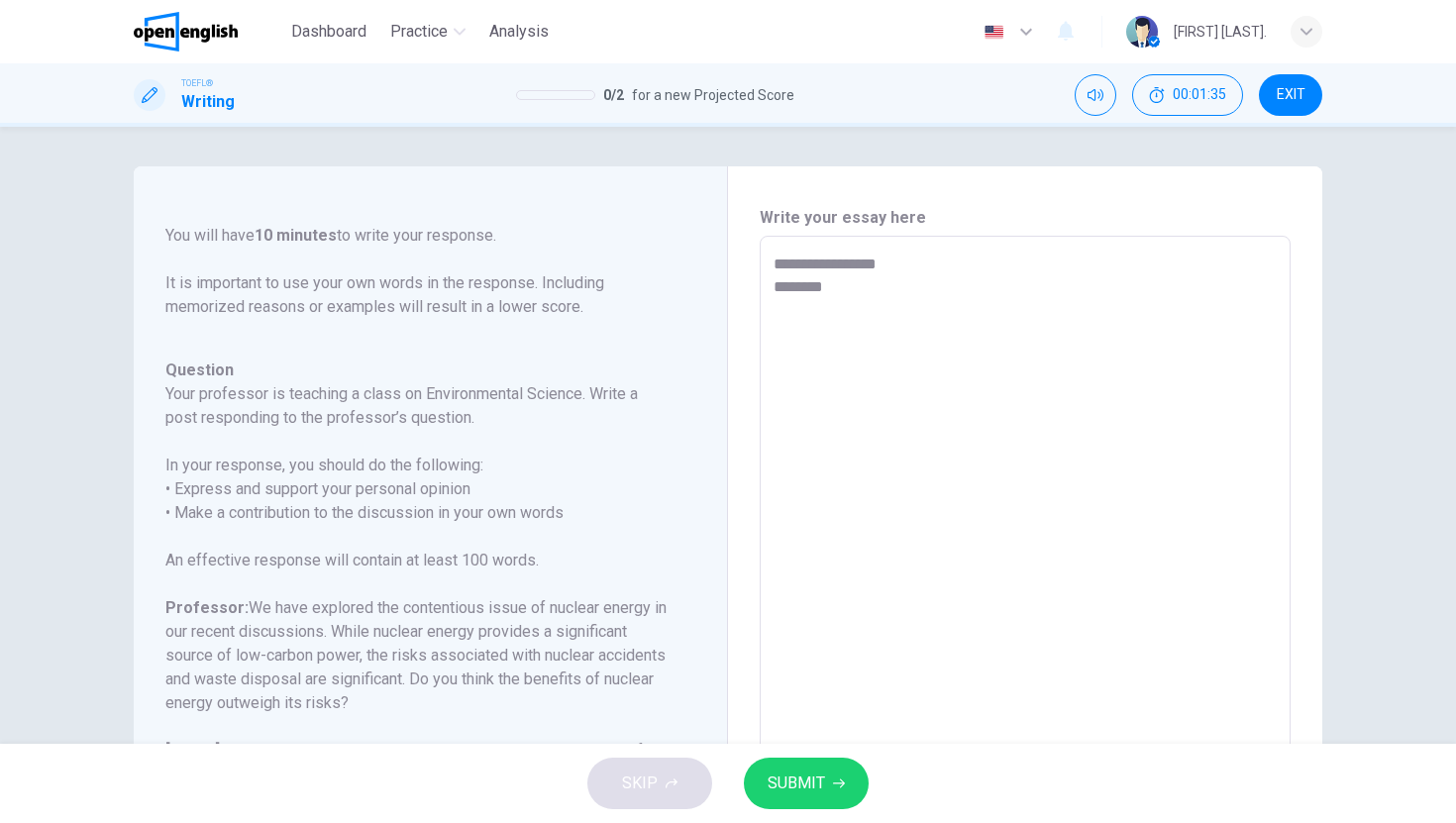 type on "*" 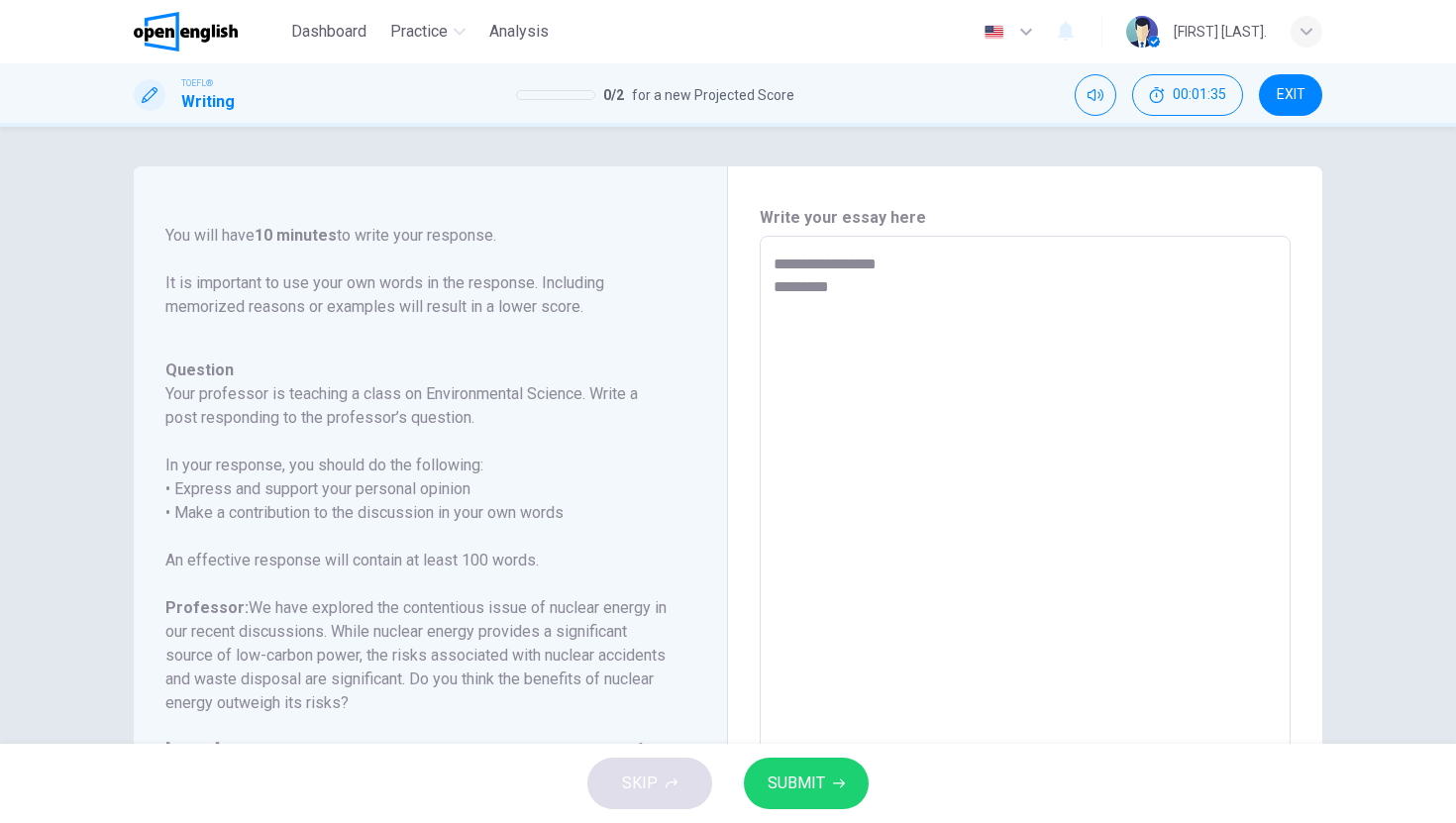 type on "**********" 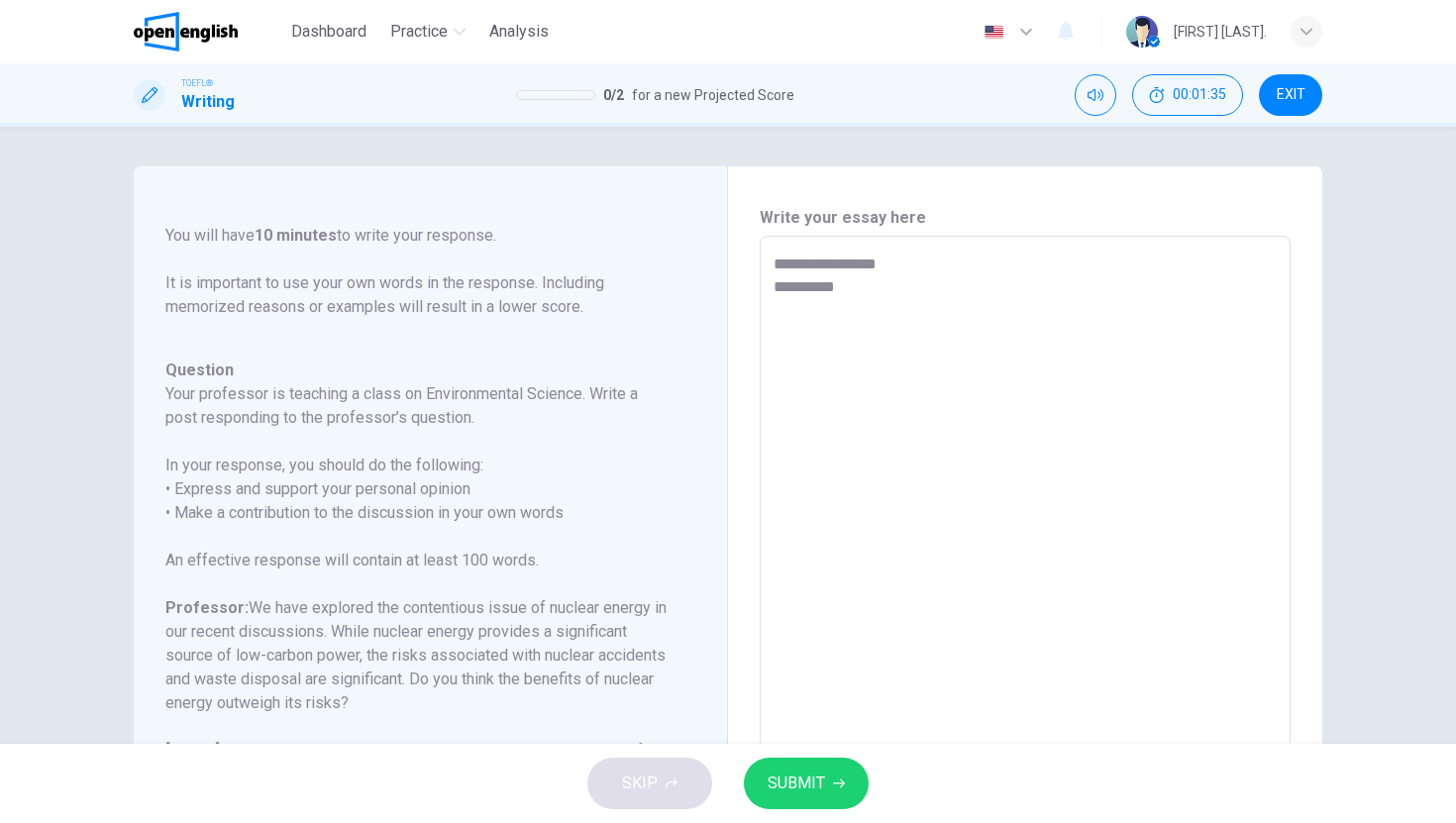 type on "*" 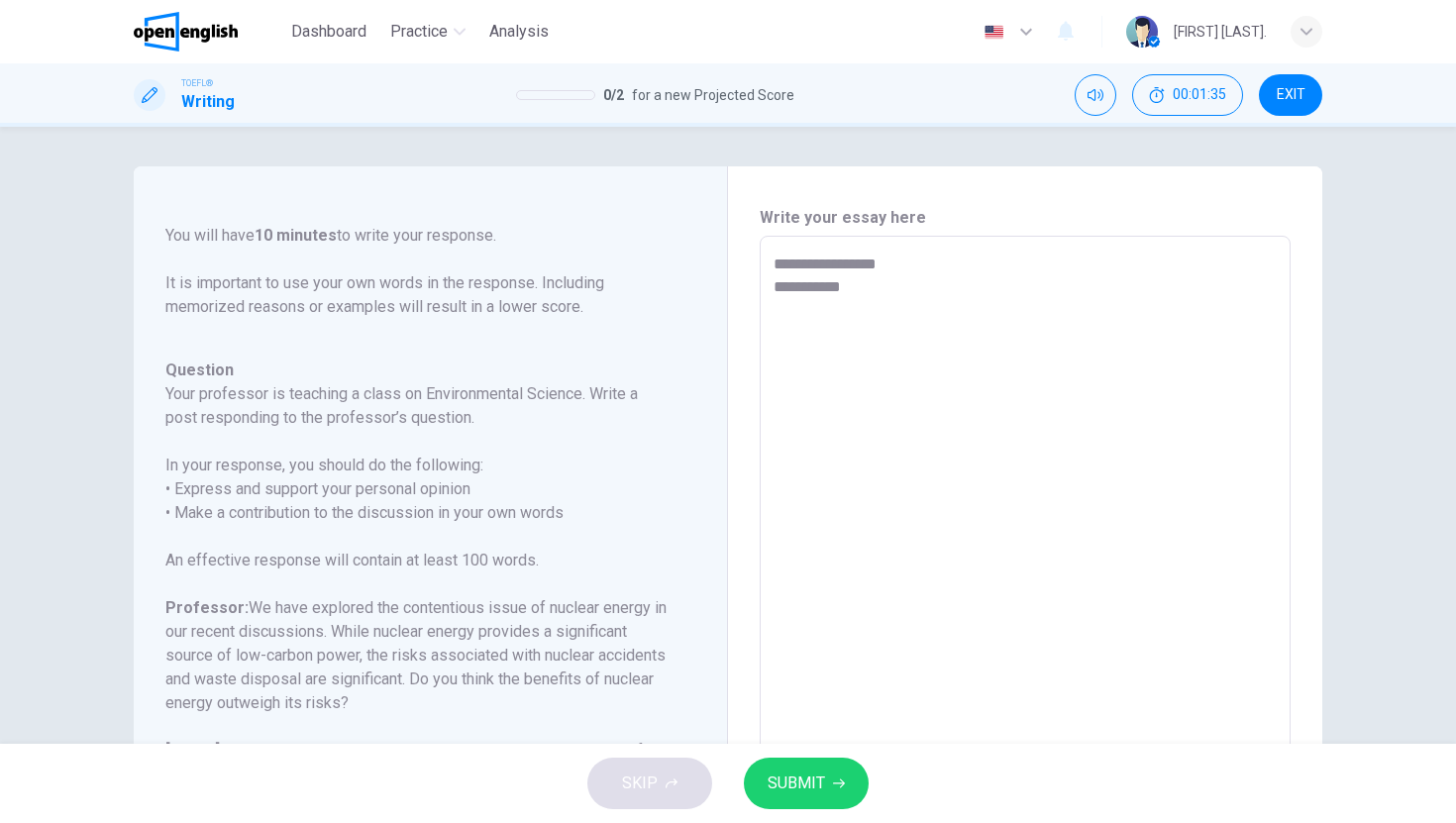 type on "*" 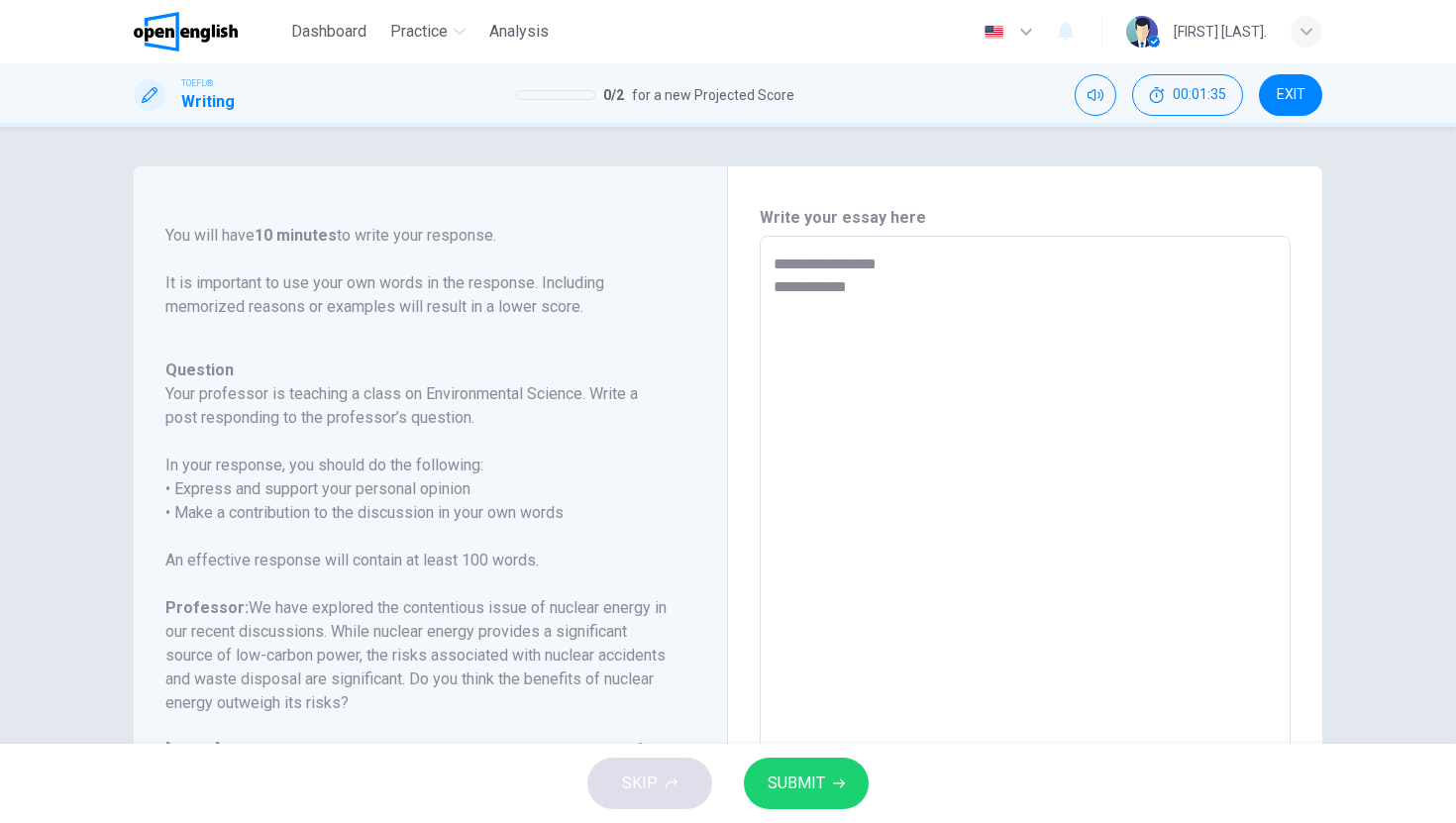 type on "*" 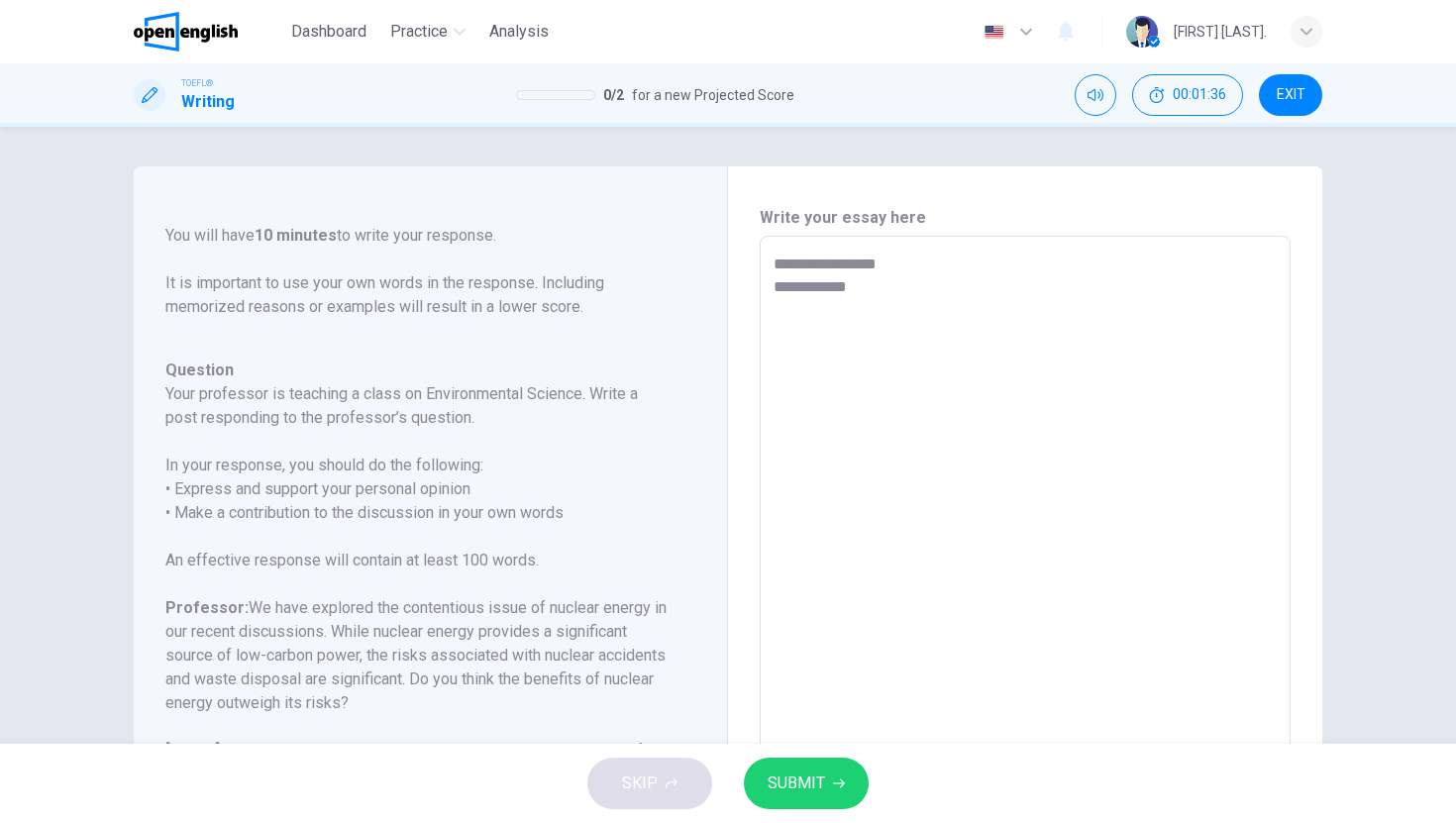type on "**********" 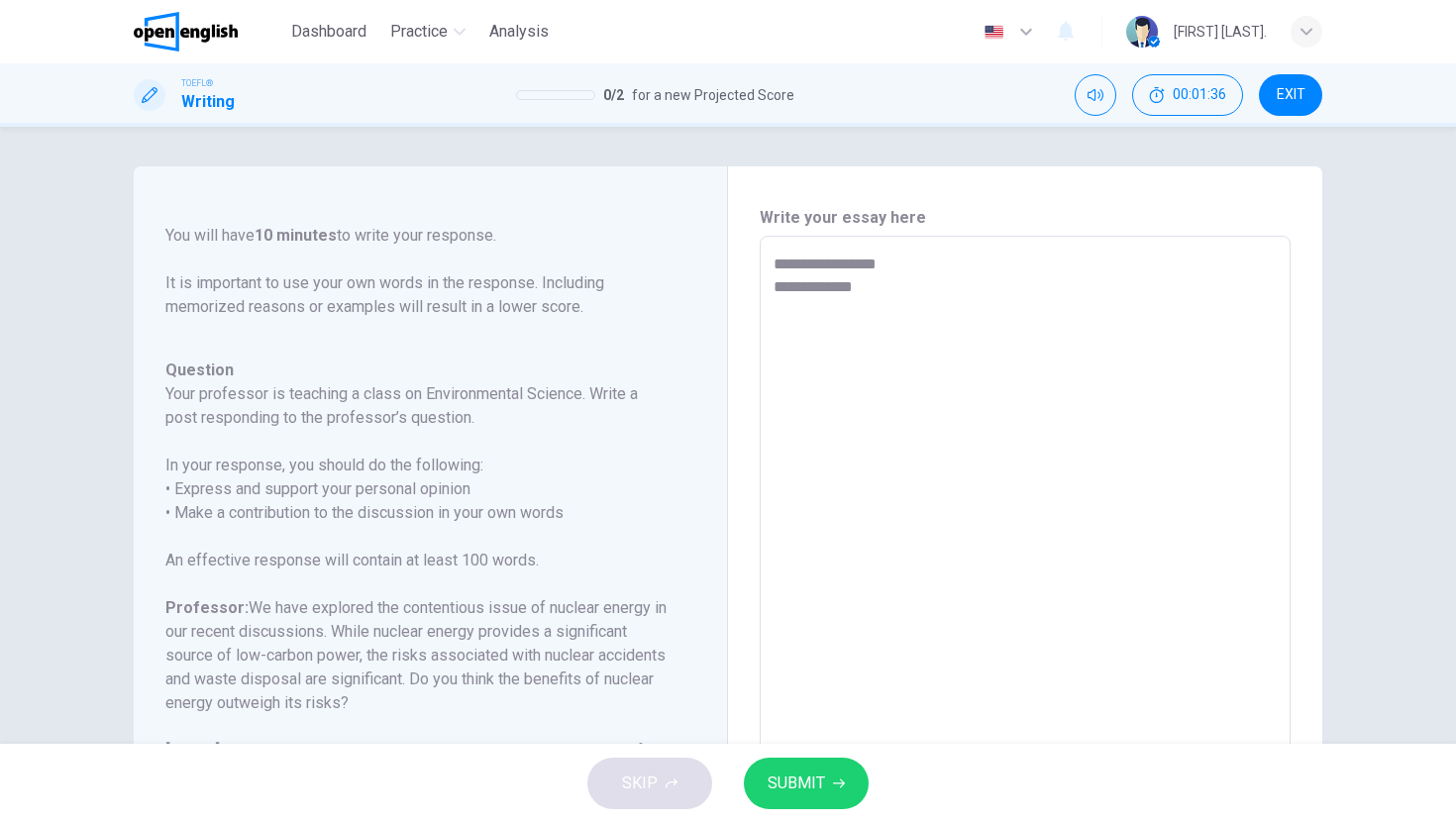 type on "**********" 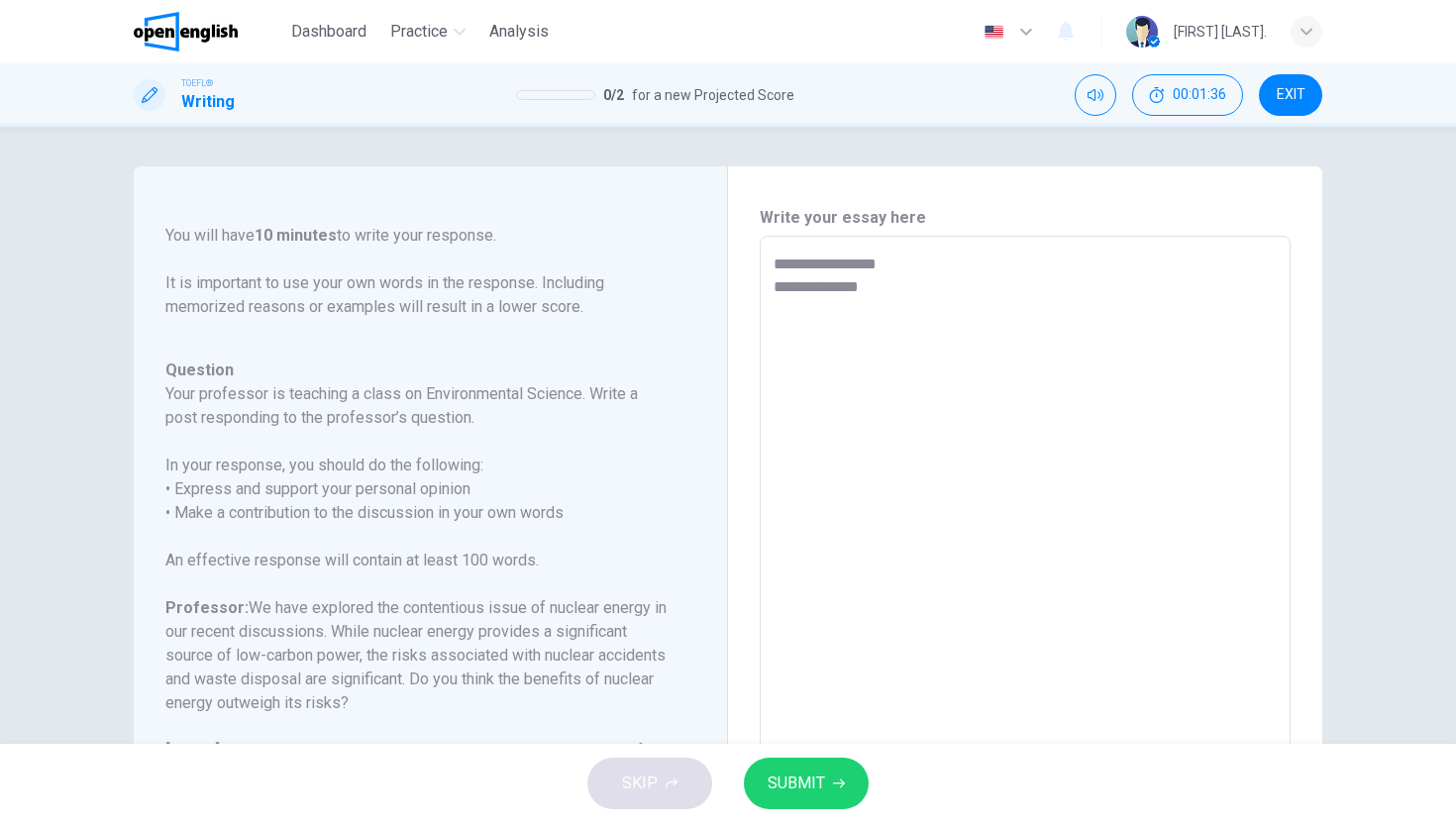 type on "*" 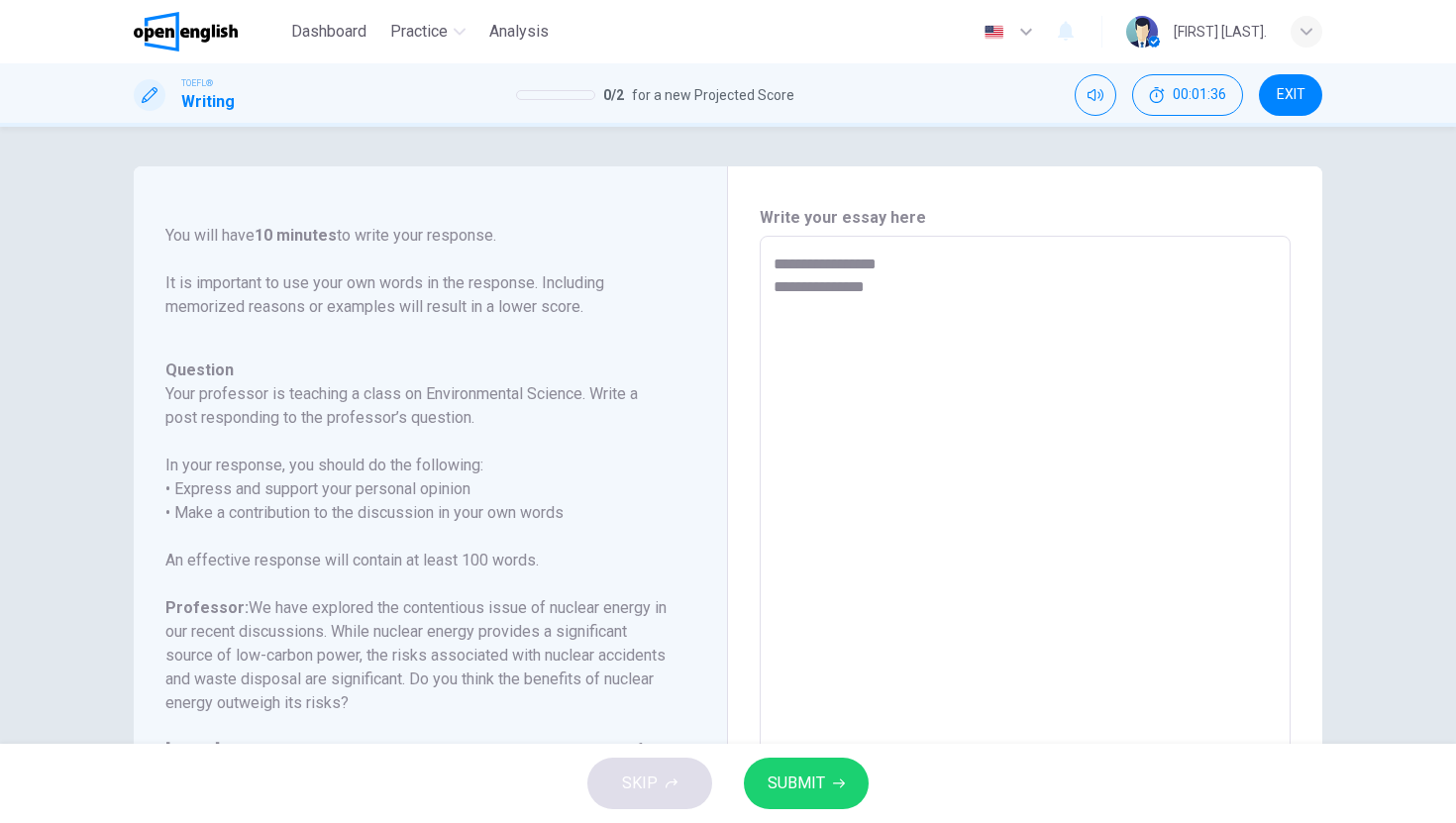 type on "*" 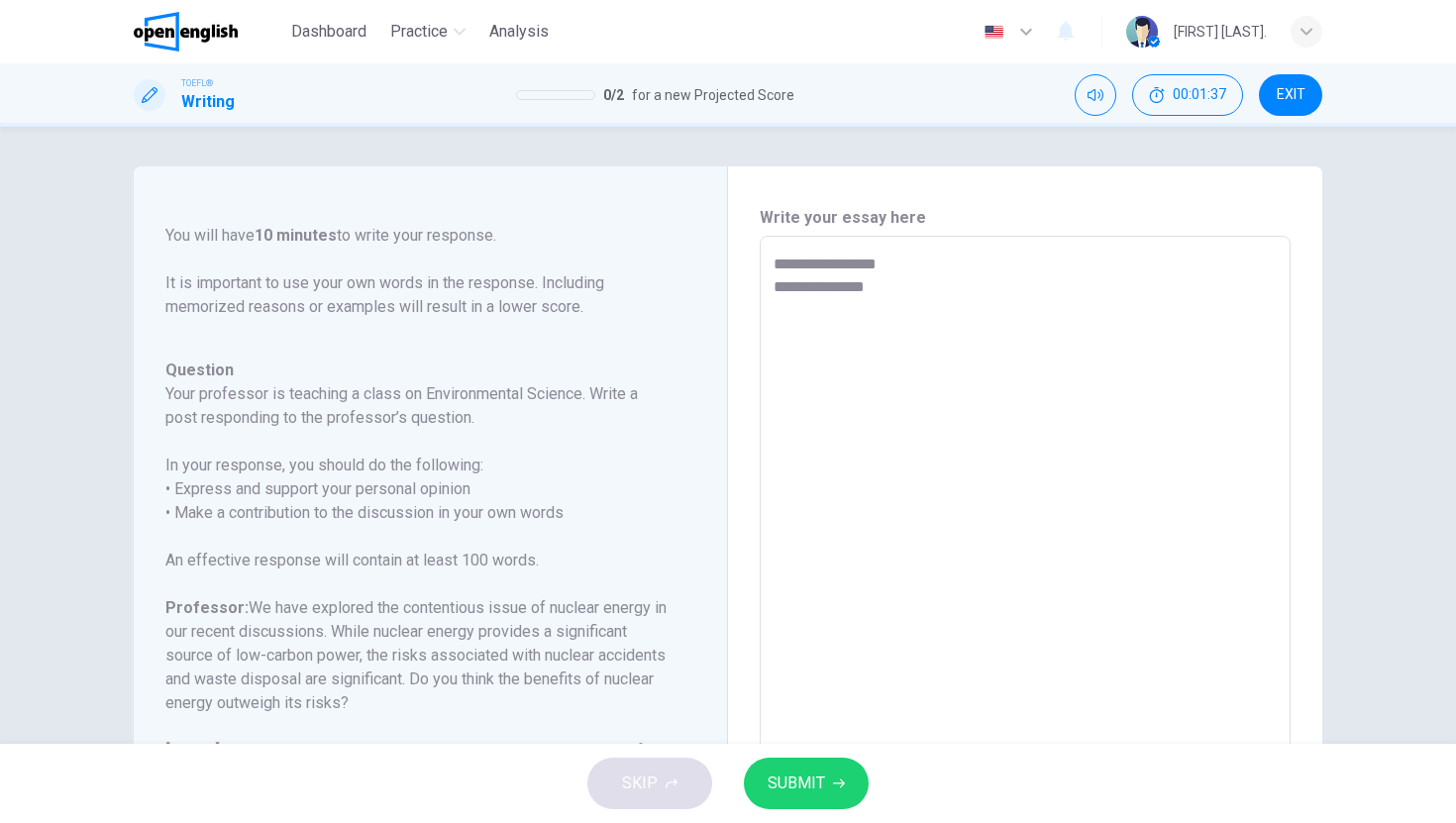 type on "**********" 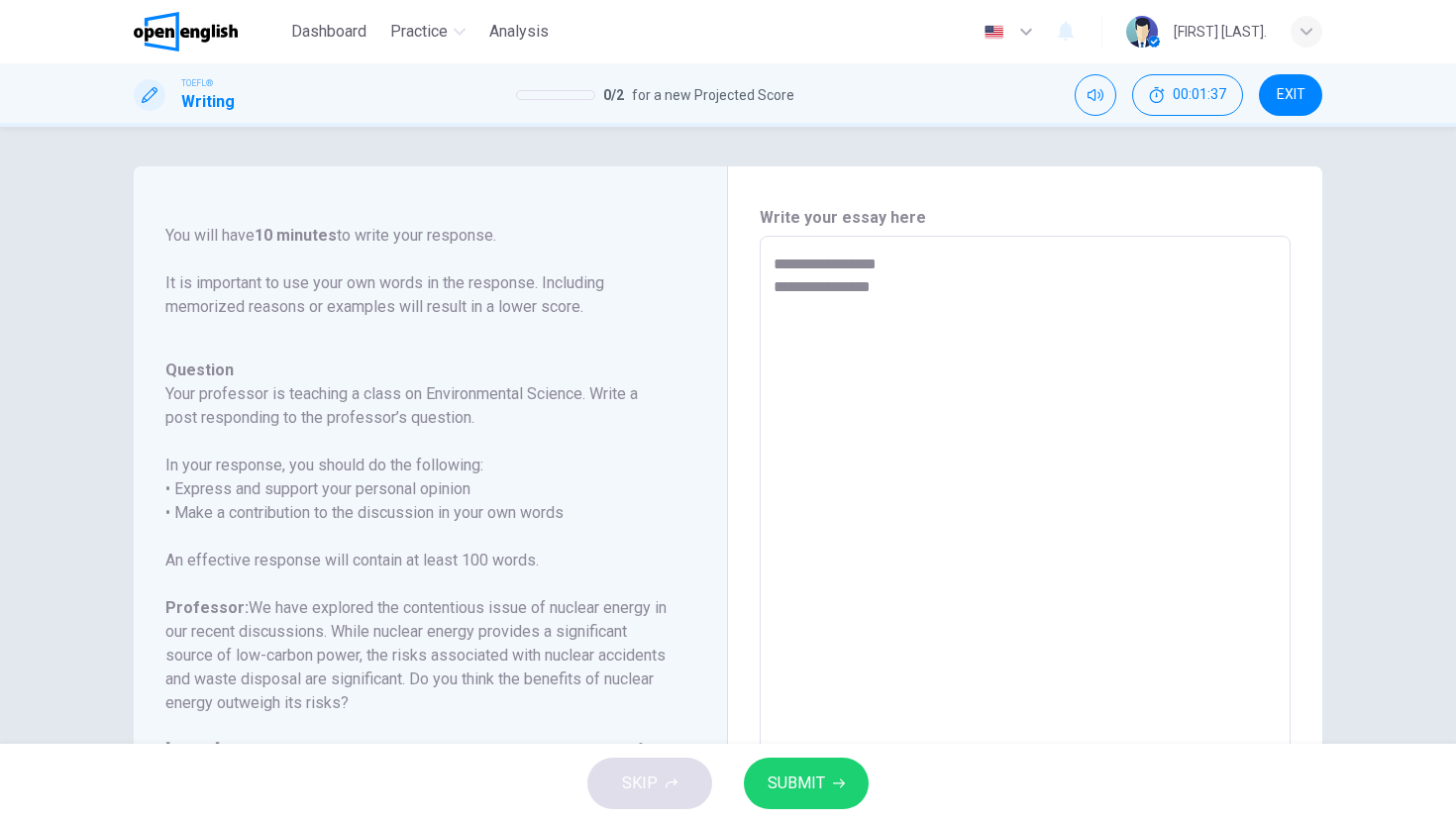 type on "*" 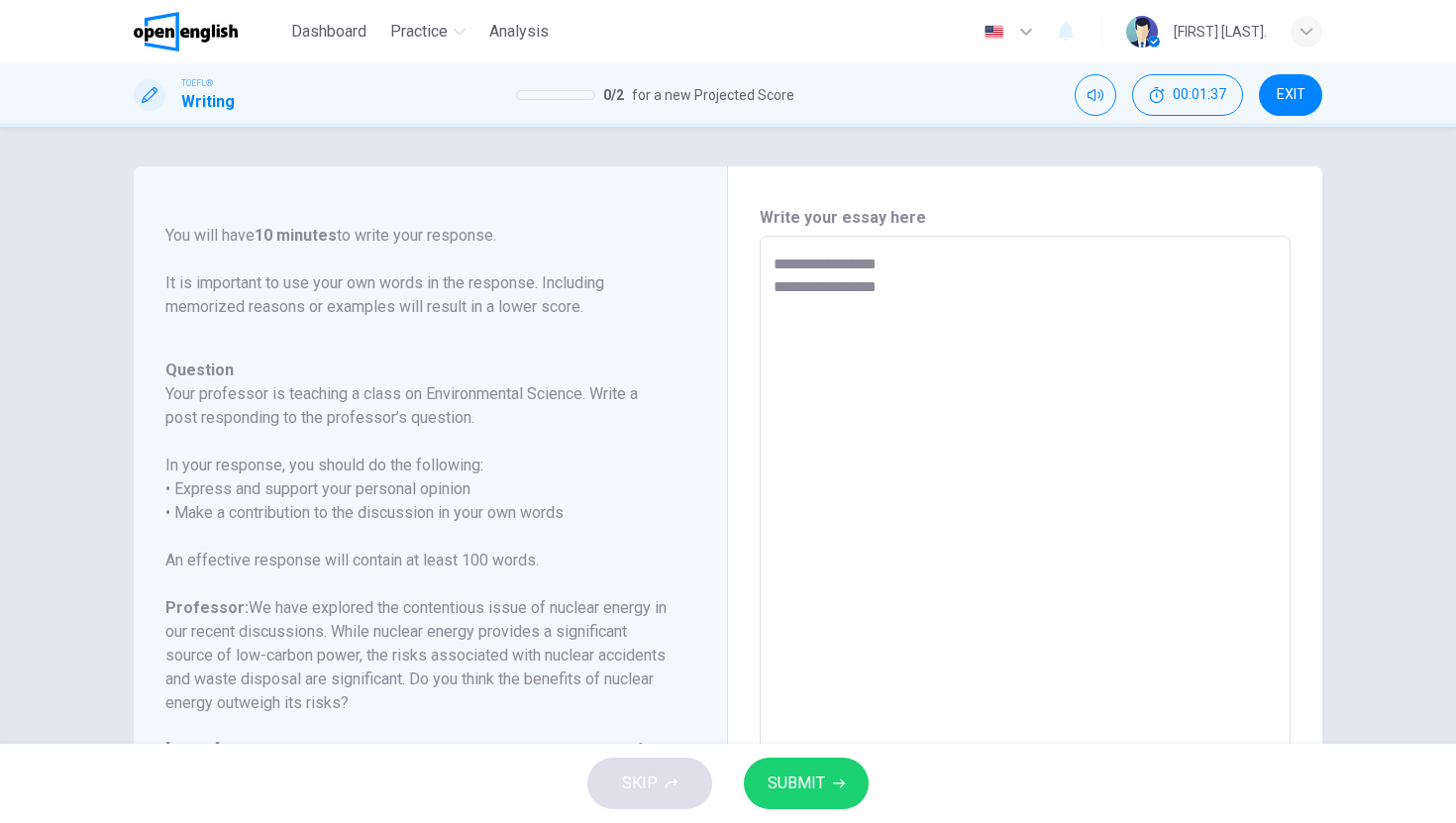 type on "*" 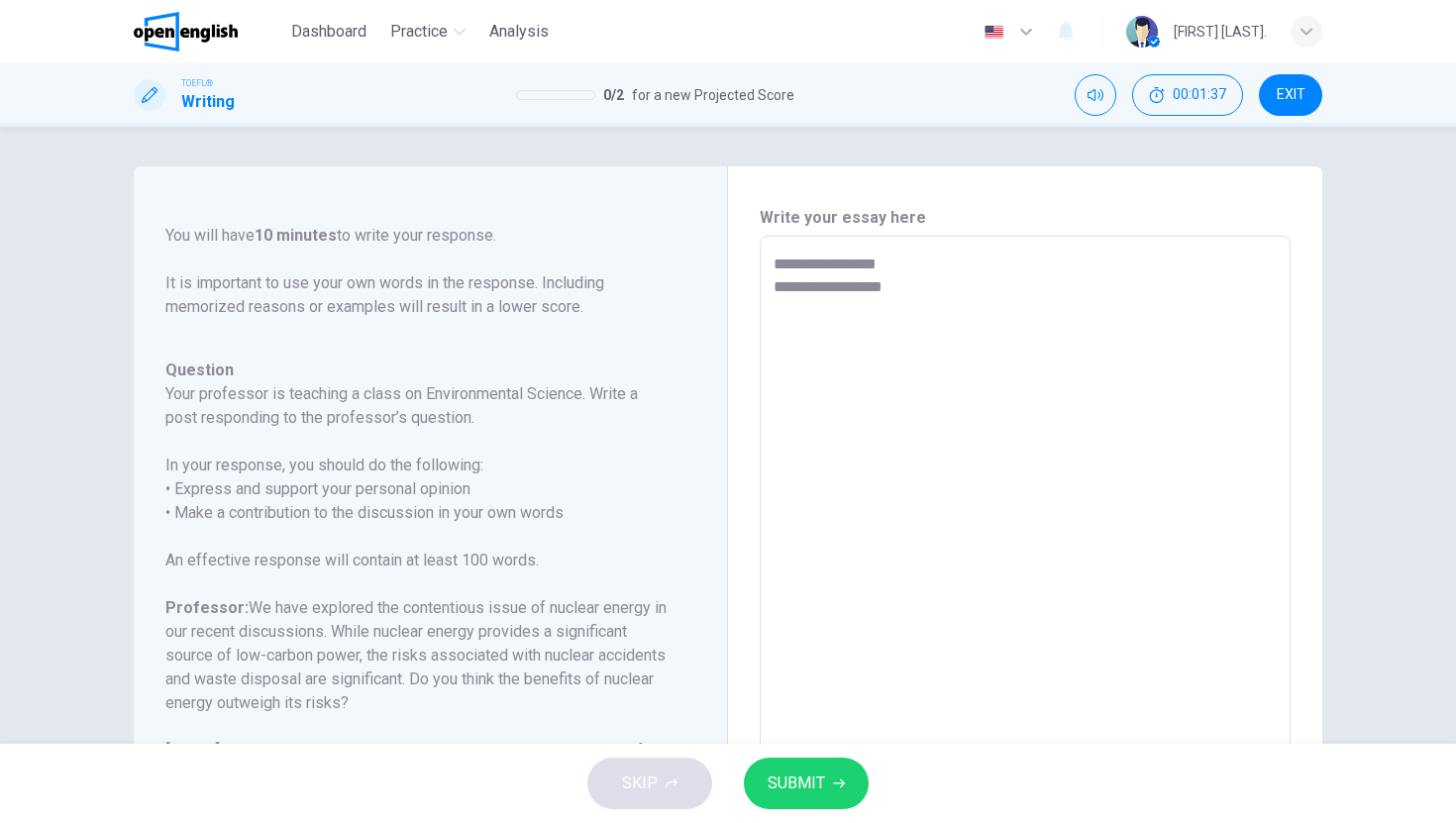 type on "**********" 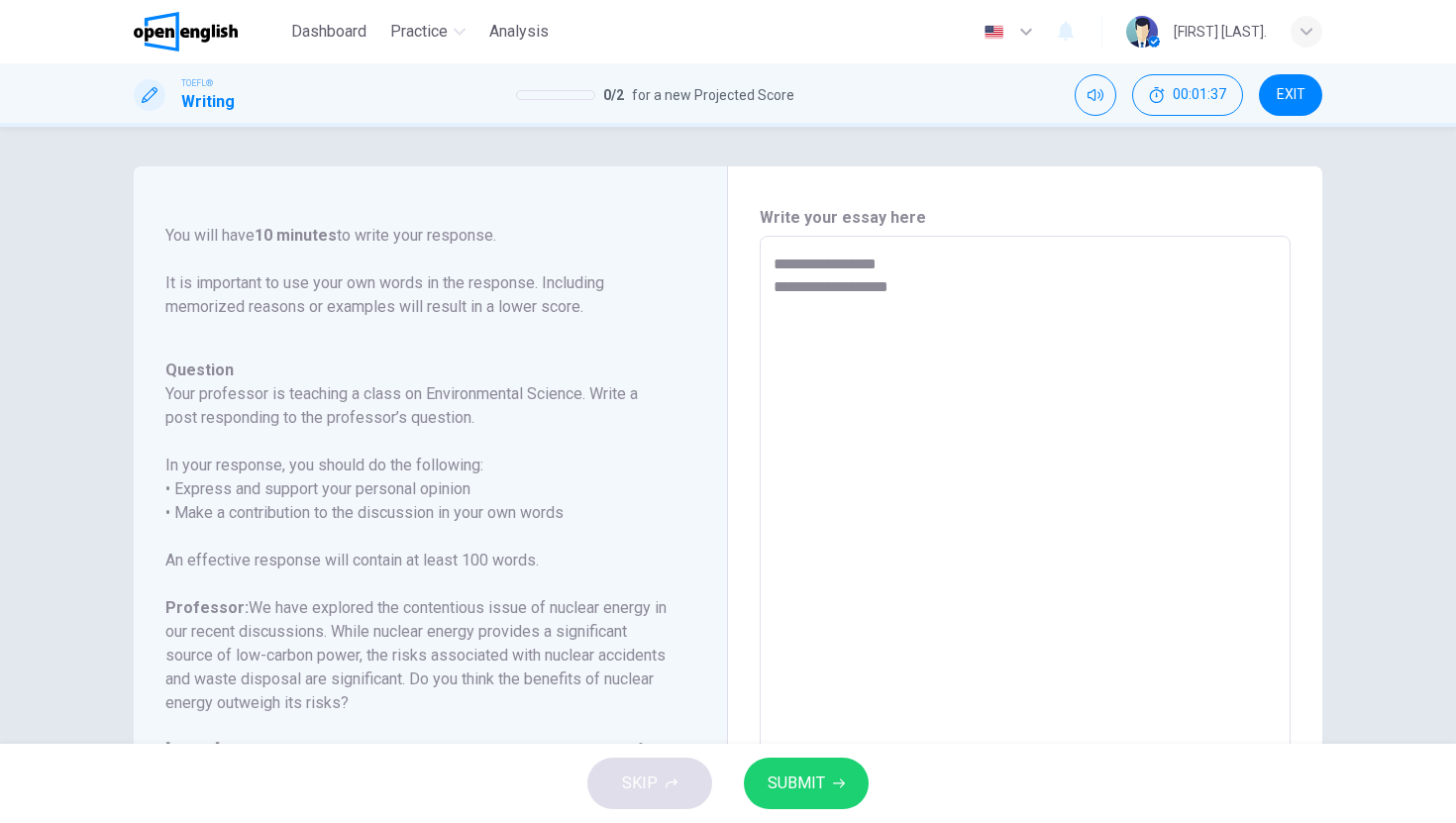 type on "*" 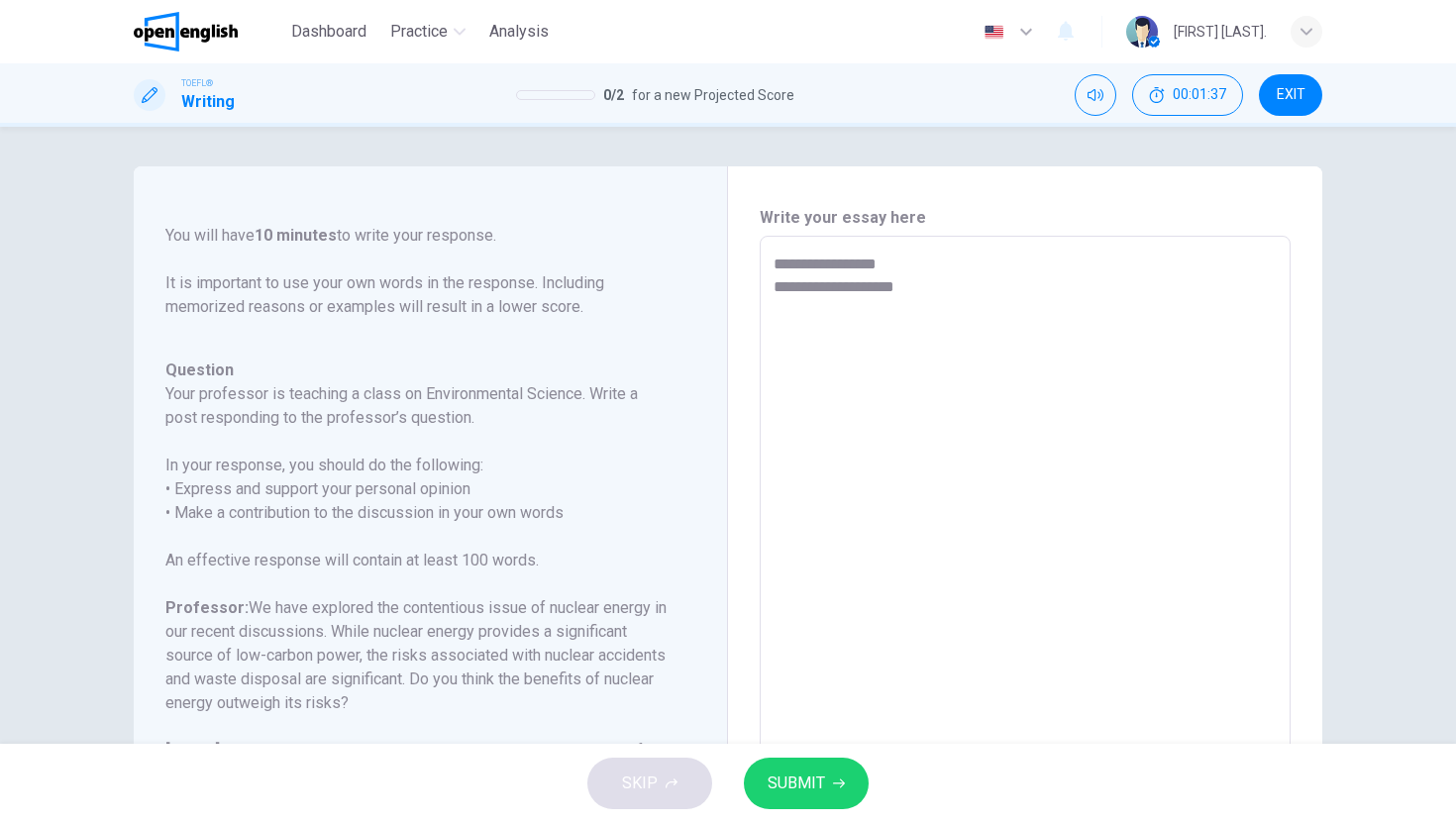 type on "*" 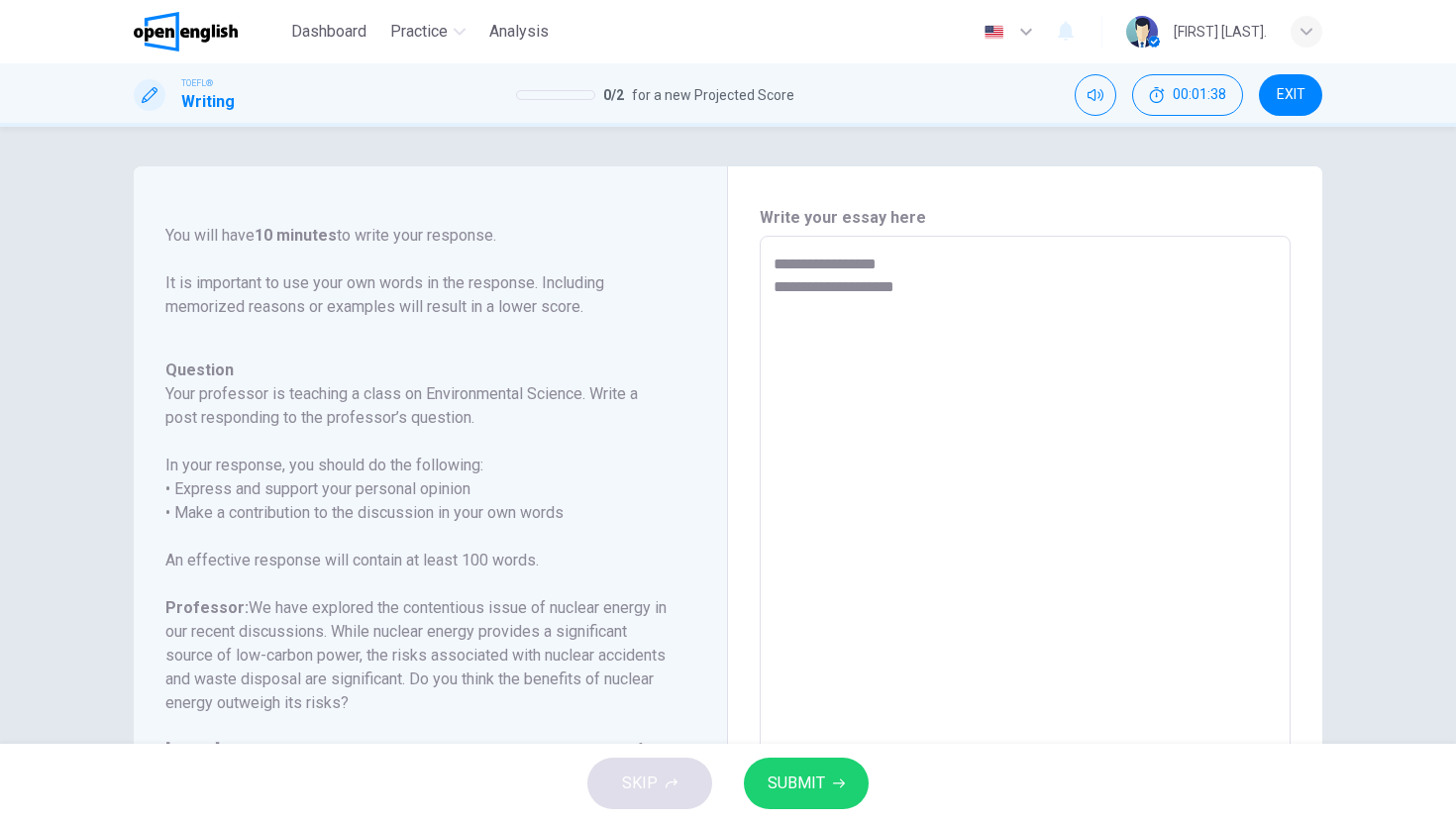 type on "**********" 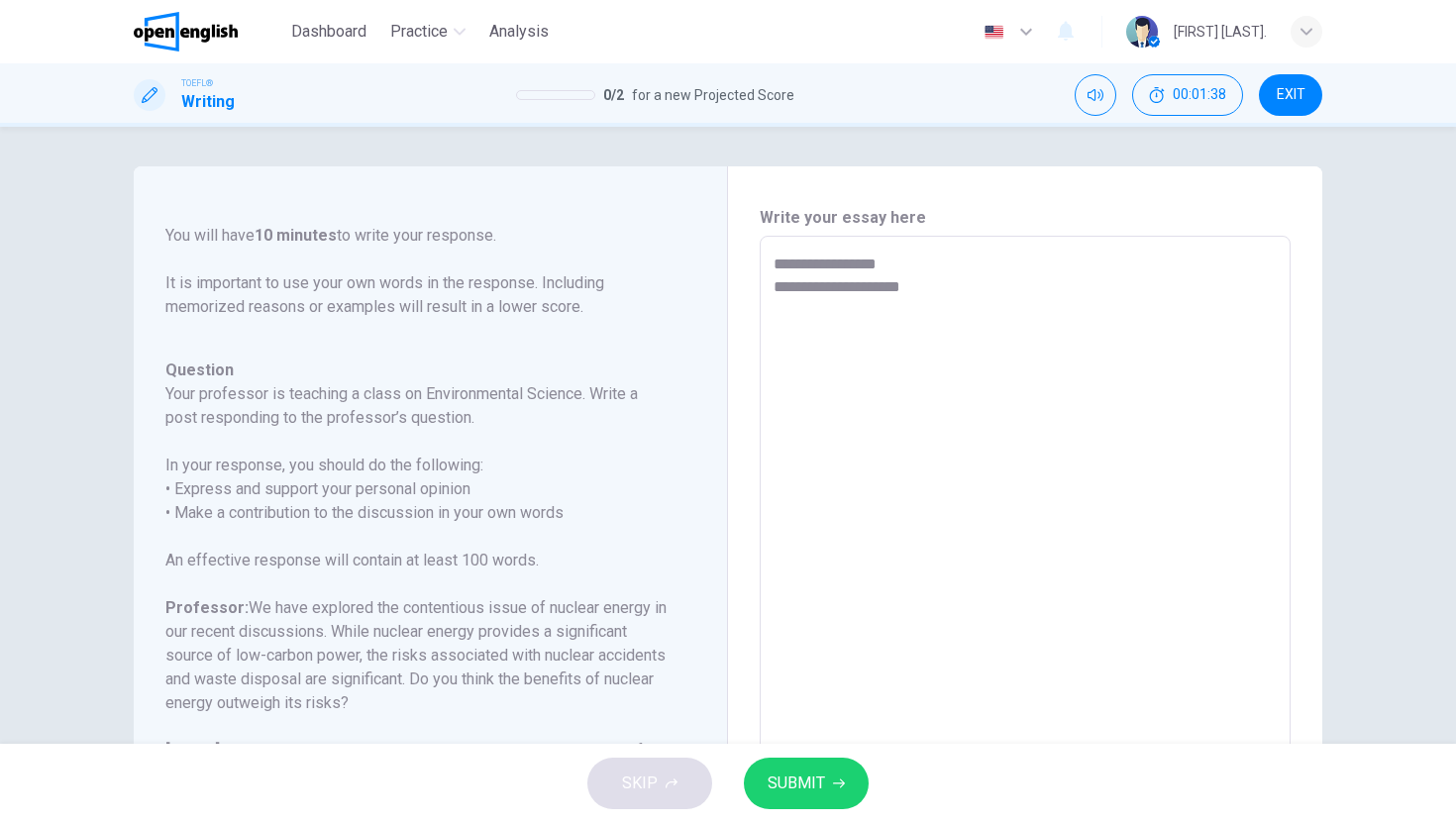 type on "**********" 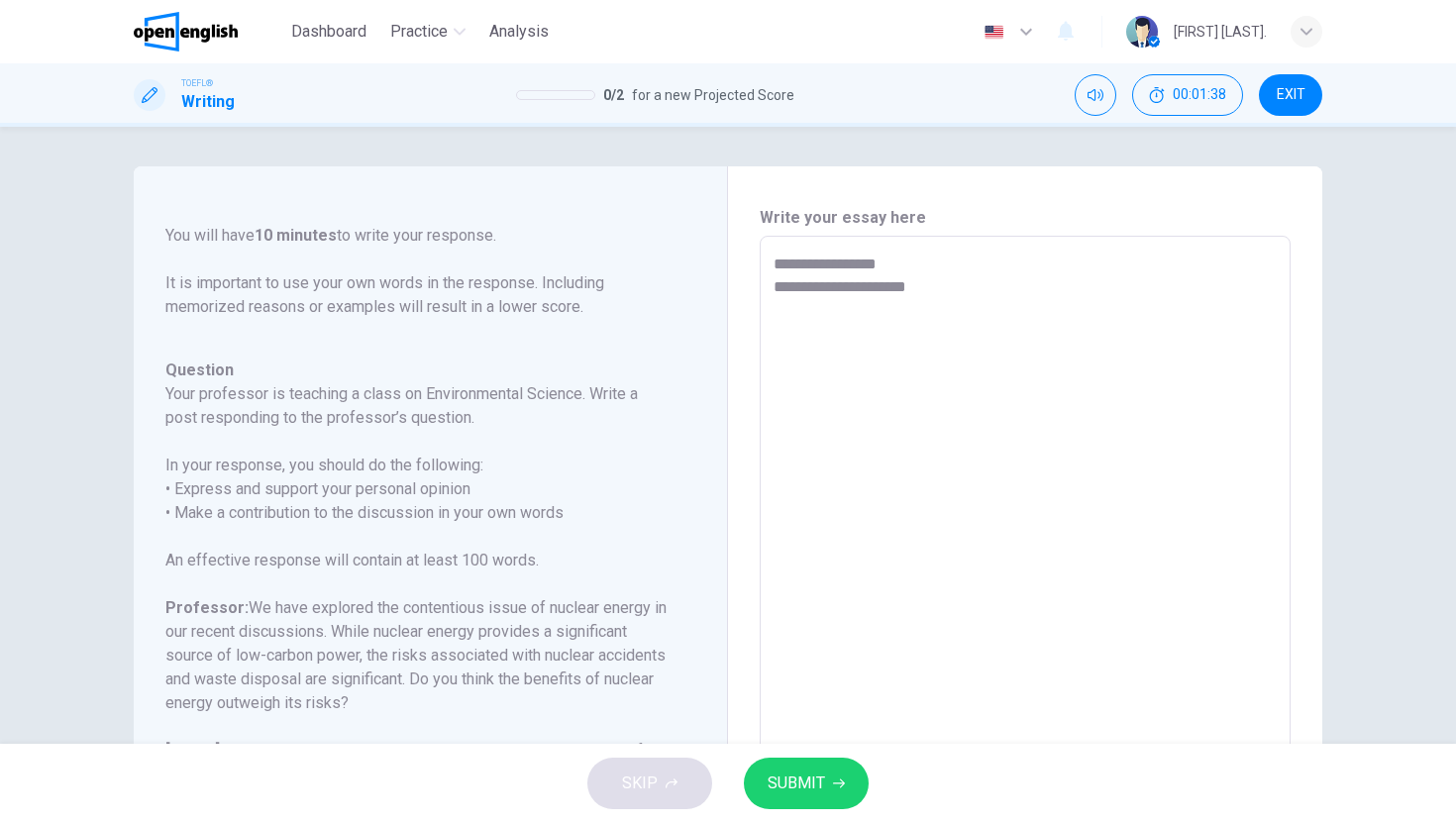 type on "*" 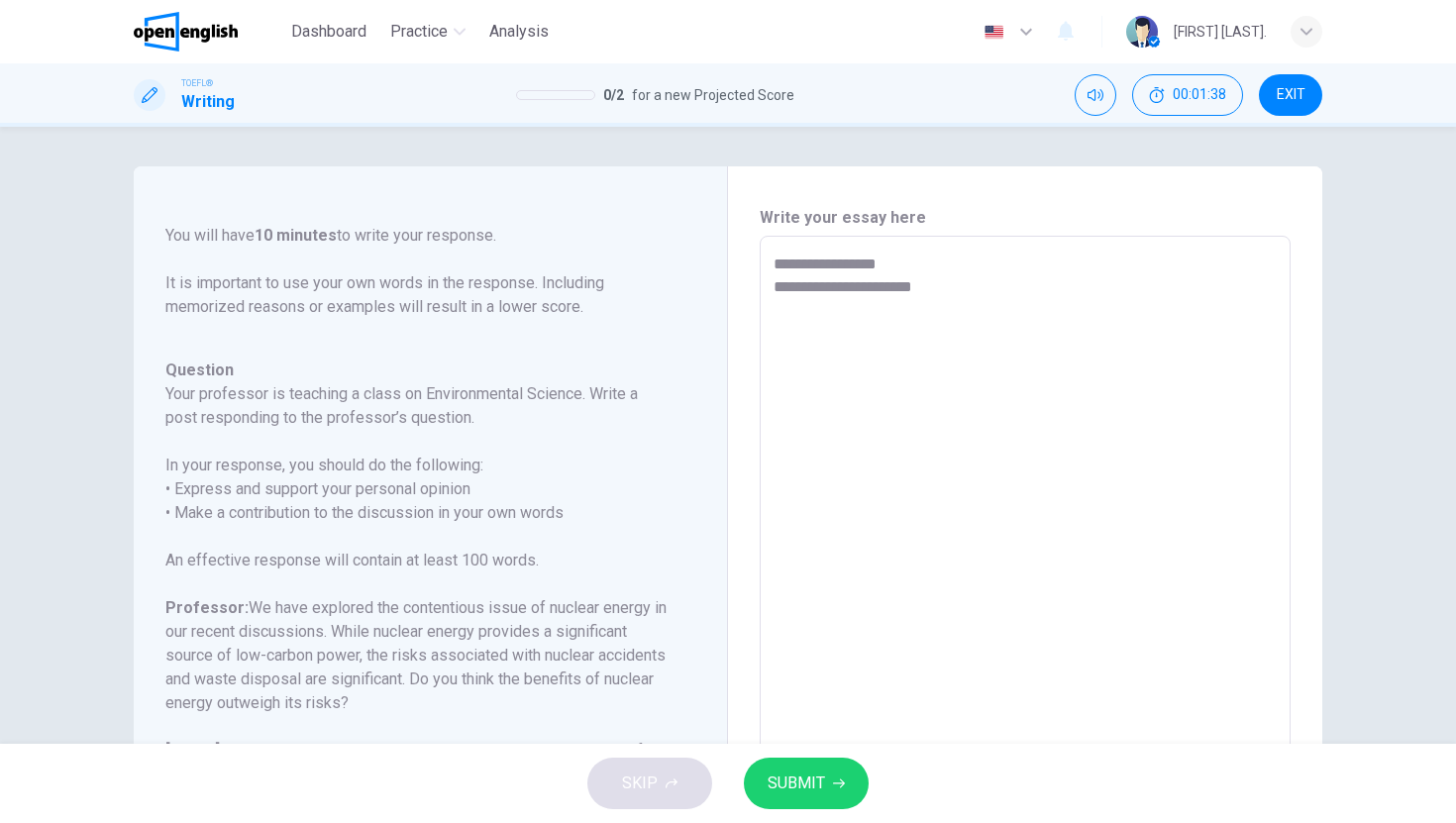 type on "*" 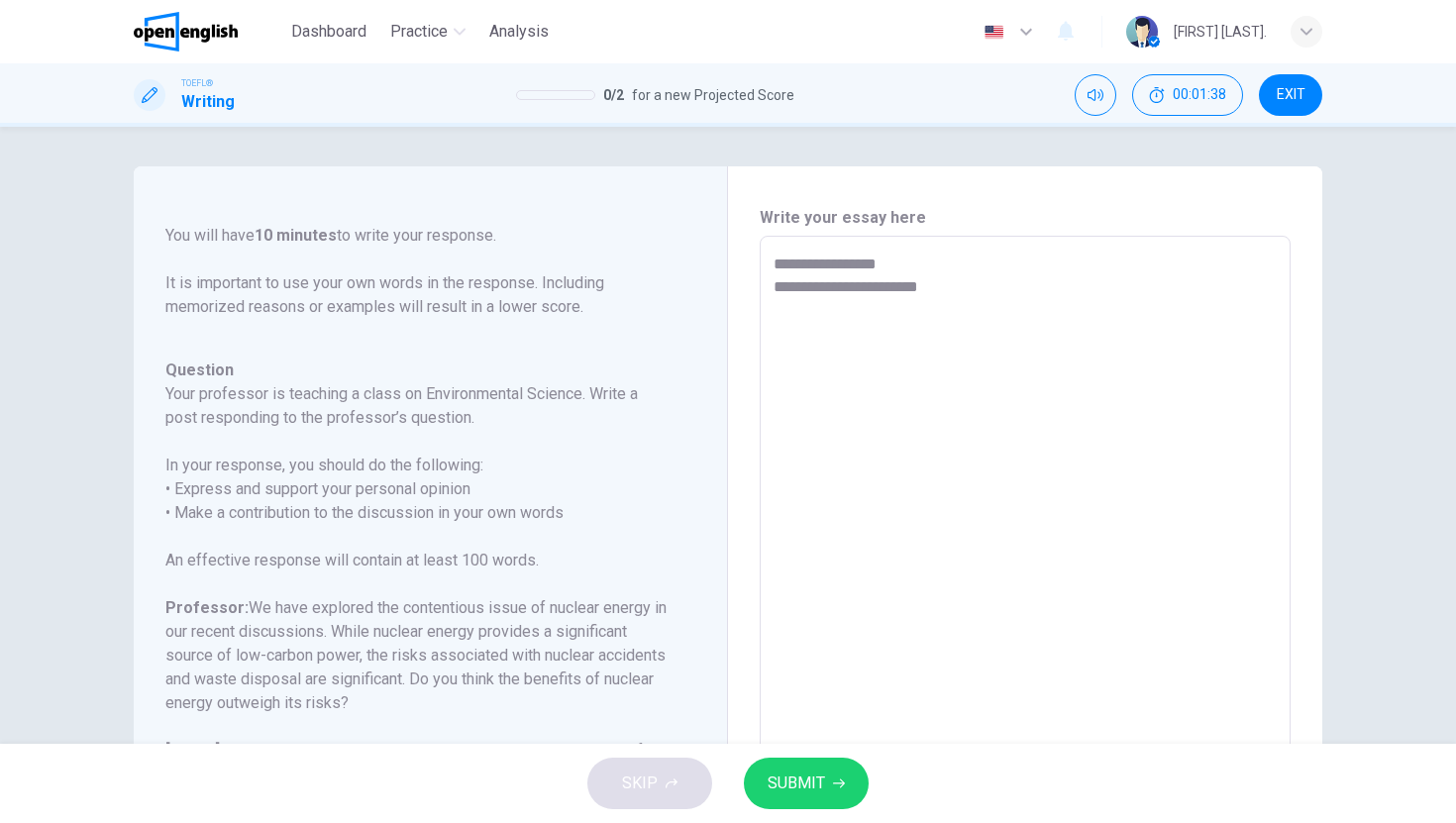 type on "*" 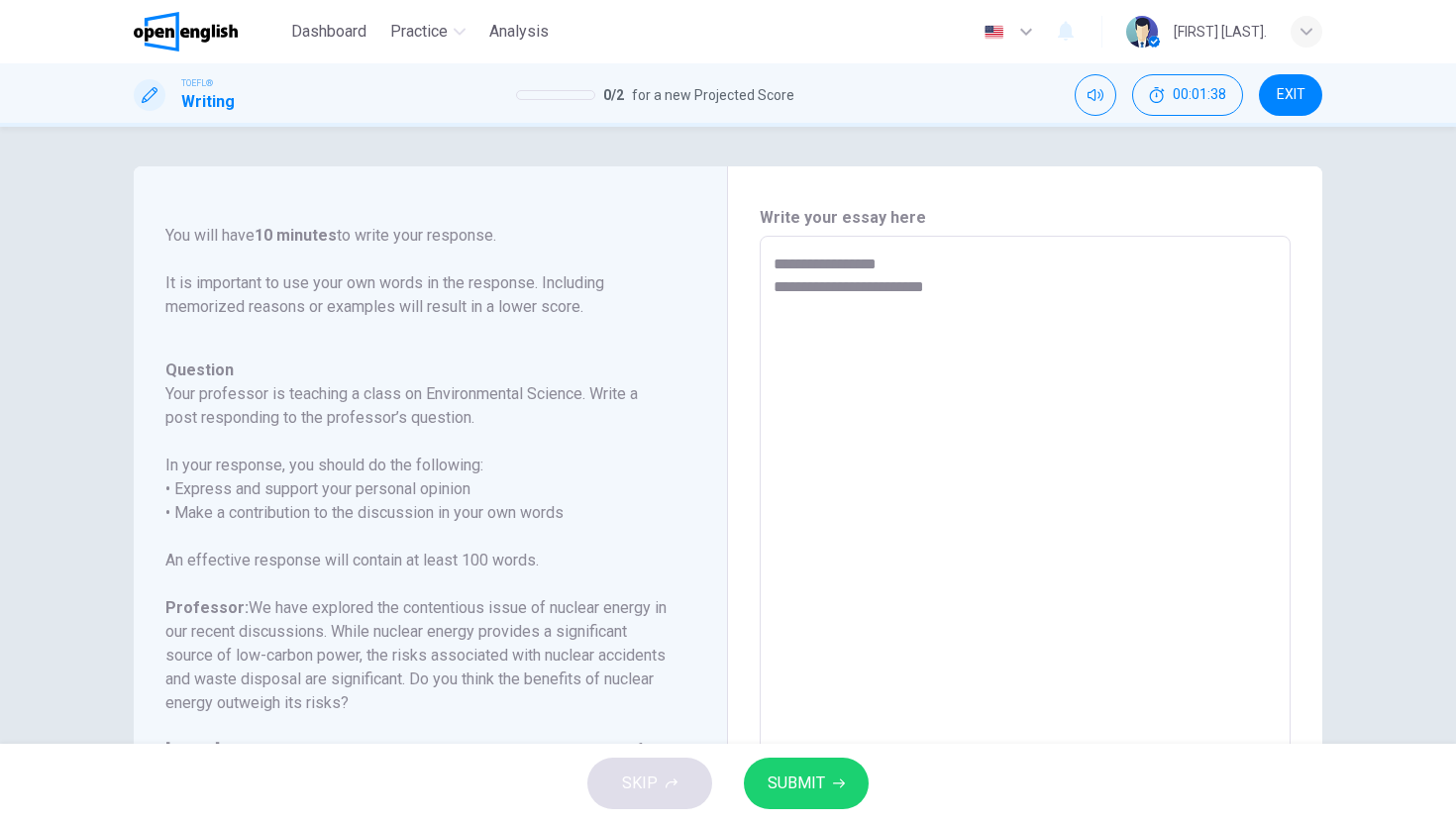 type on "*" 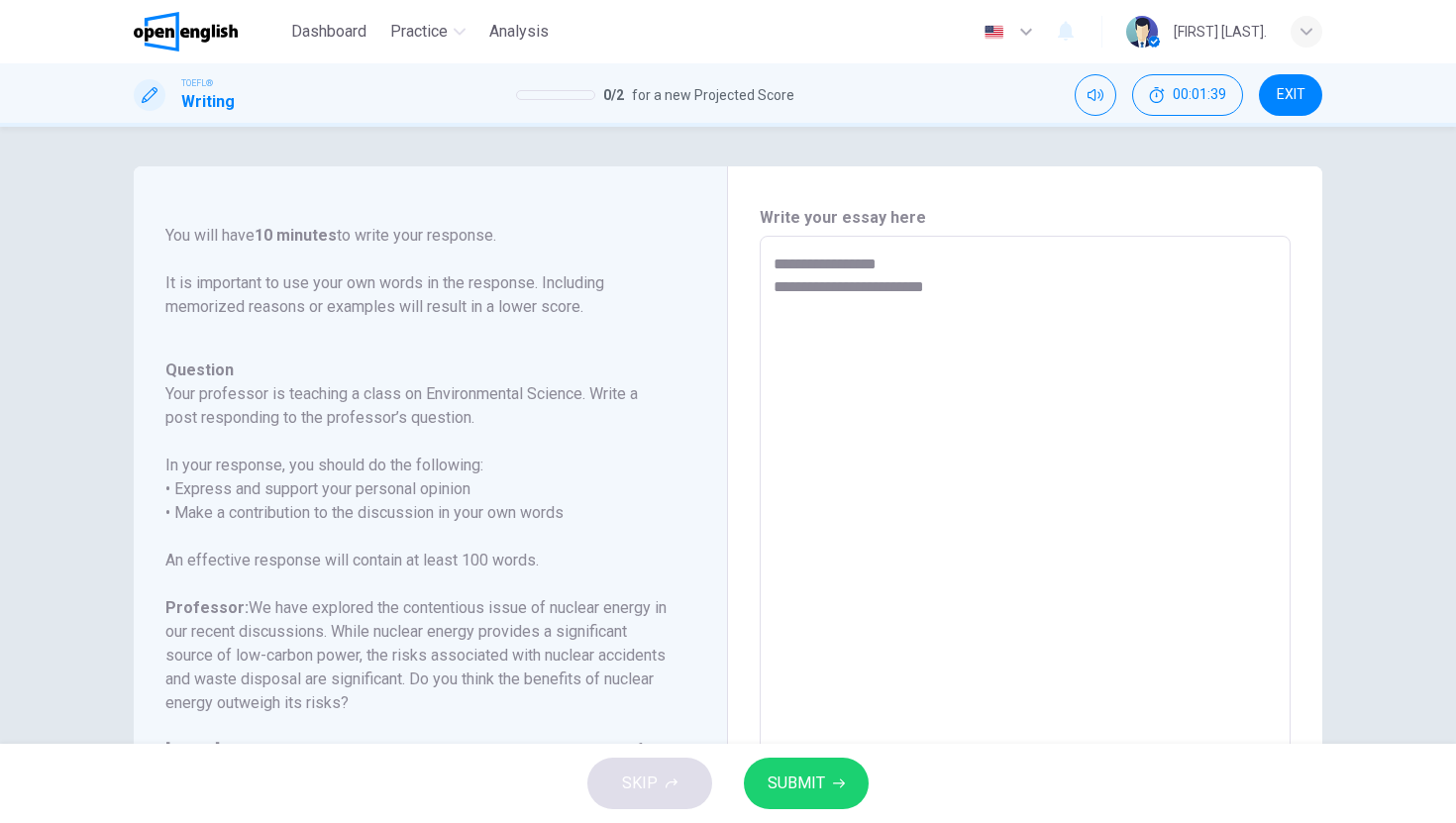 type on "**********" 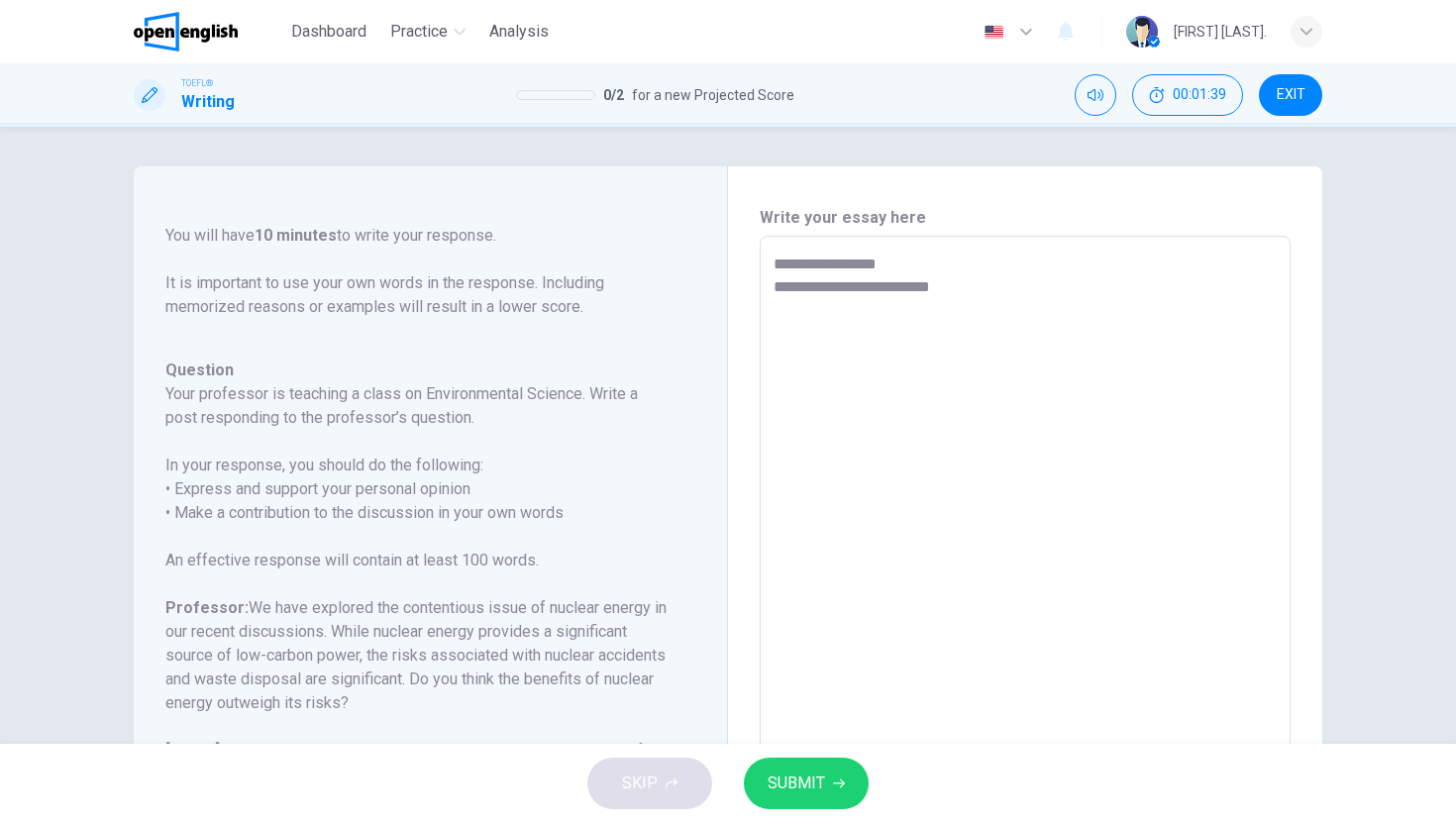 type on "*" 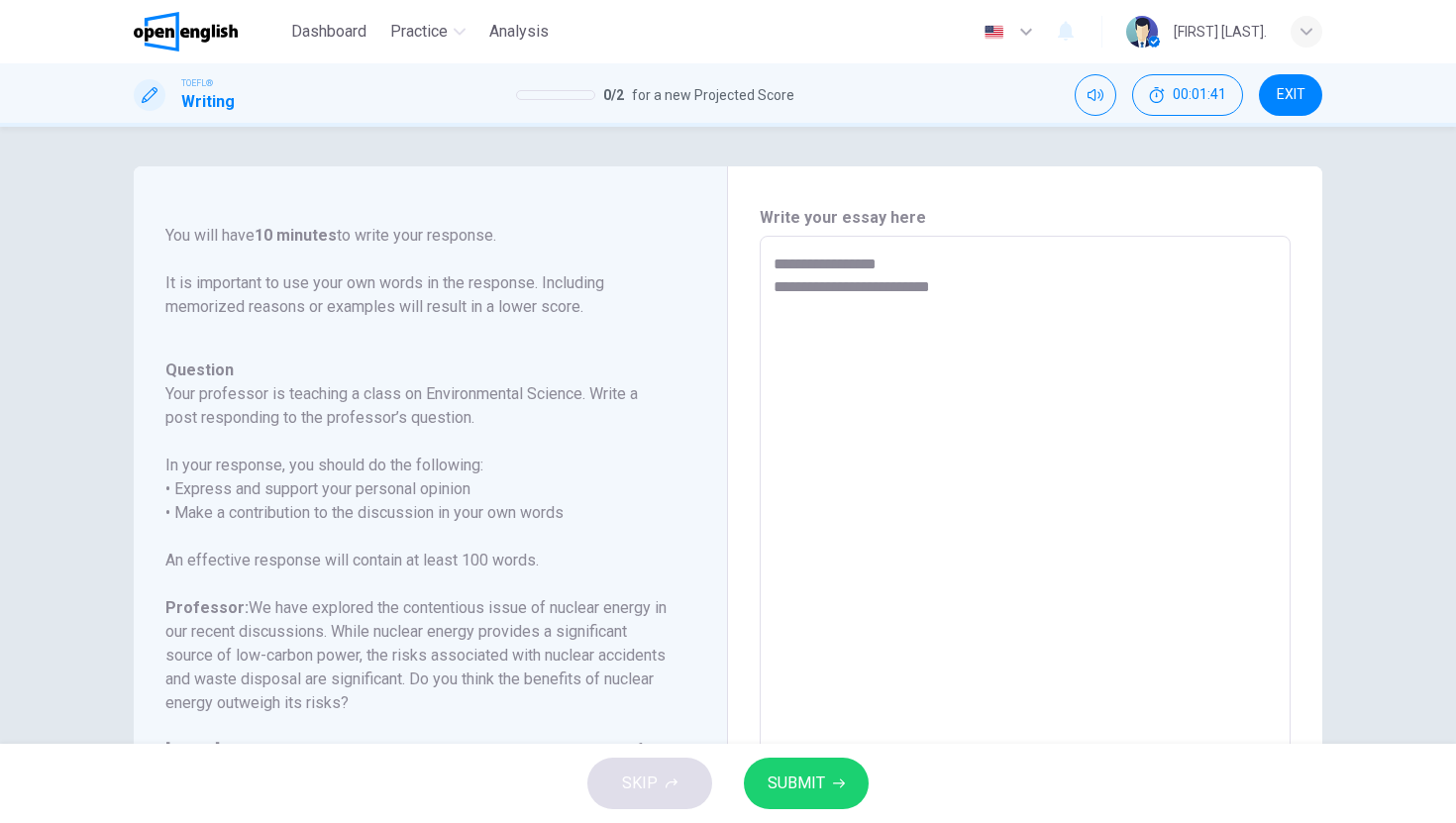 type on "**********" 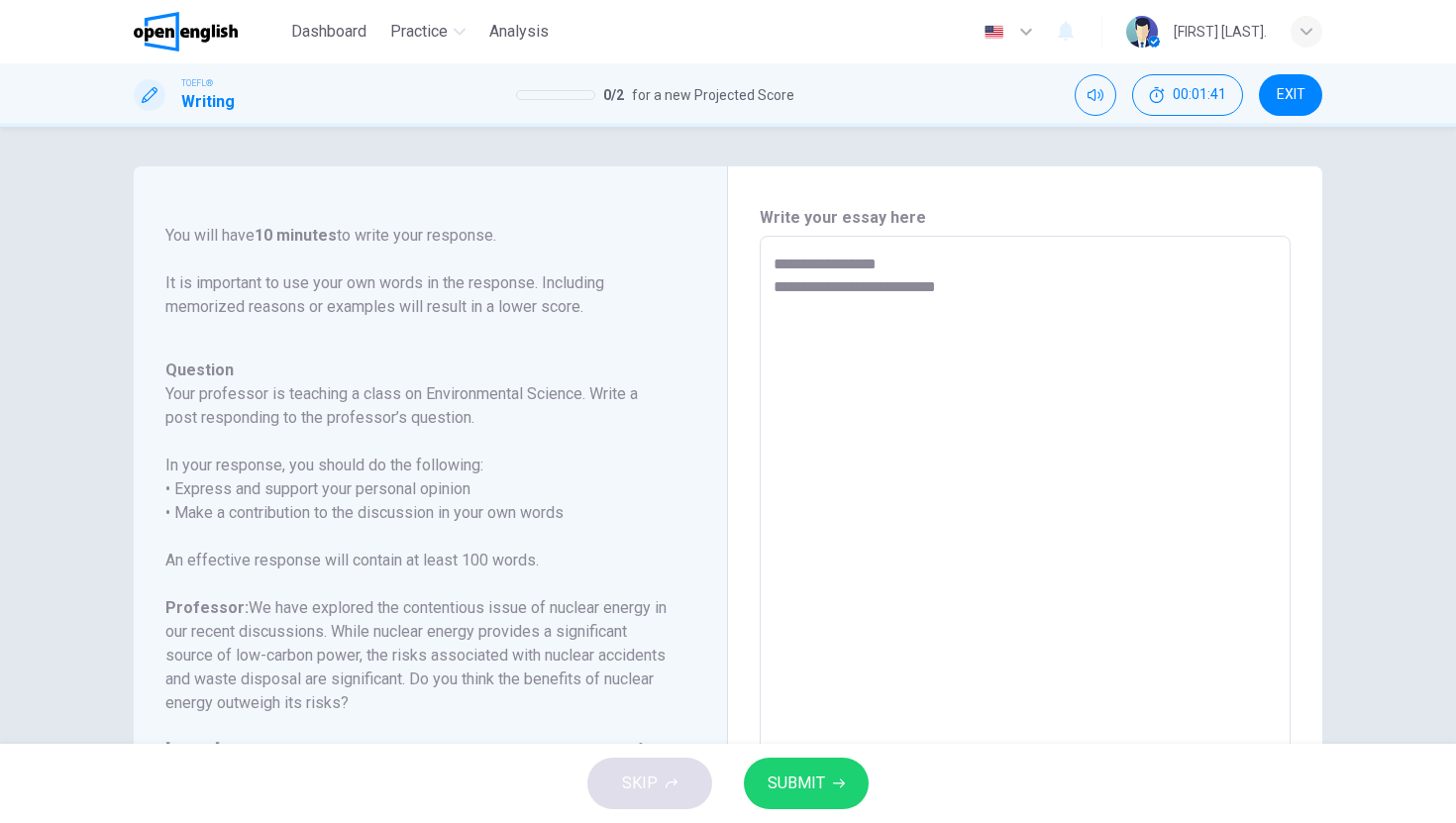 type on "**********" 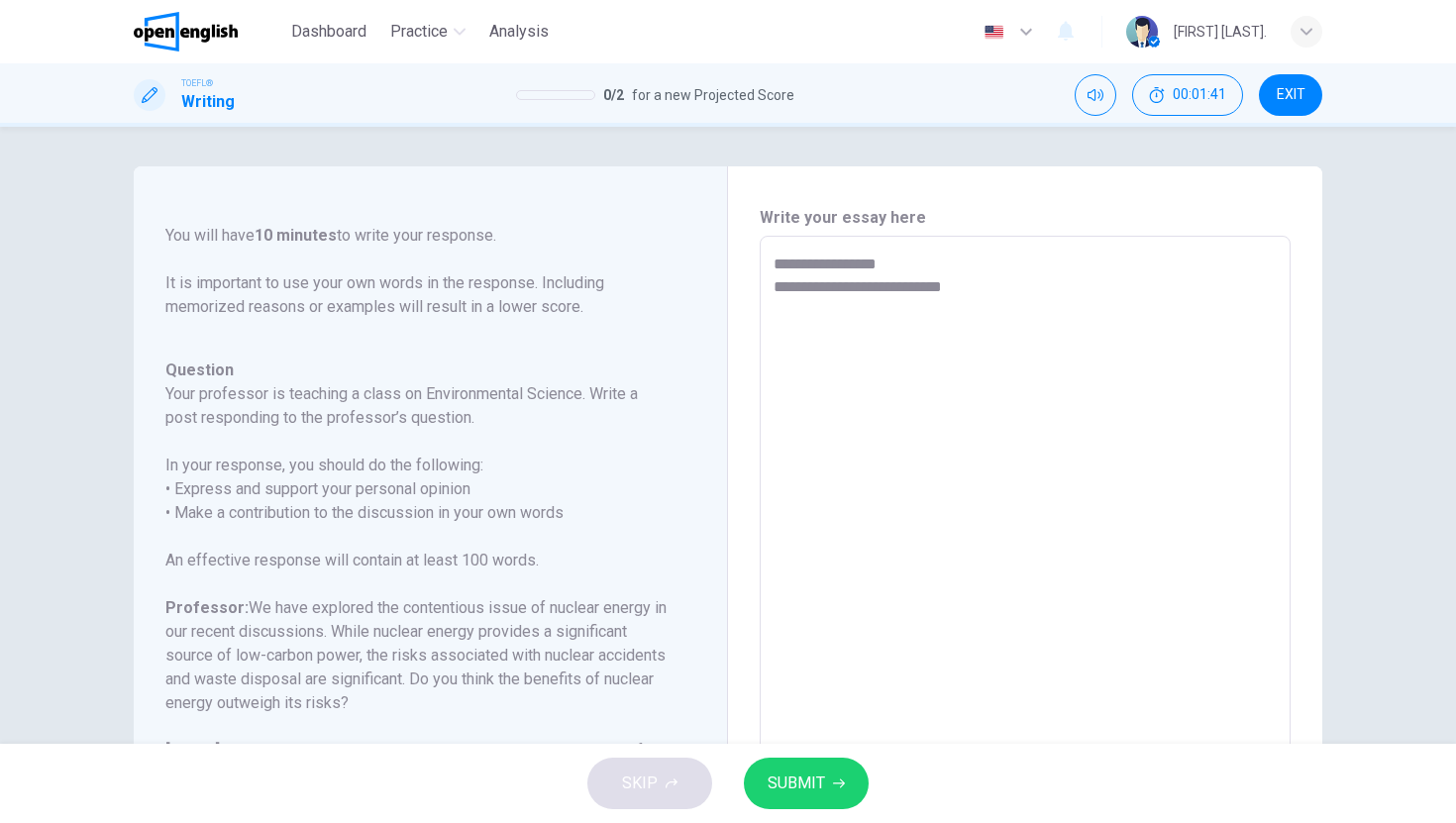 type on "*" 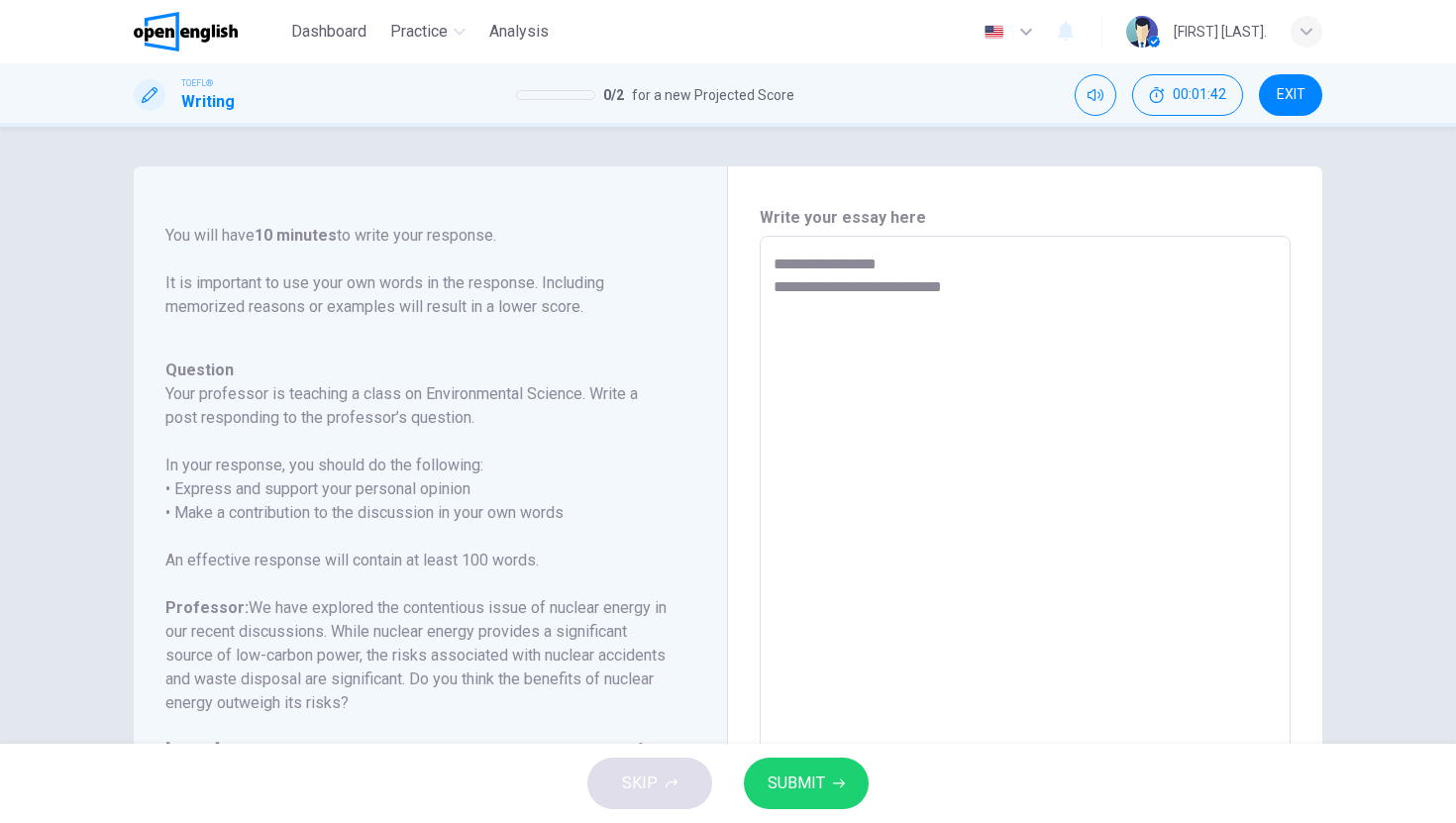 type on "**********" 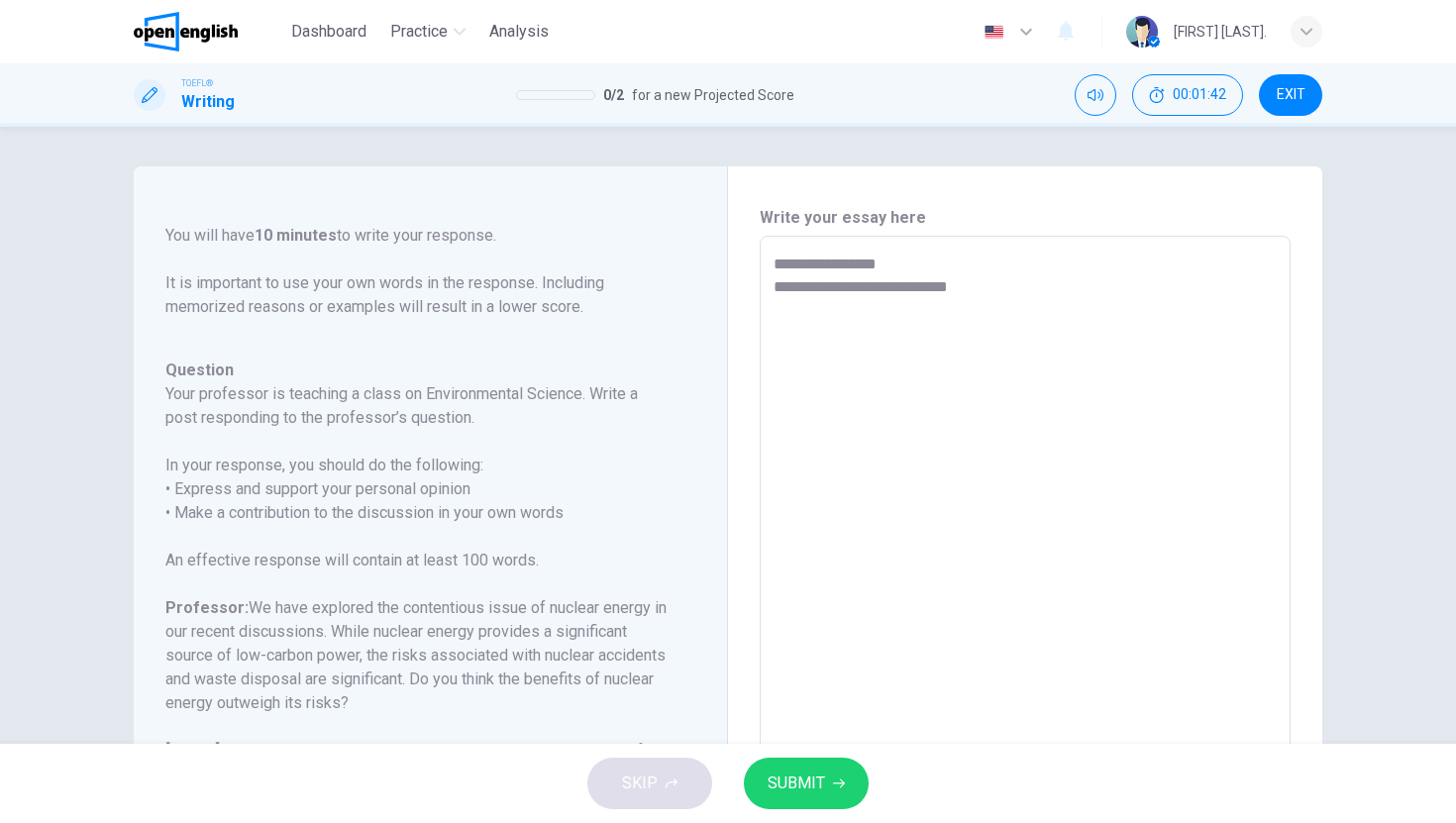 type on "**********" 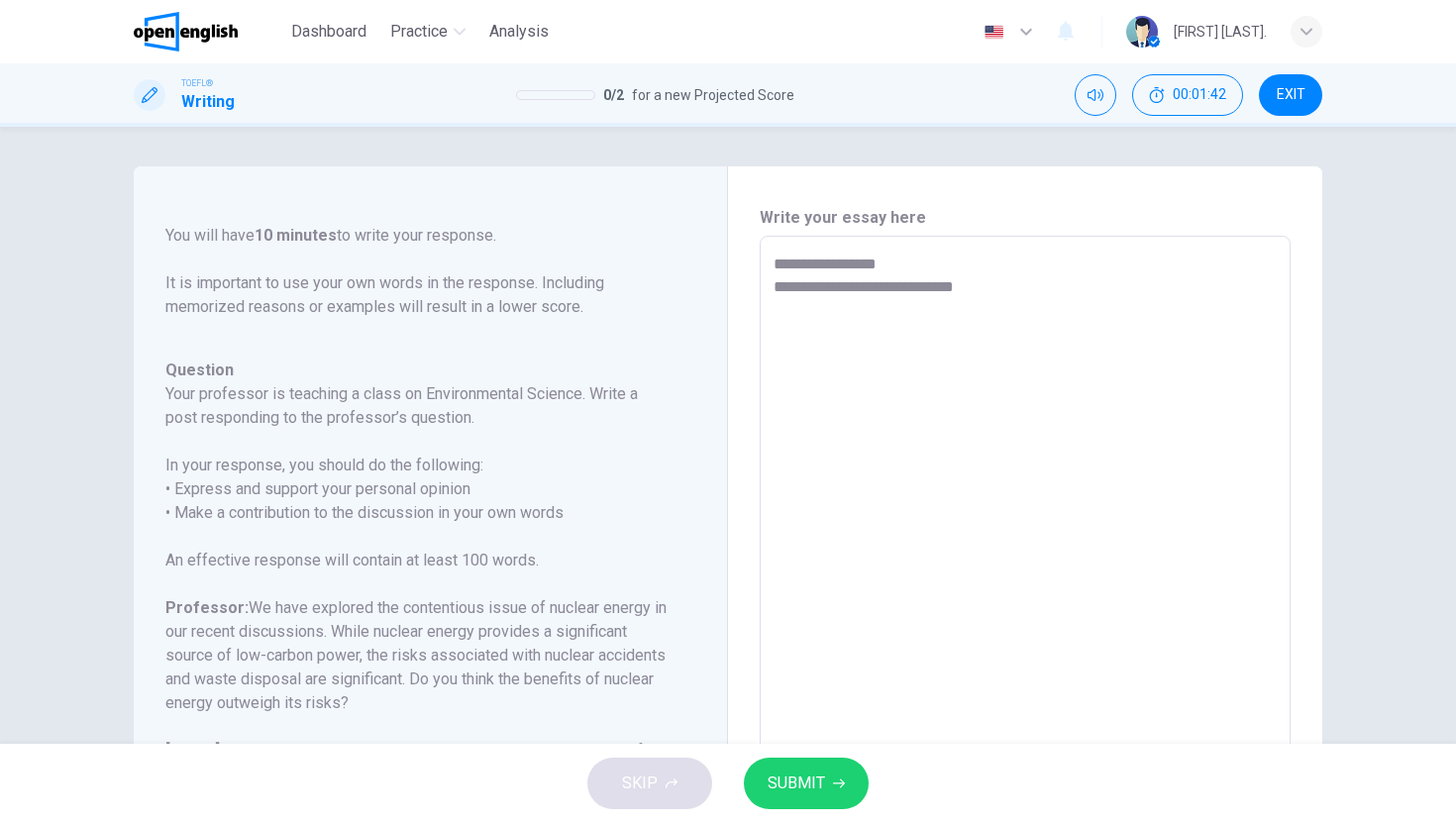 type on "*" 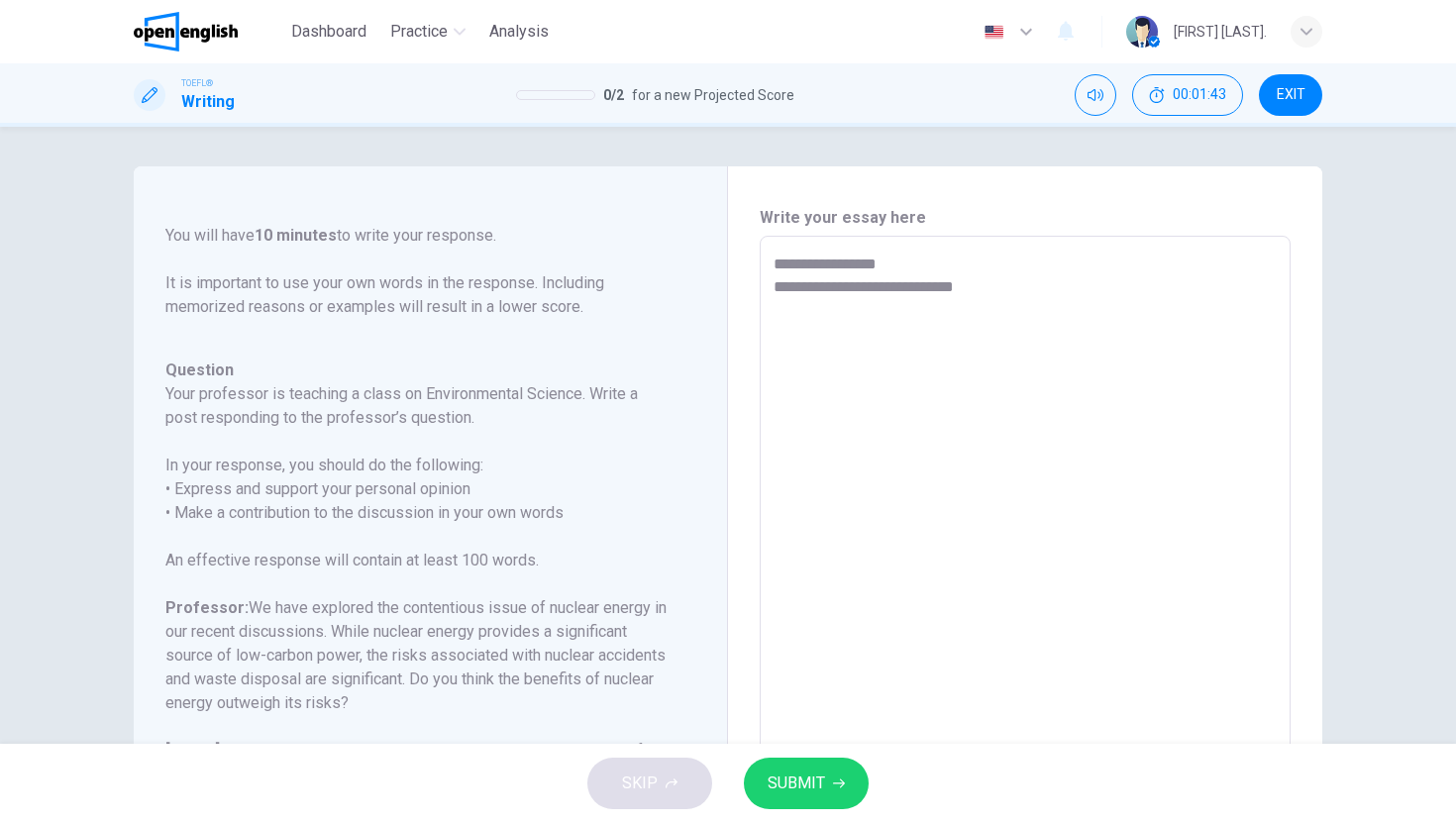 type on "**********" 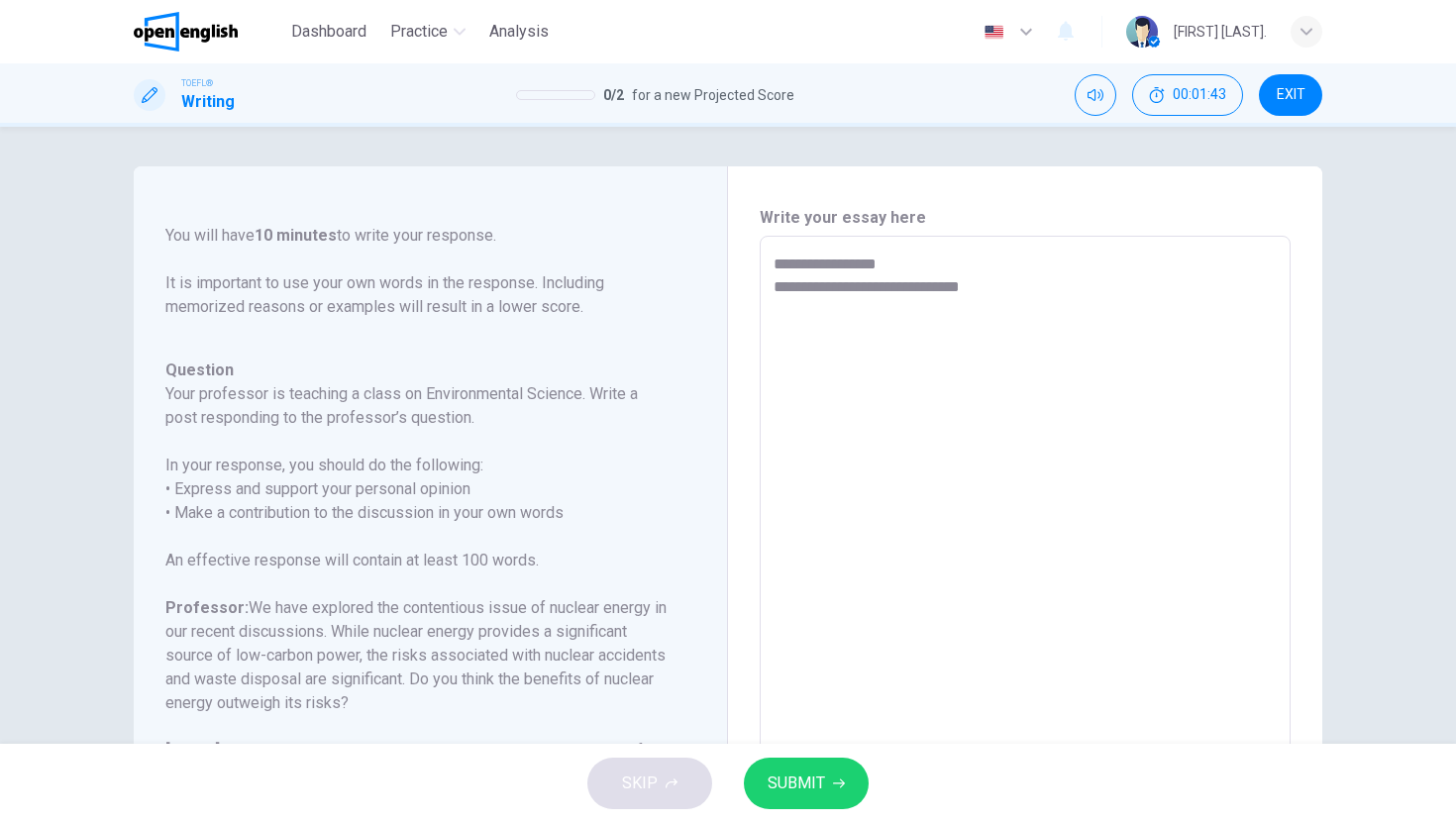 type on "**********" 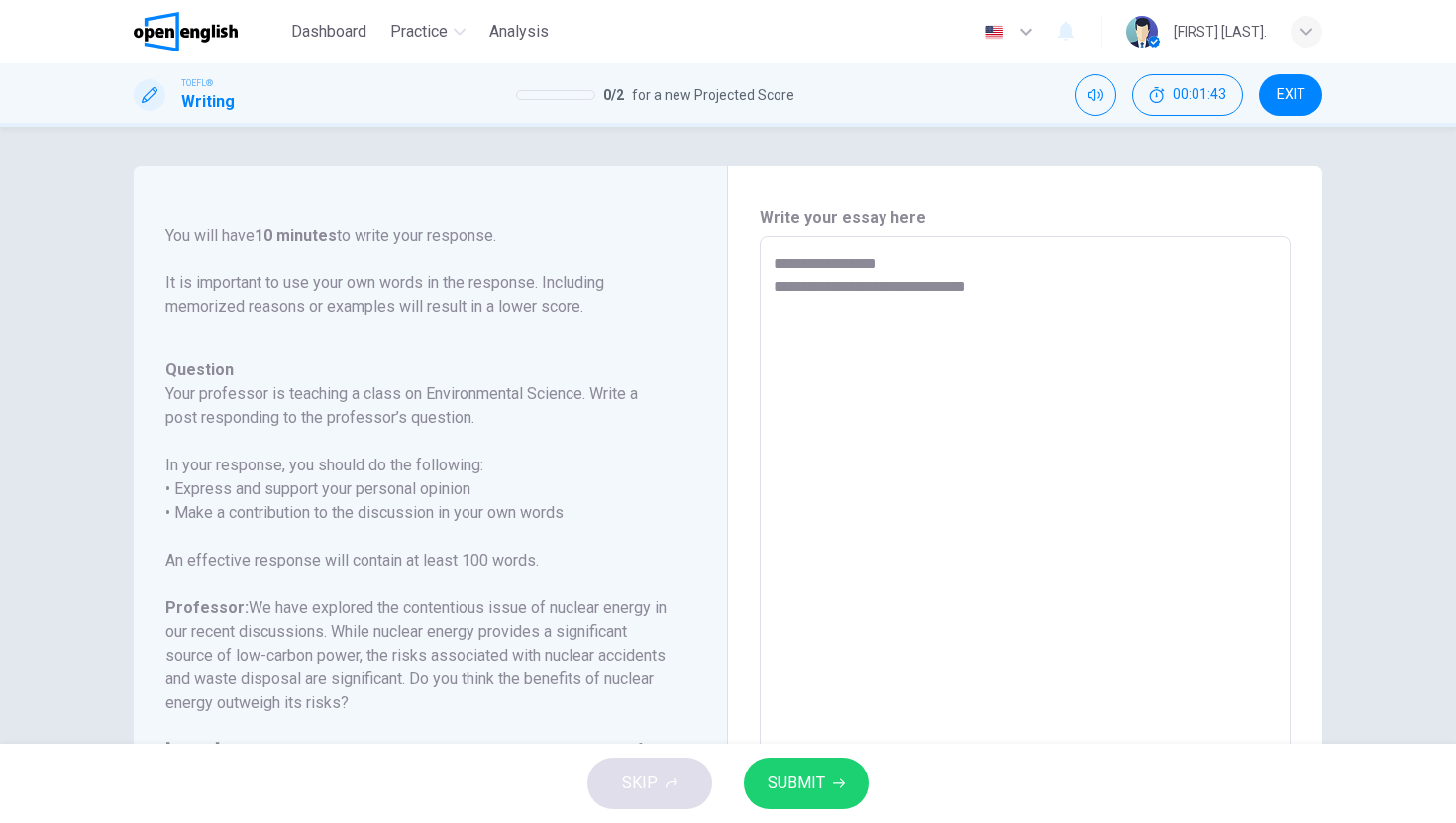 type on "*" 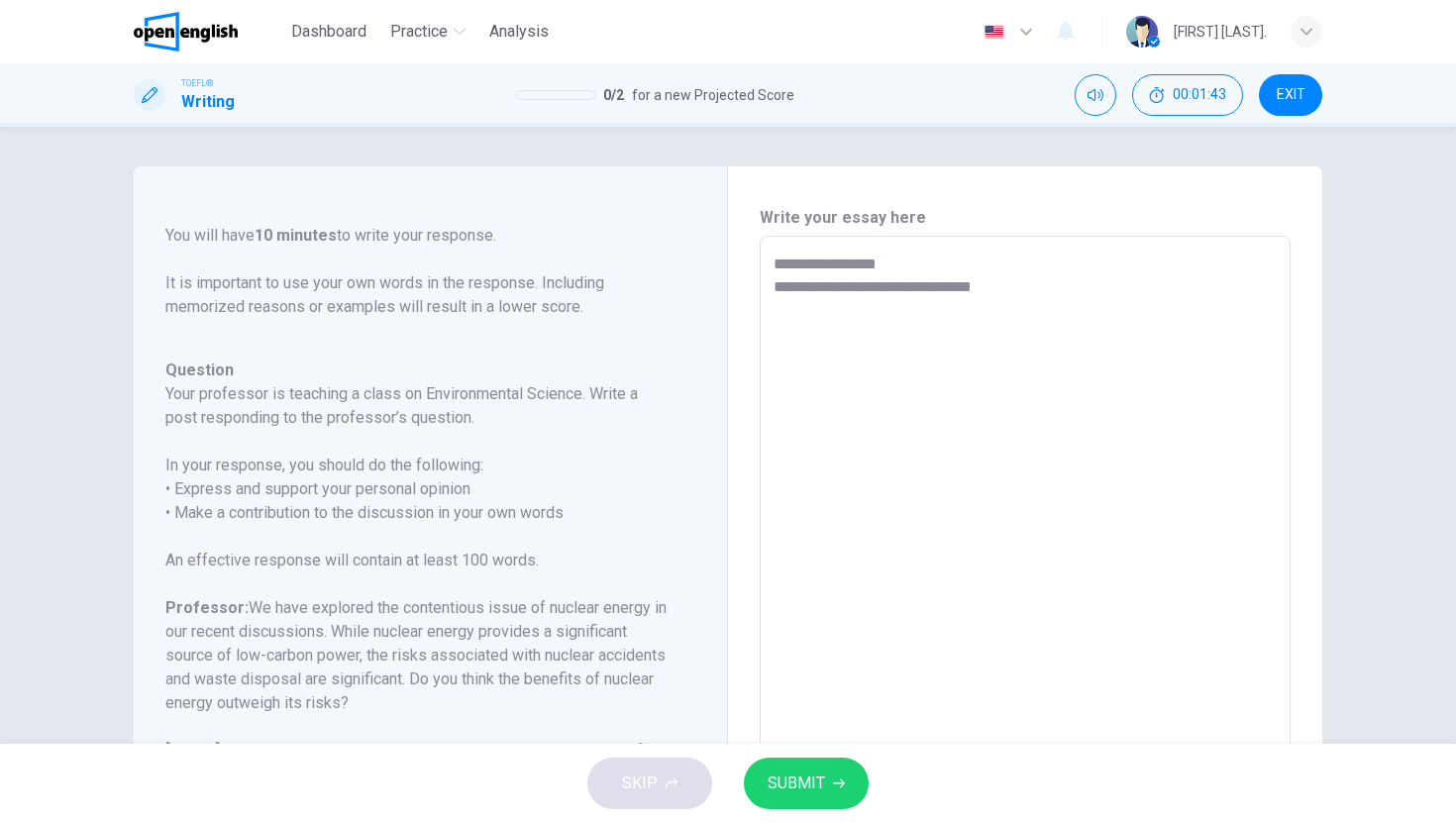 type on "*" 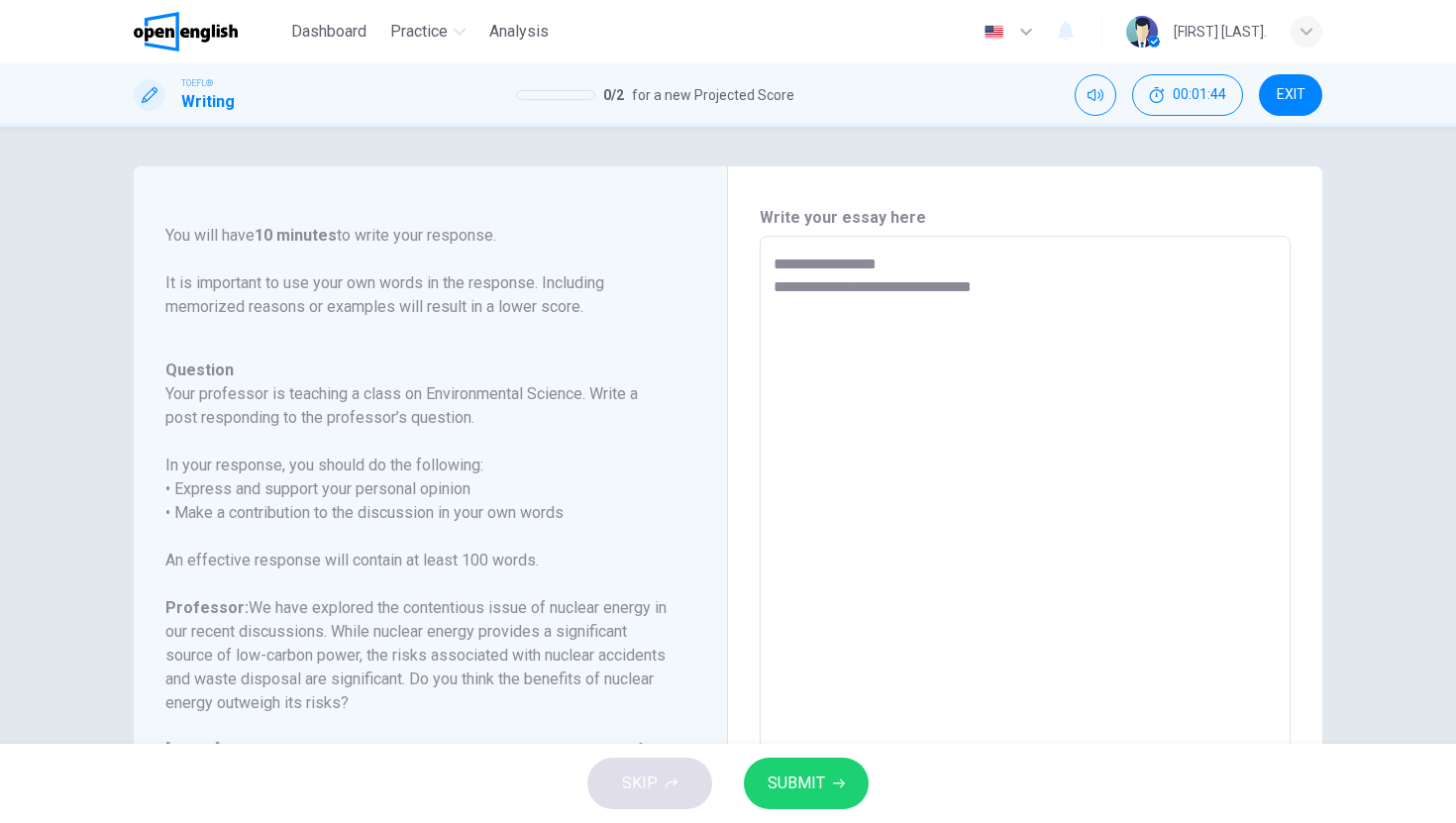 type on "**********" 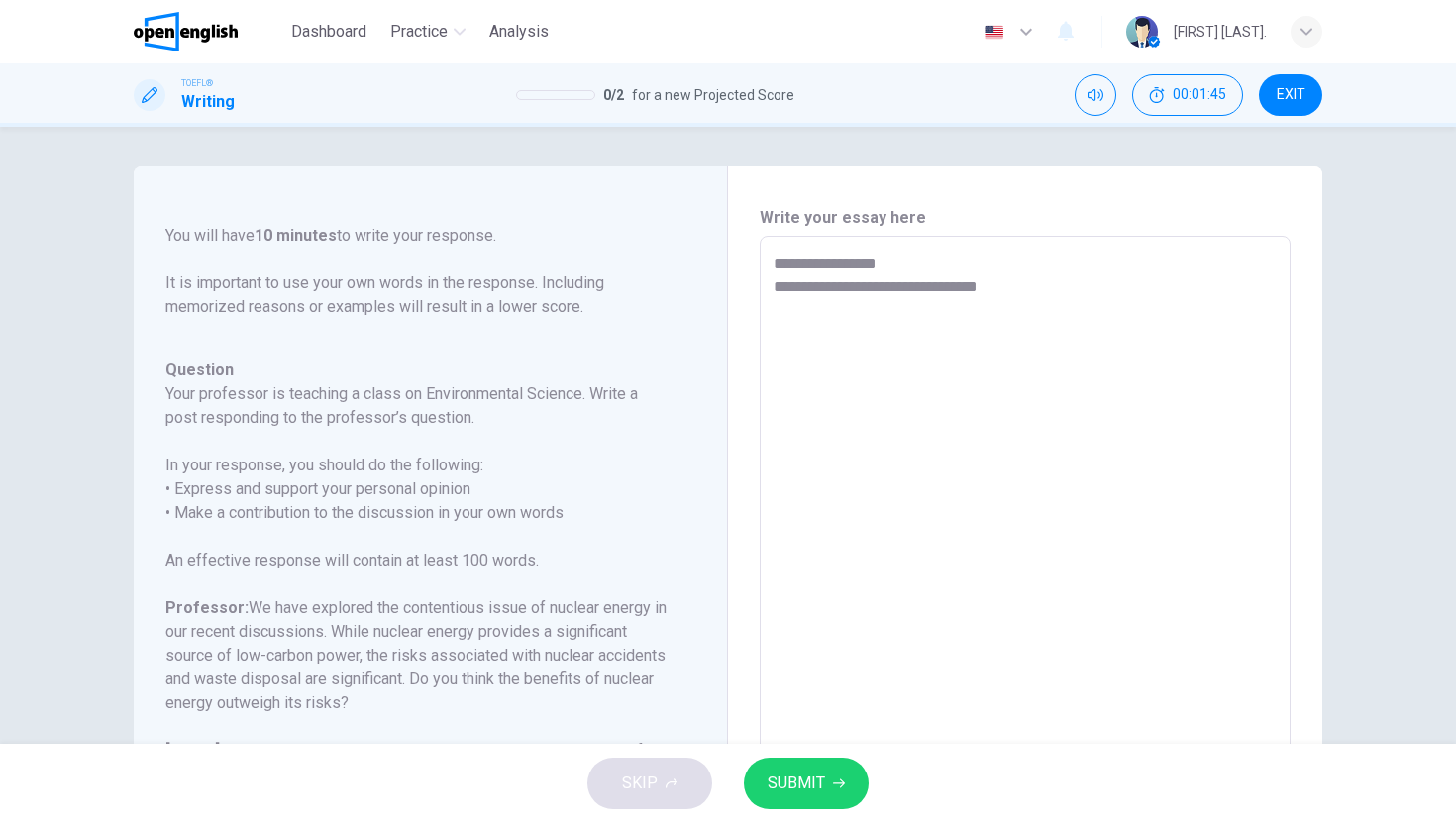 type on "**********" 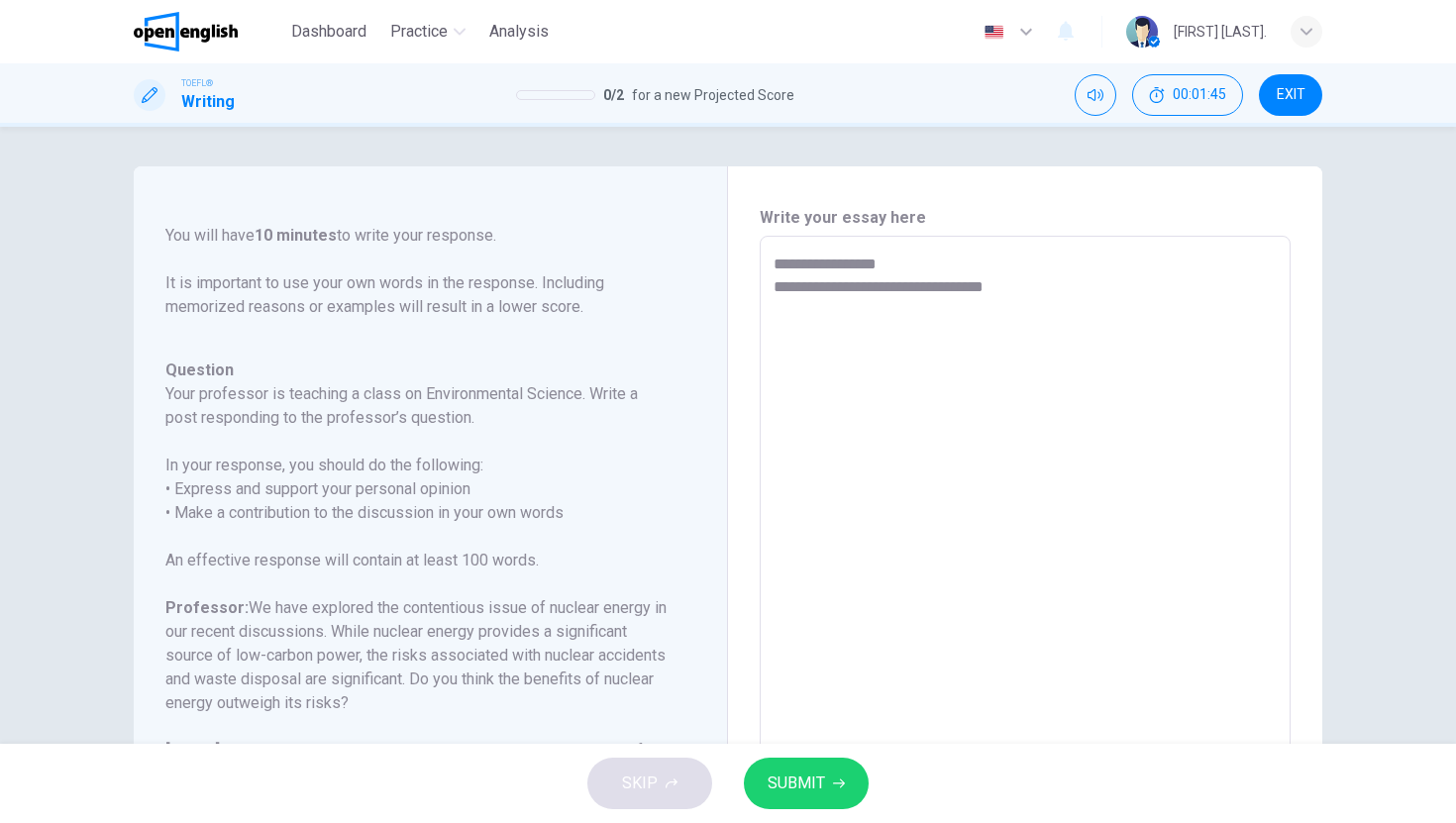 type on "**********" 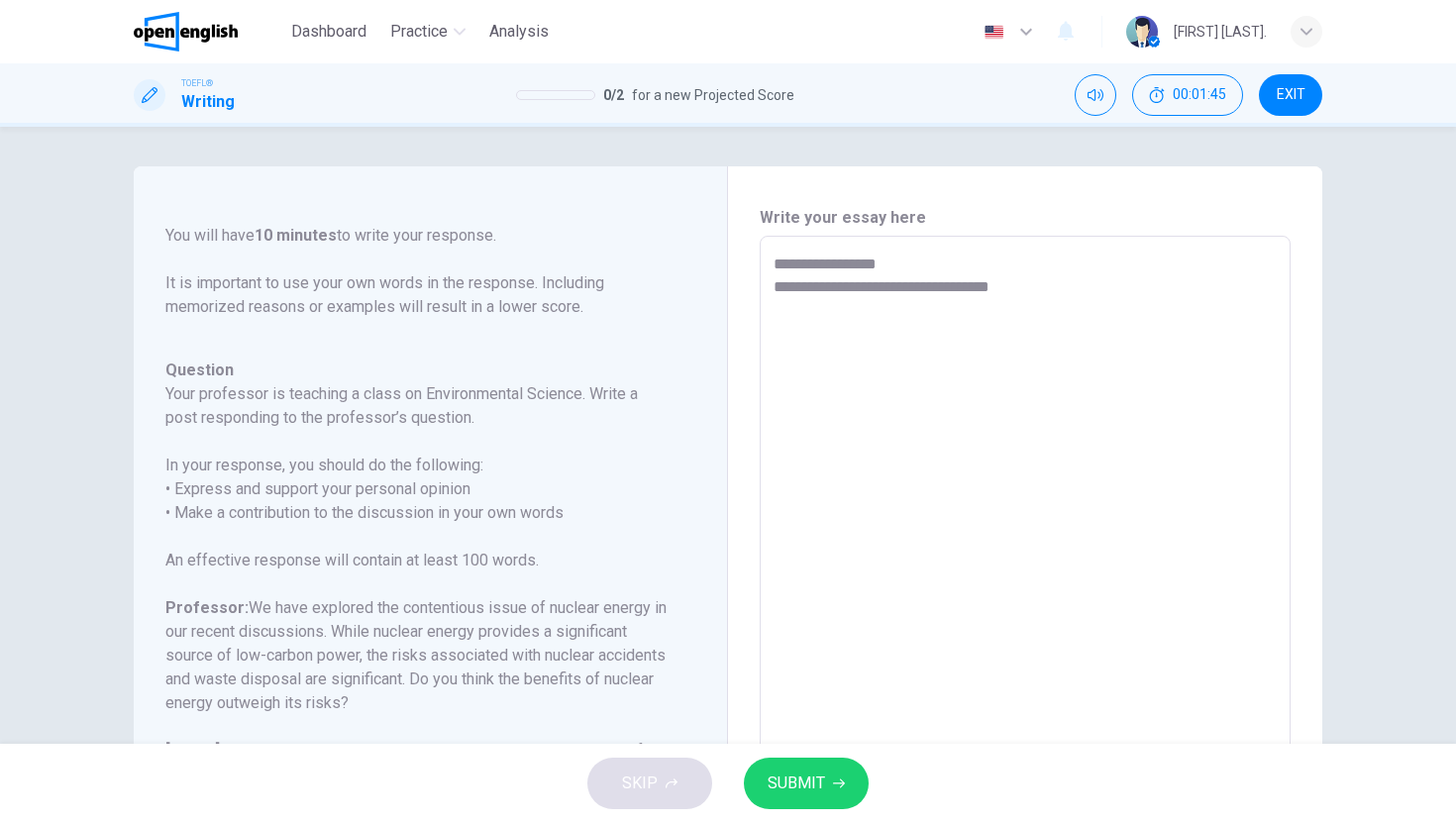 type on "*" 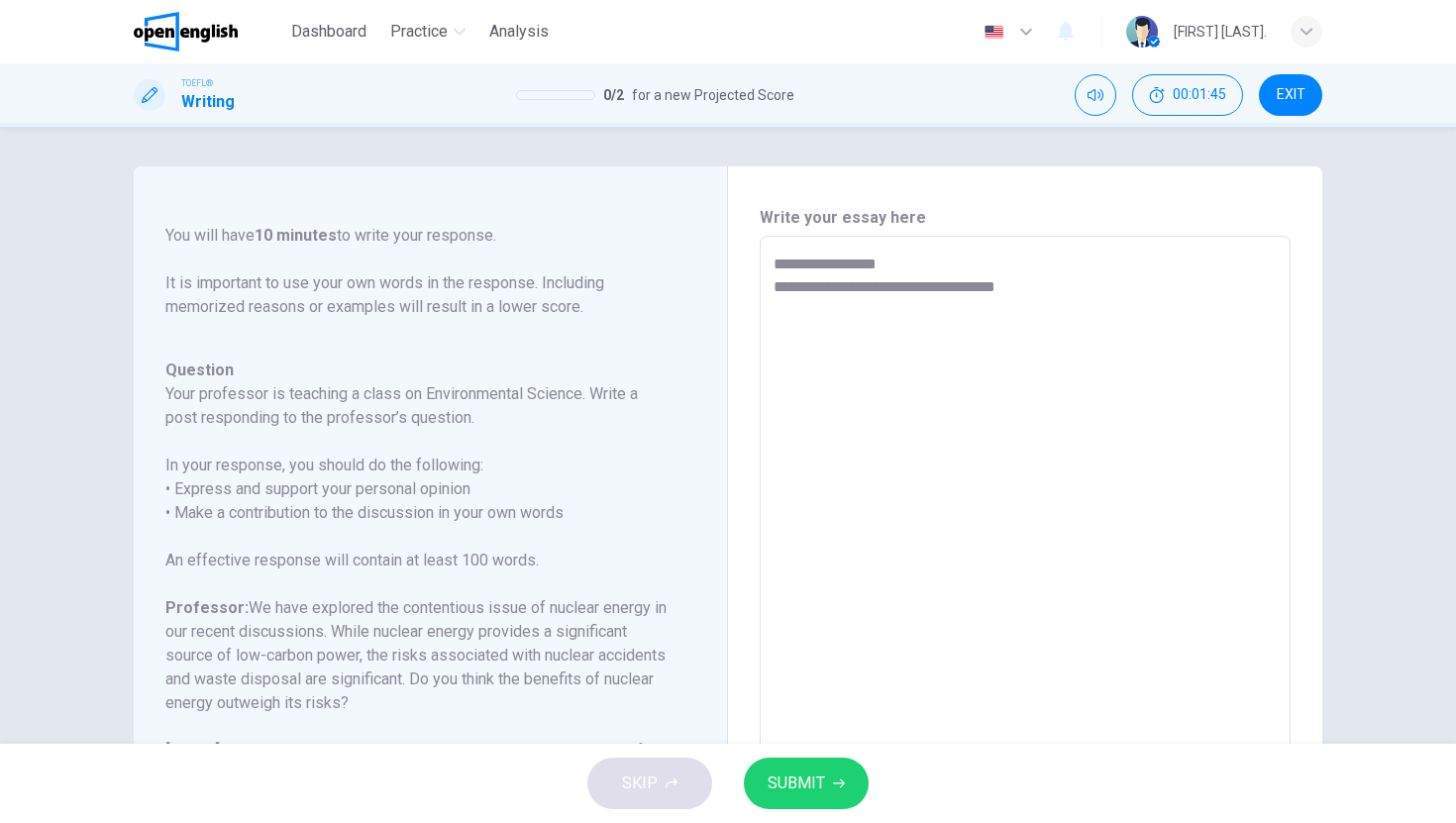 type on "*" 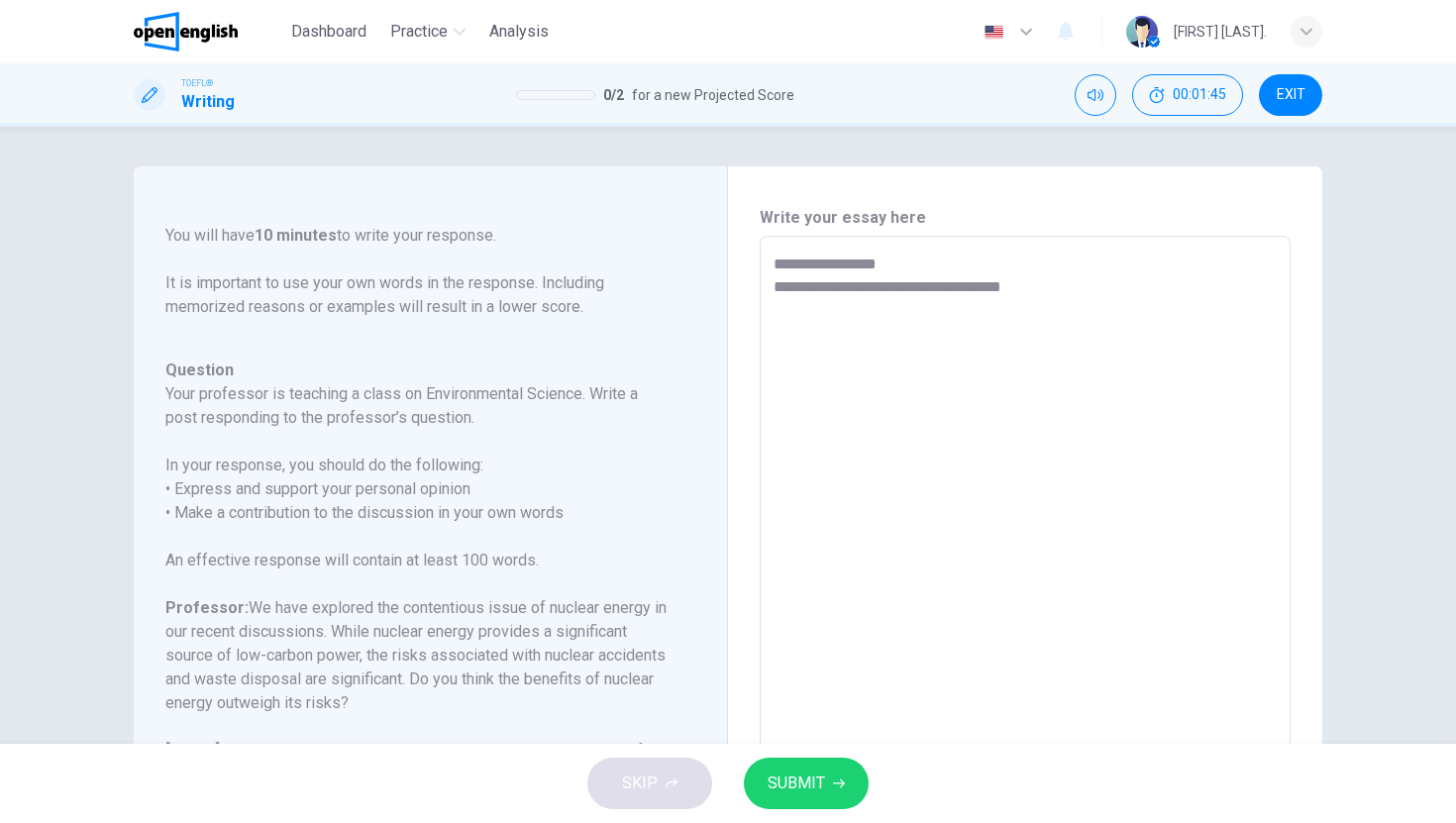 type on "*" 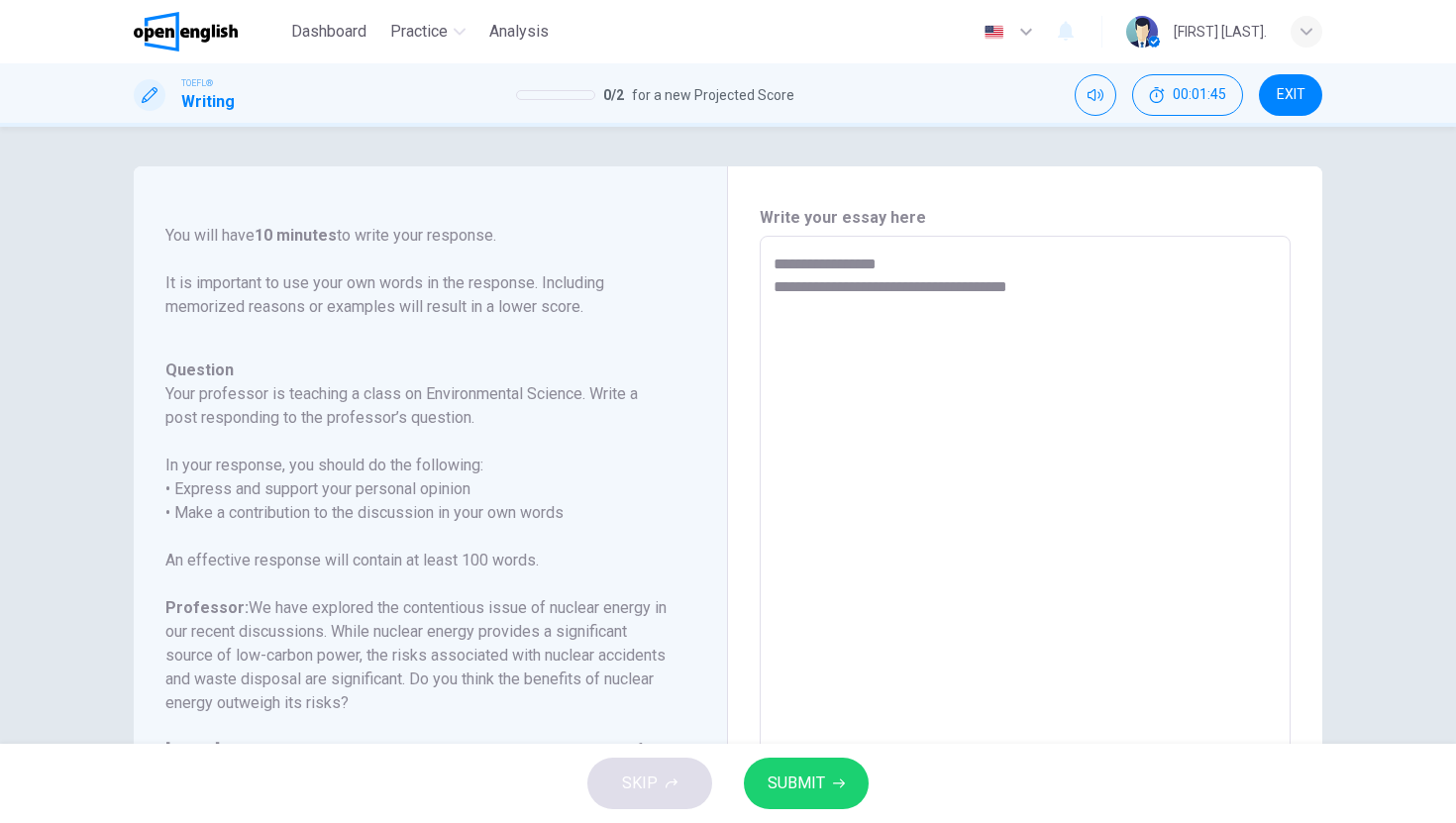 type on "*" 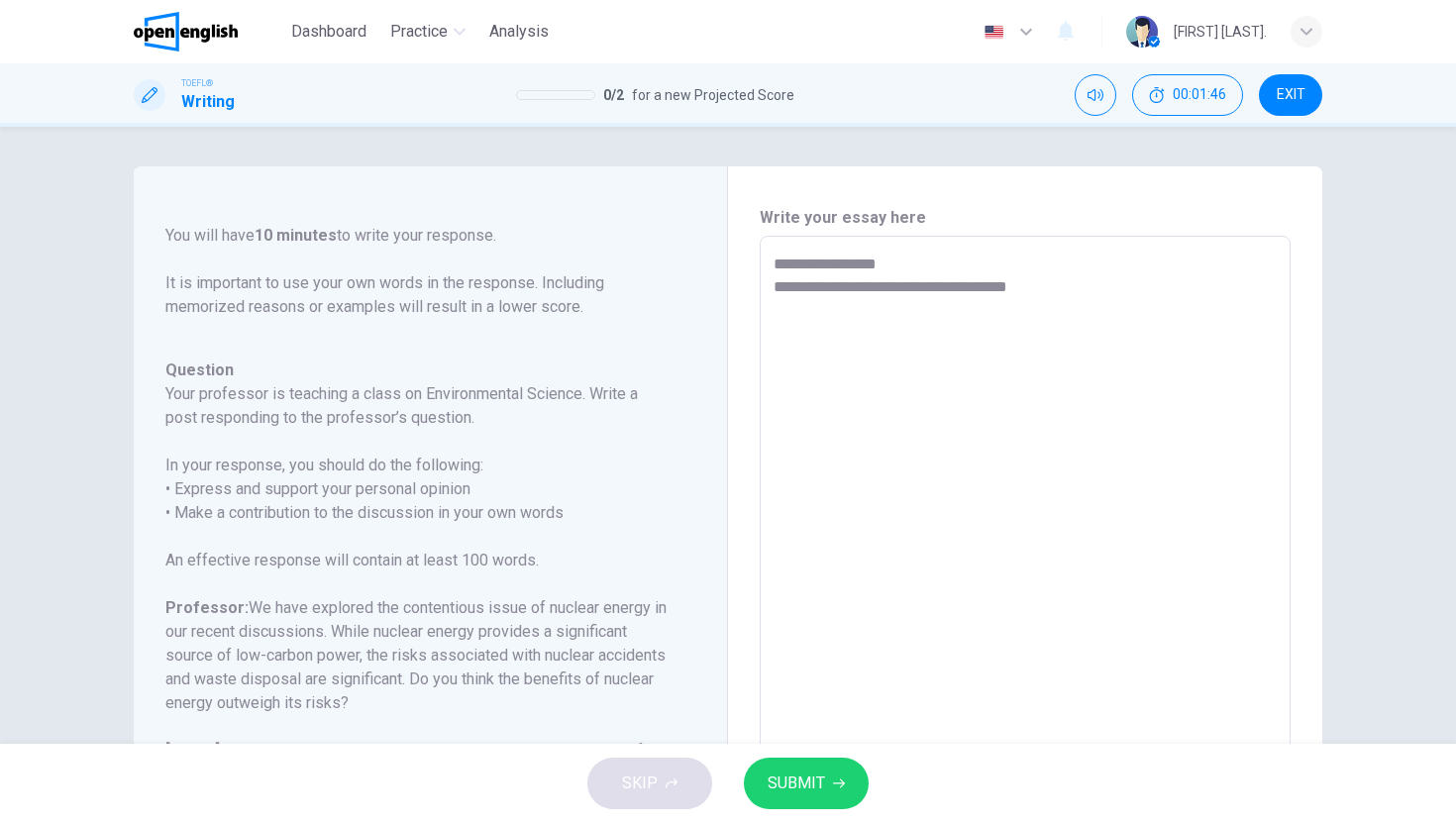 type on "**********" 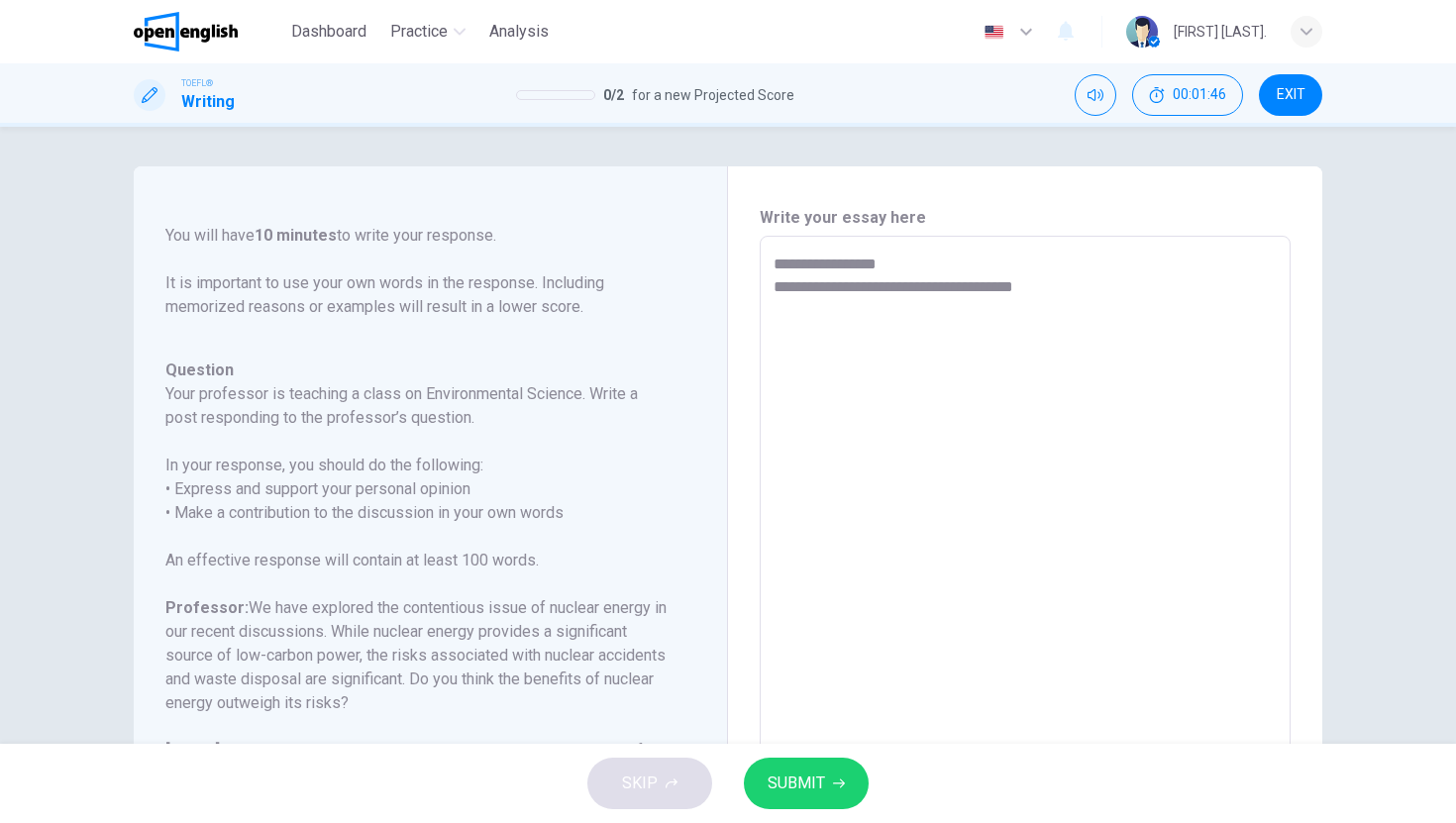 type on "*" 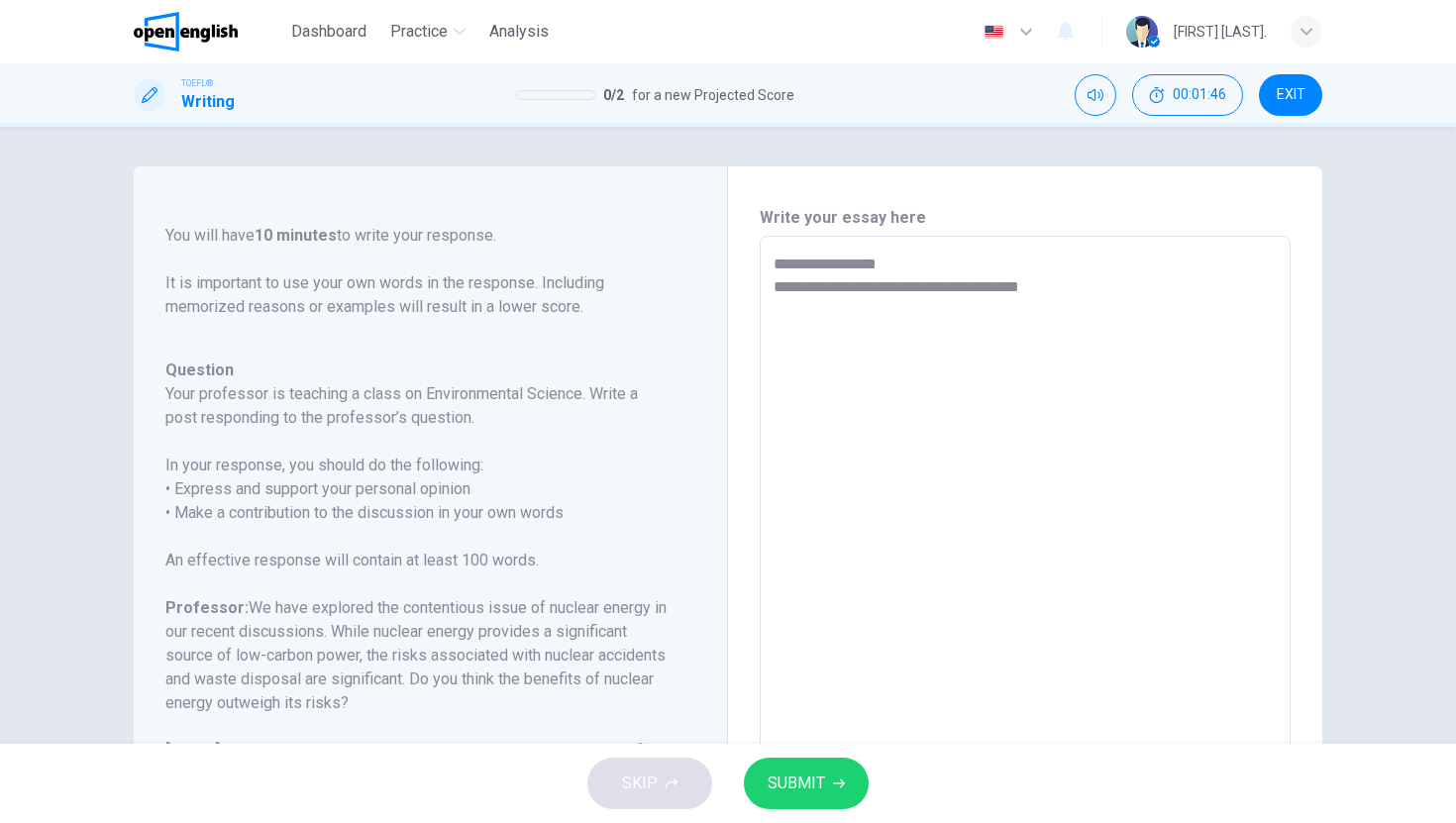 type on "**********" 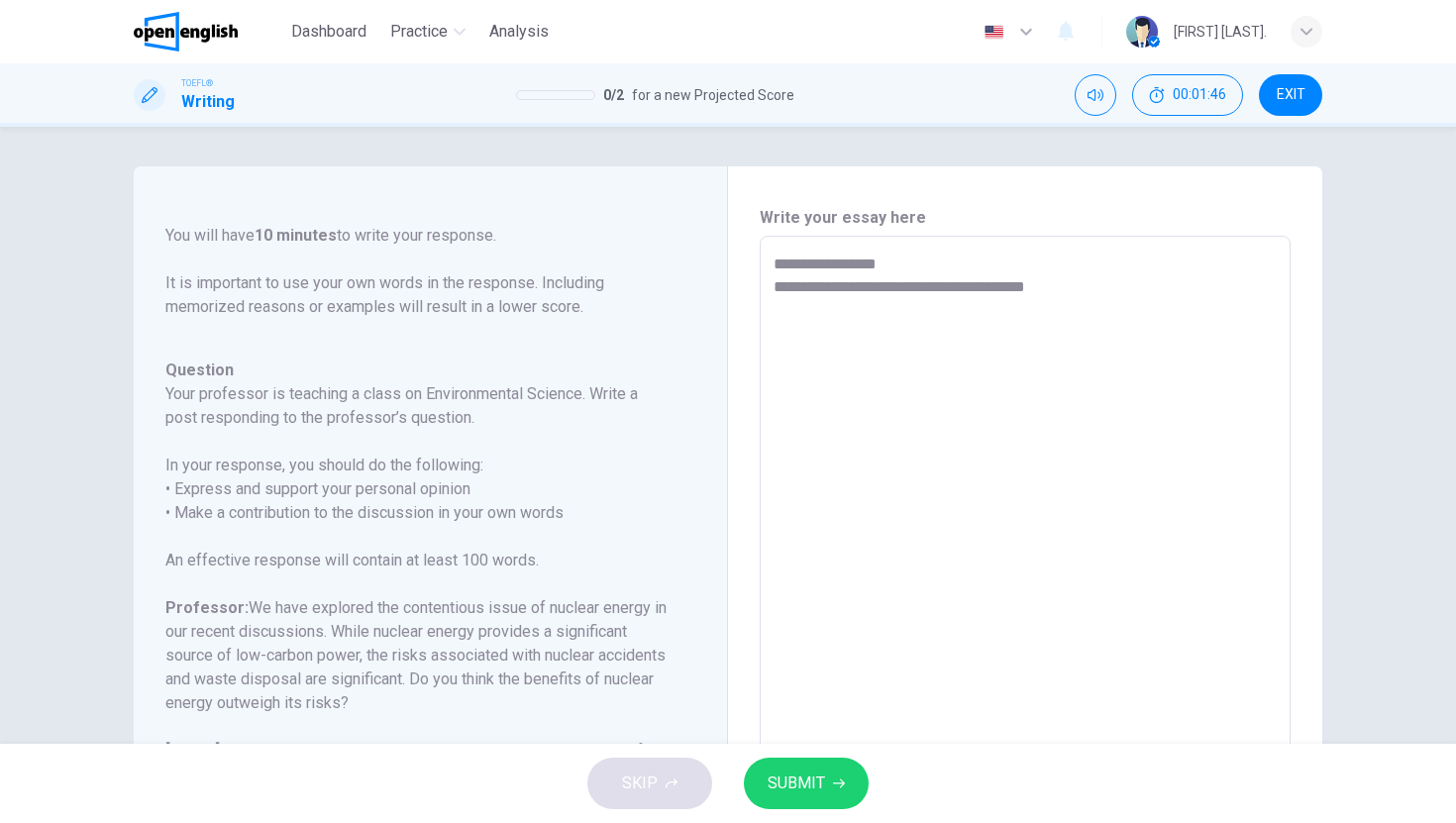 type on "*" 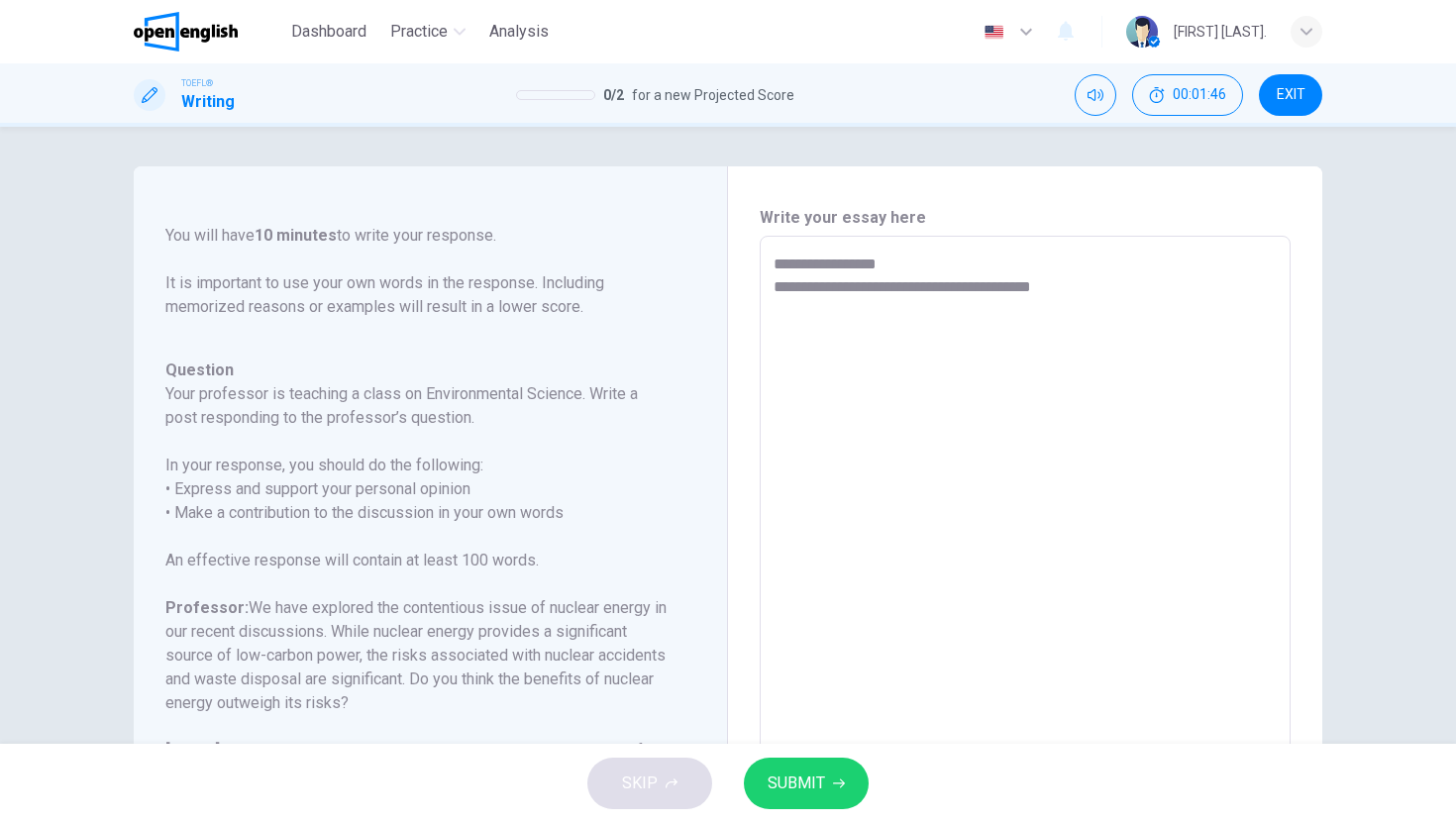 type on "*" 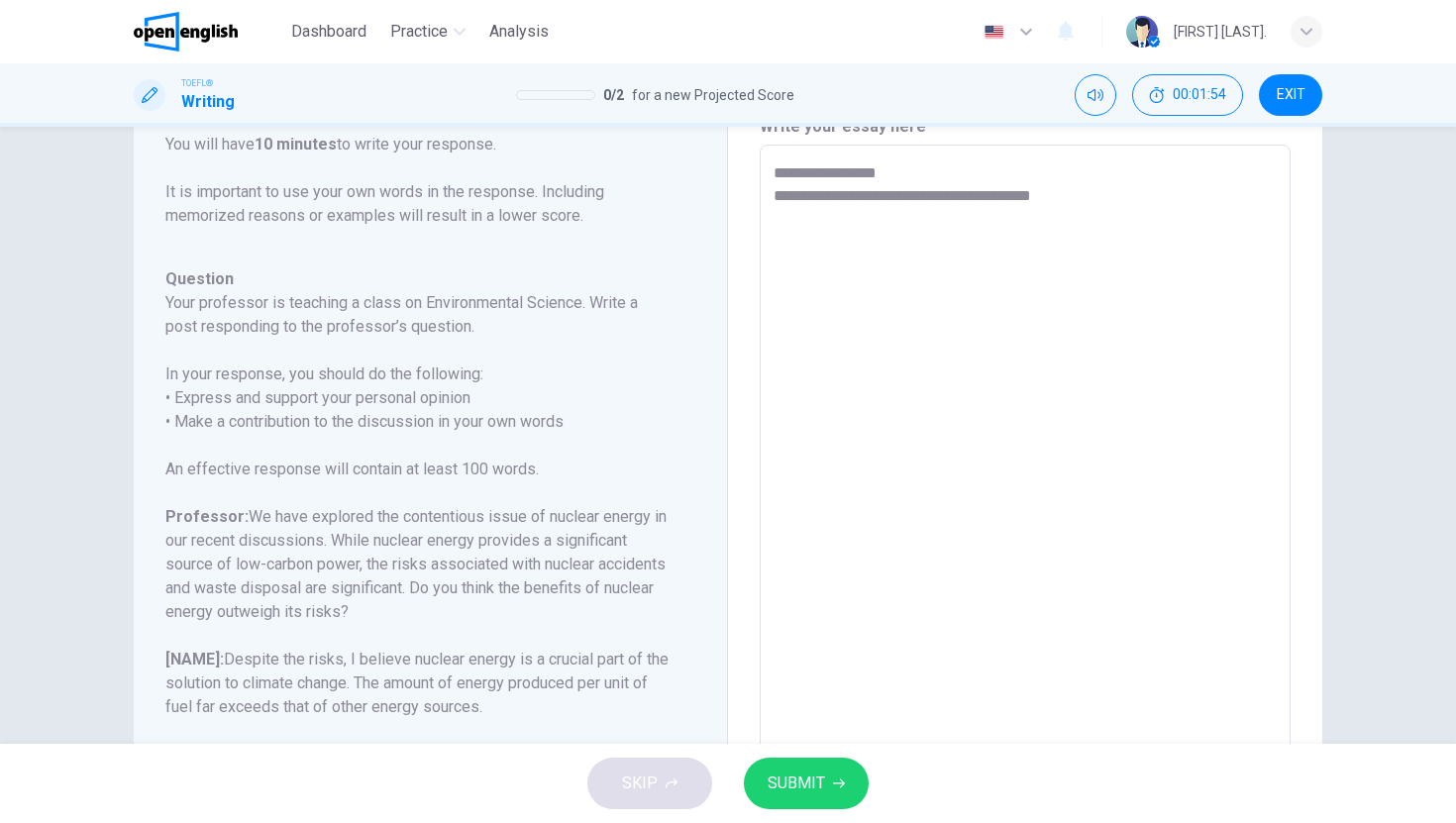 scroll, scrollTop: 88, scrollLeft: 0, axis: vertical 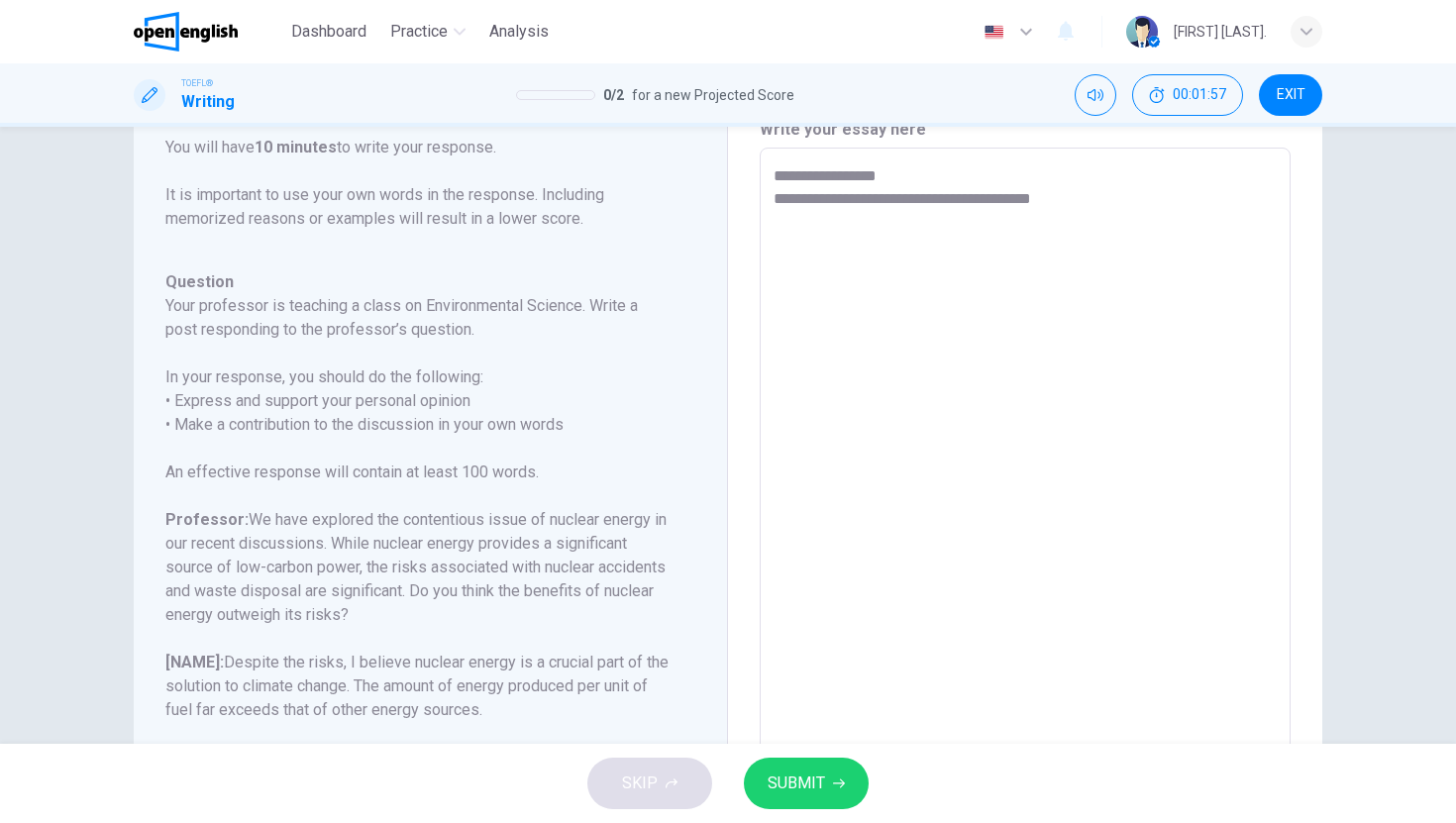 type on "**********" 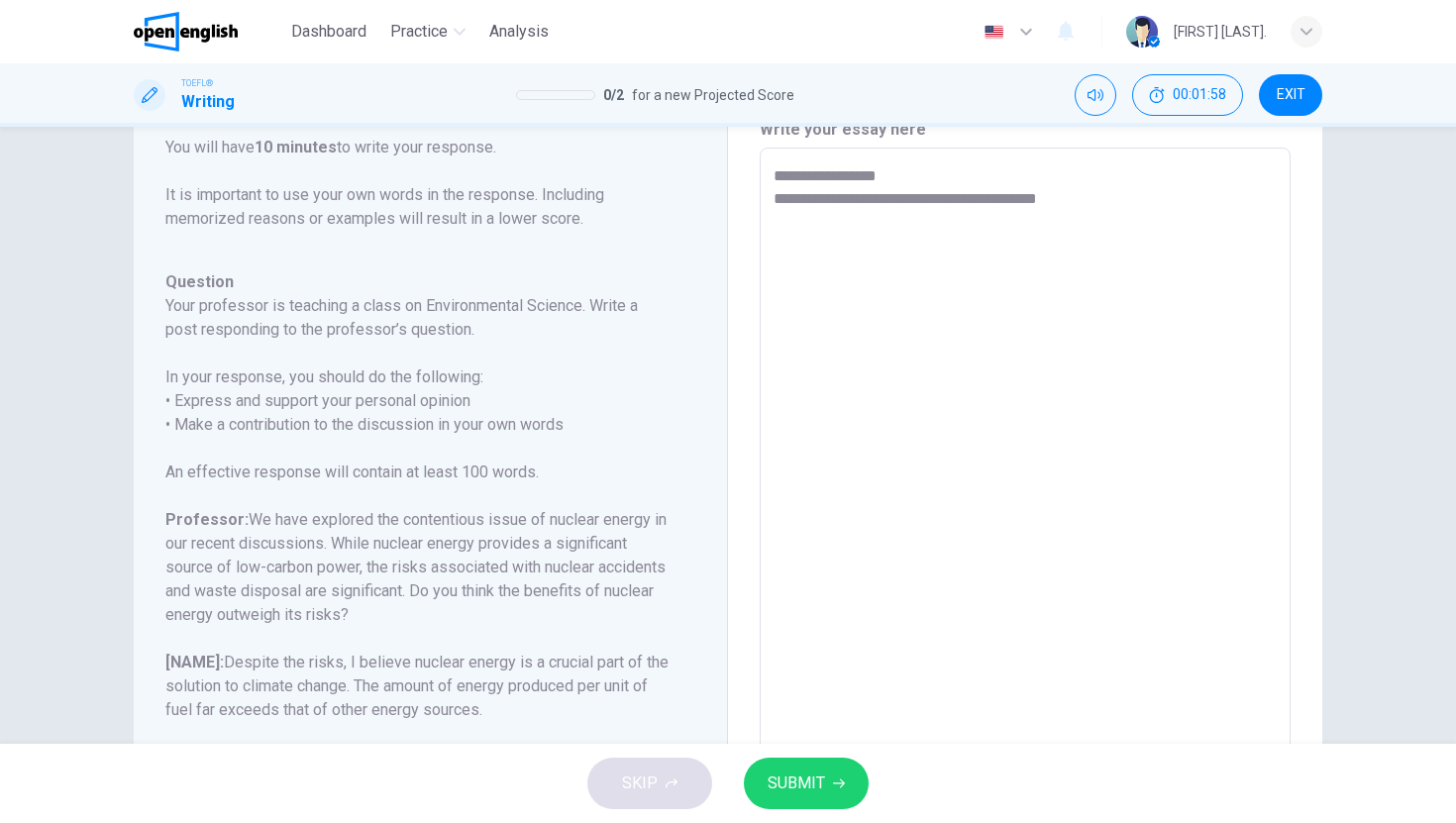type on "**********" 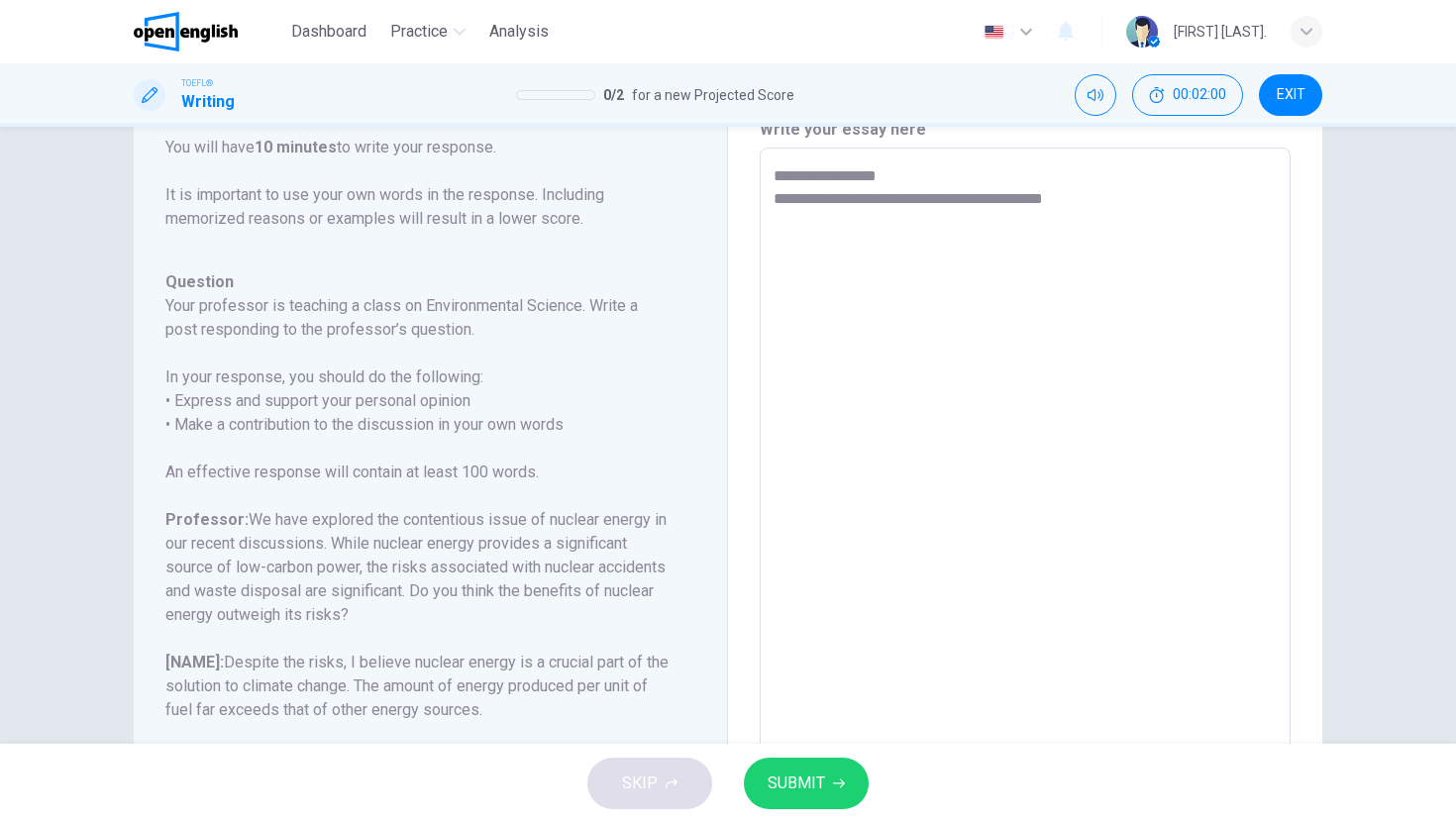 type on "**********" 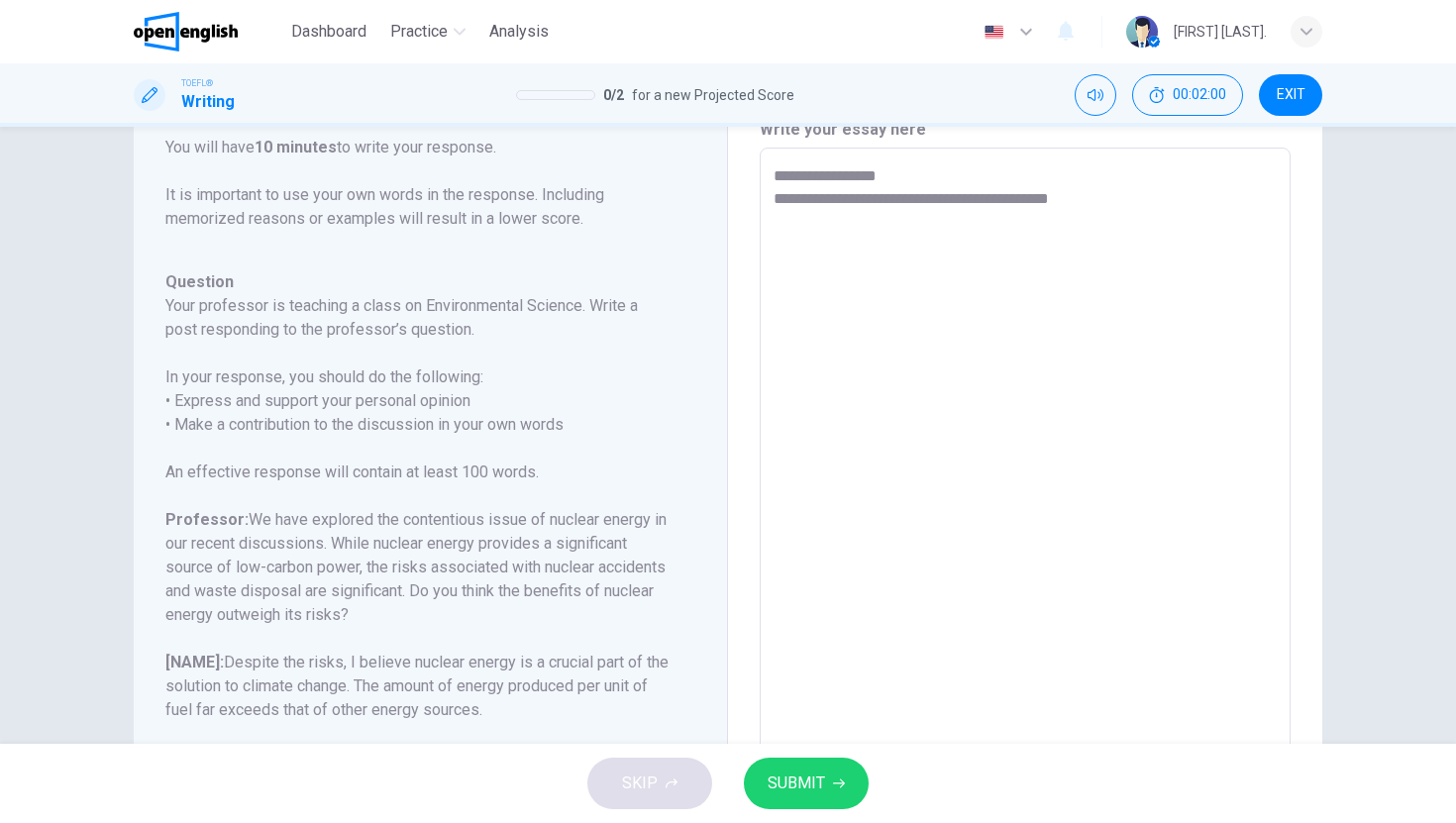 type on "*" 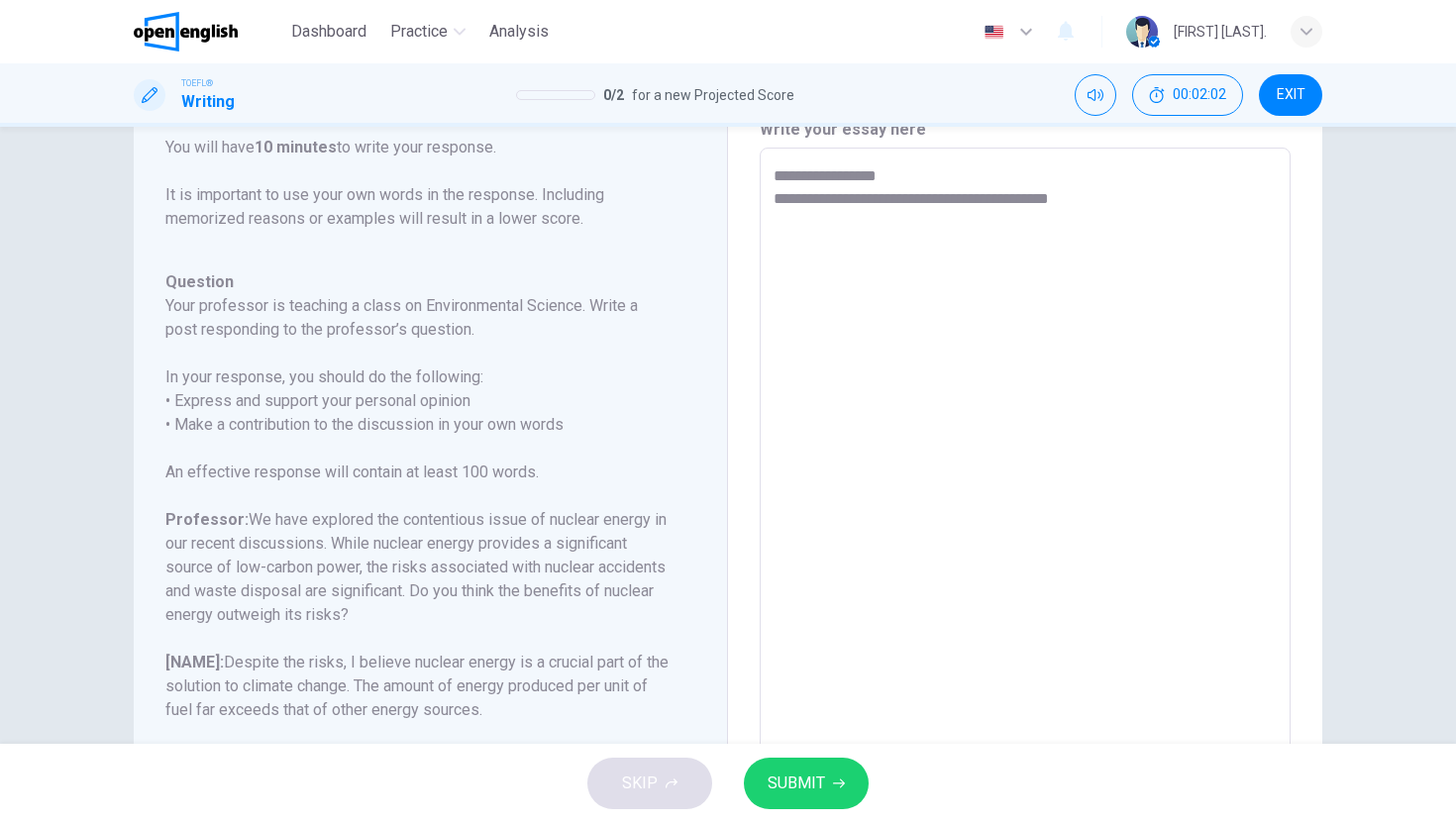 type on "**********" 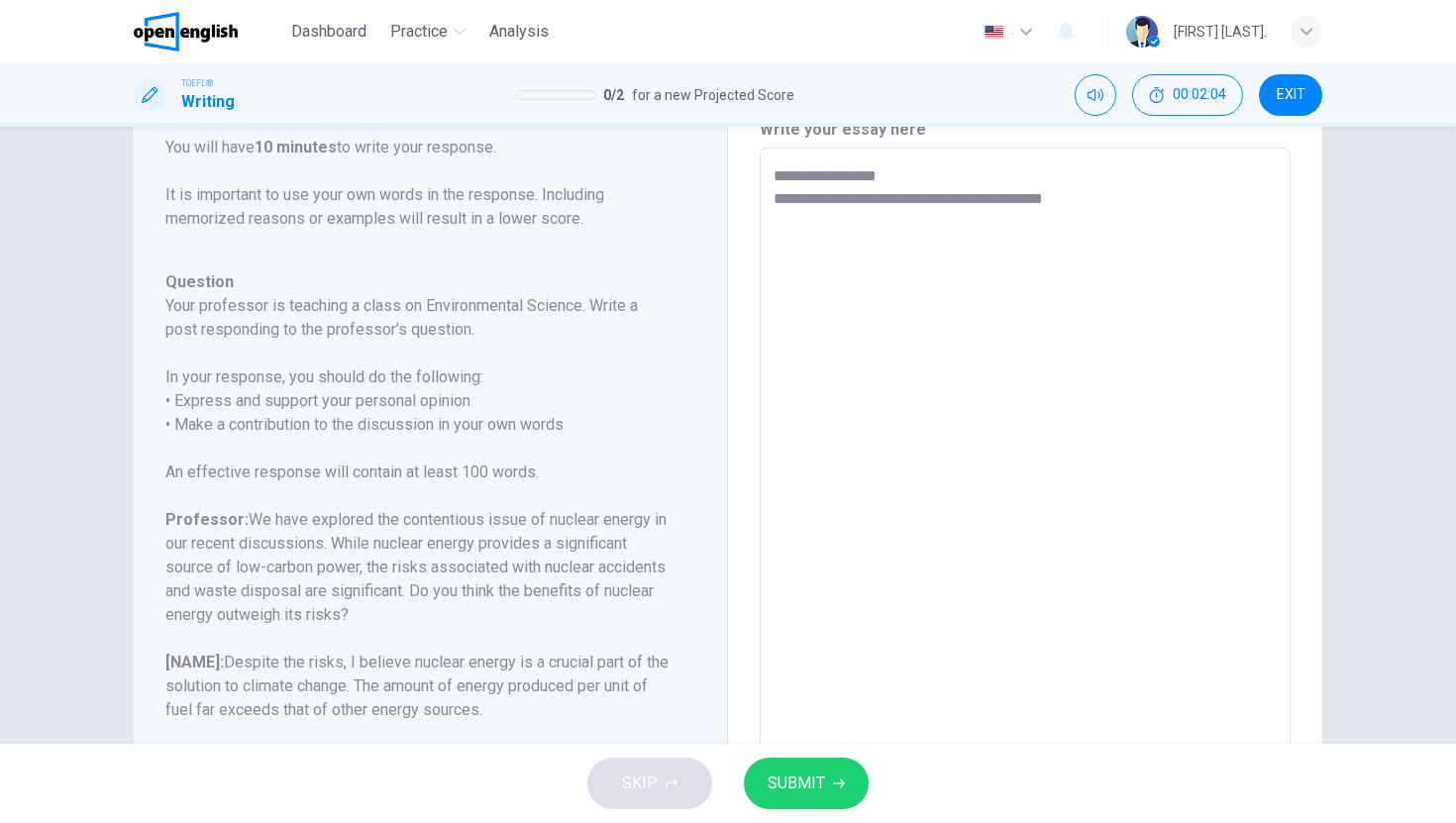 type on "**********" 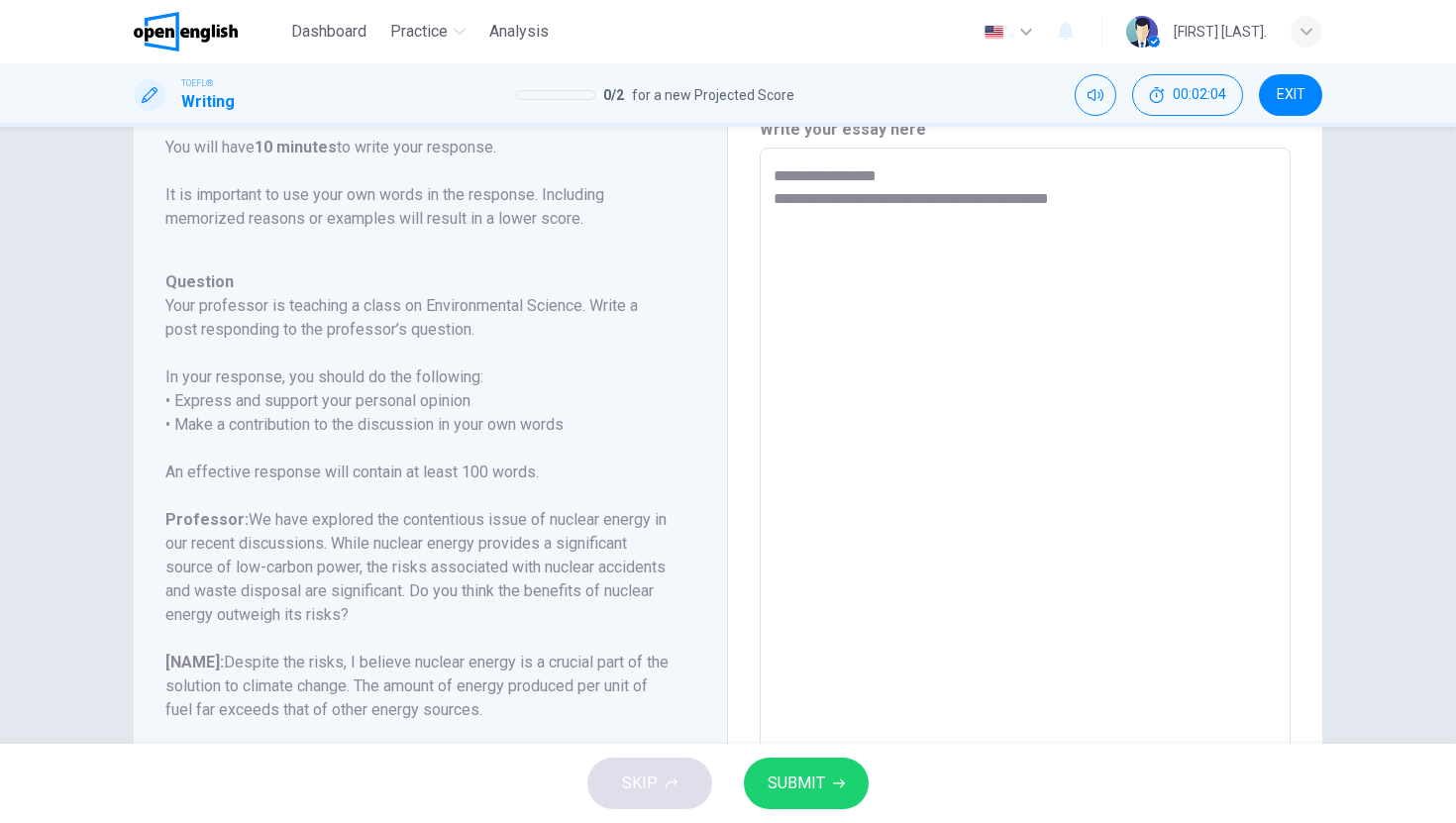 type on "*" 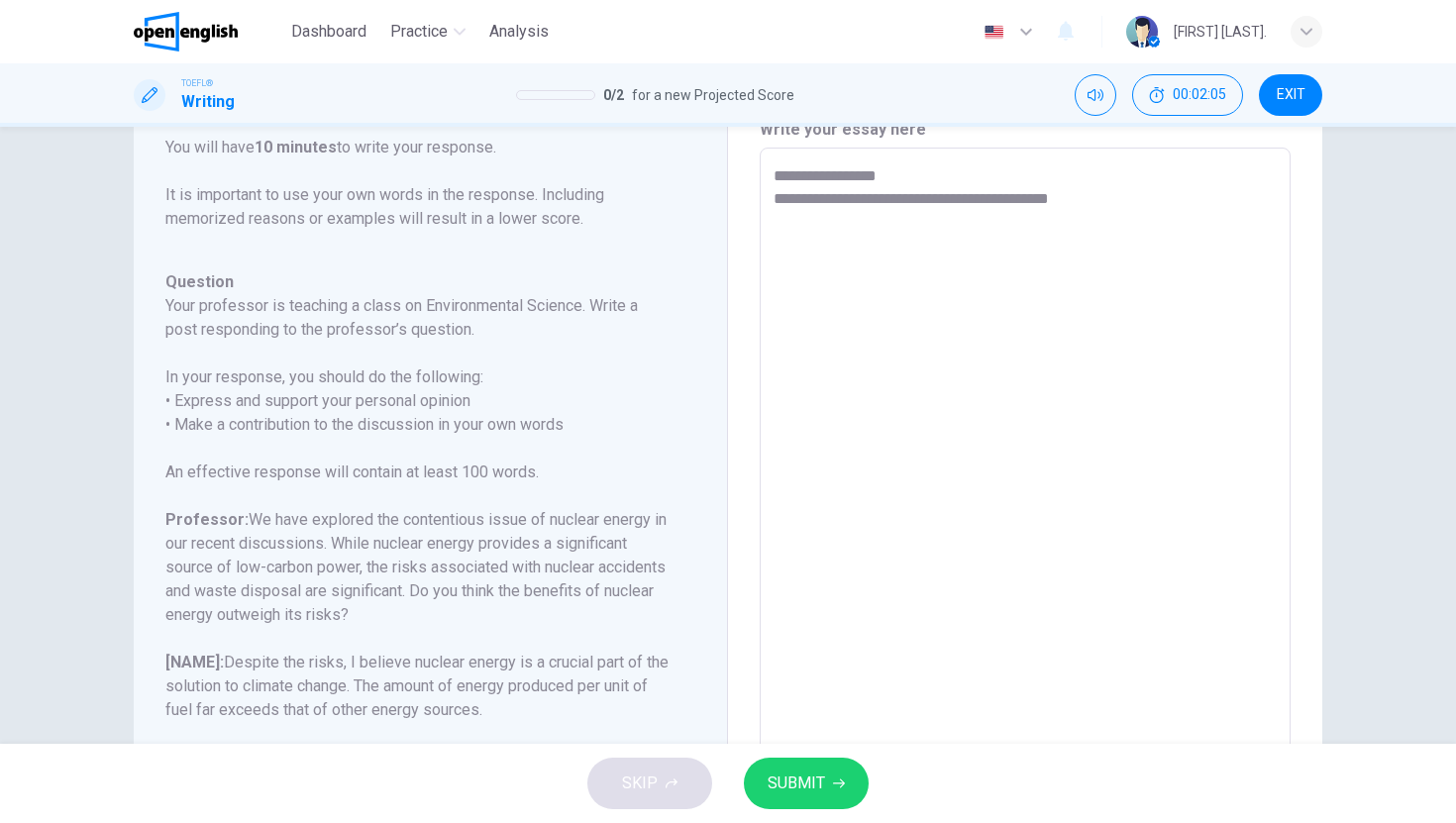 type on "**********" 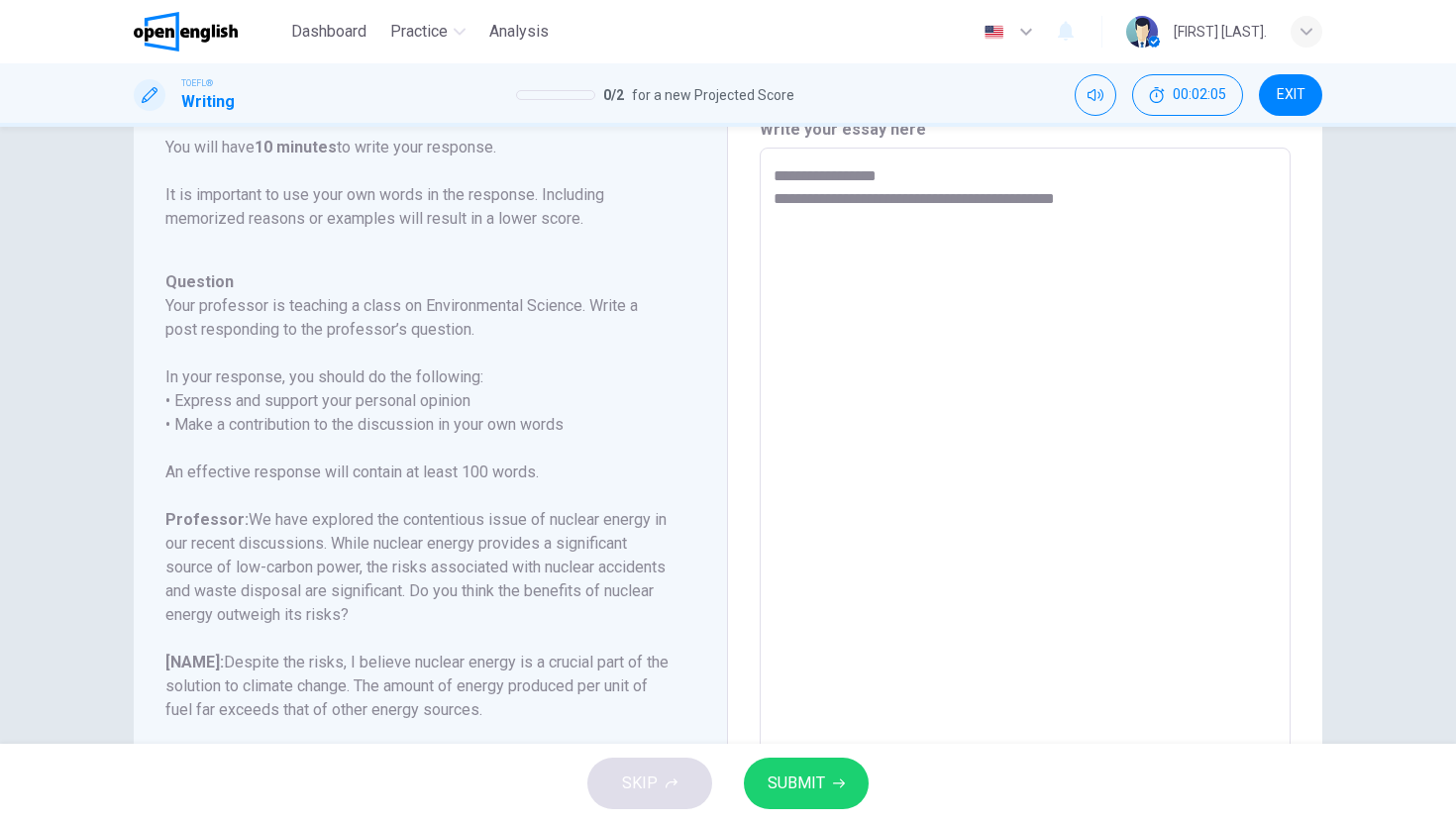 type on "*" 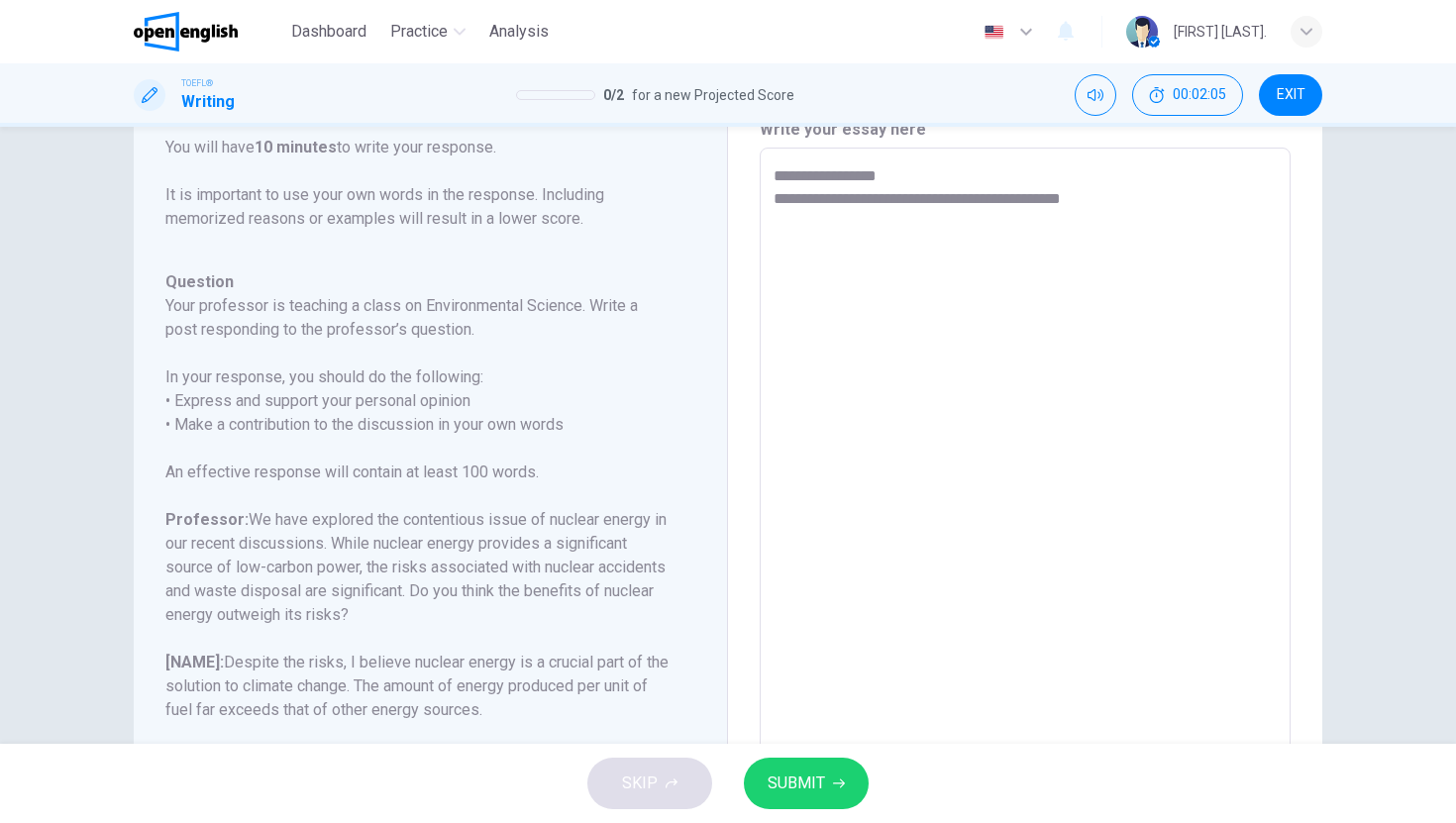 type on "**********" 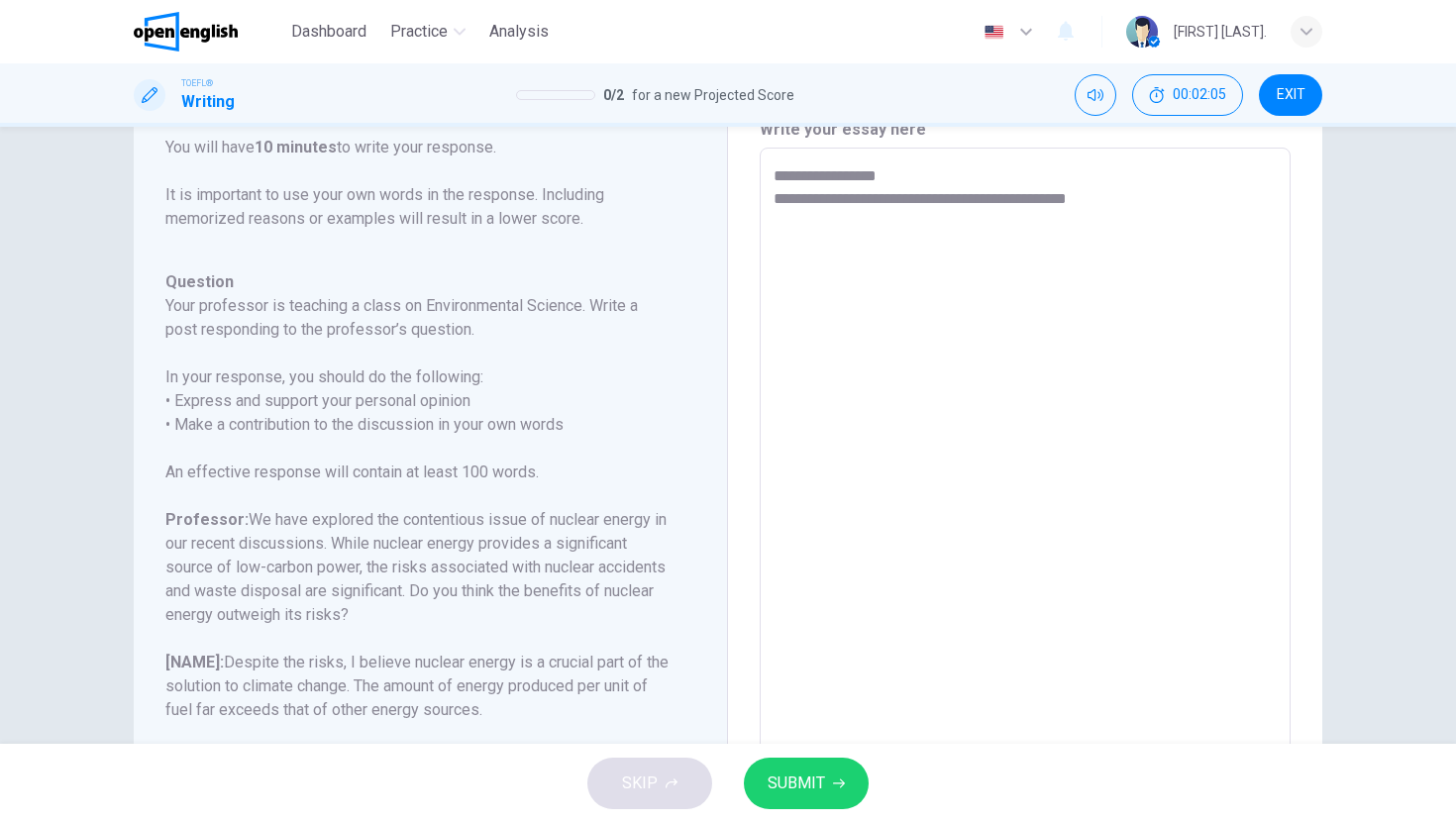 type on "*" 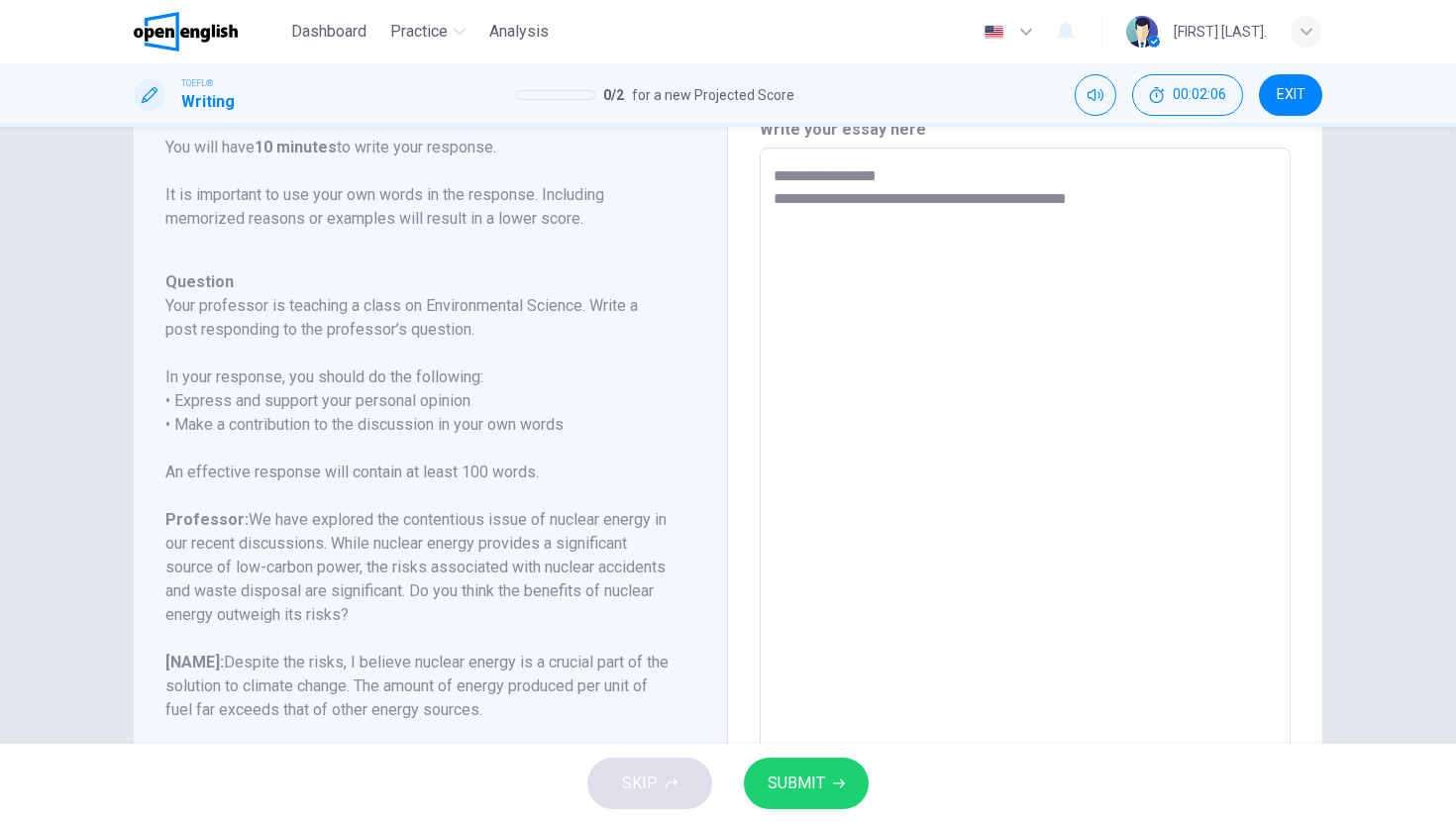 type on "**********" 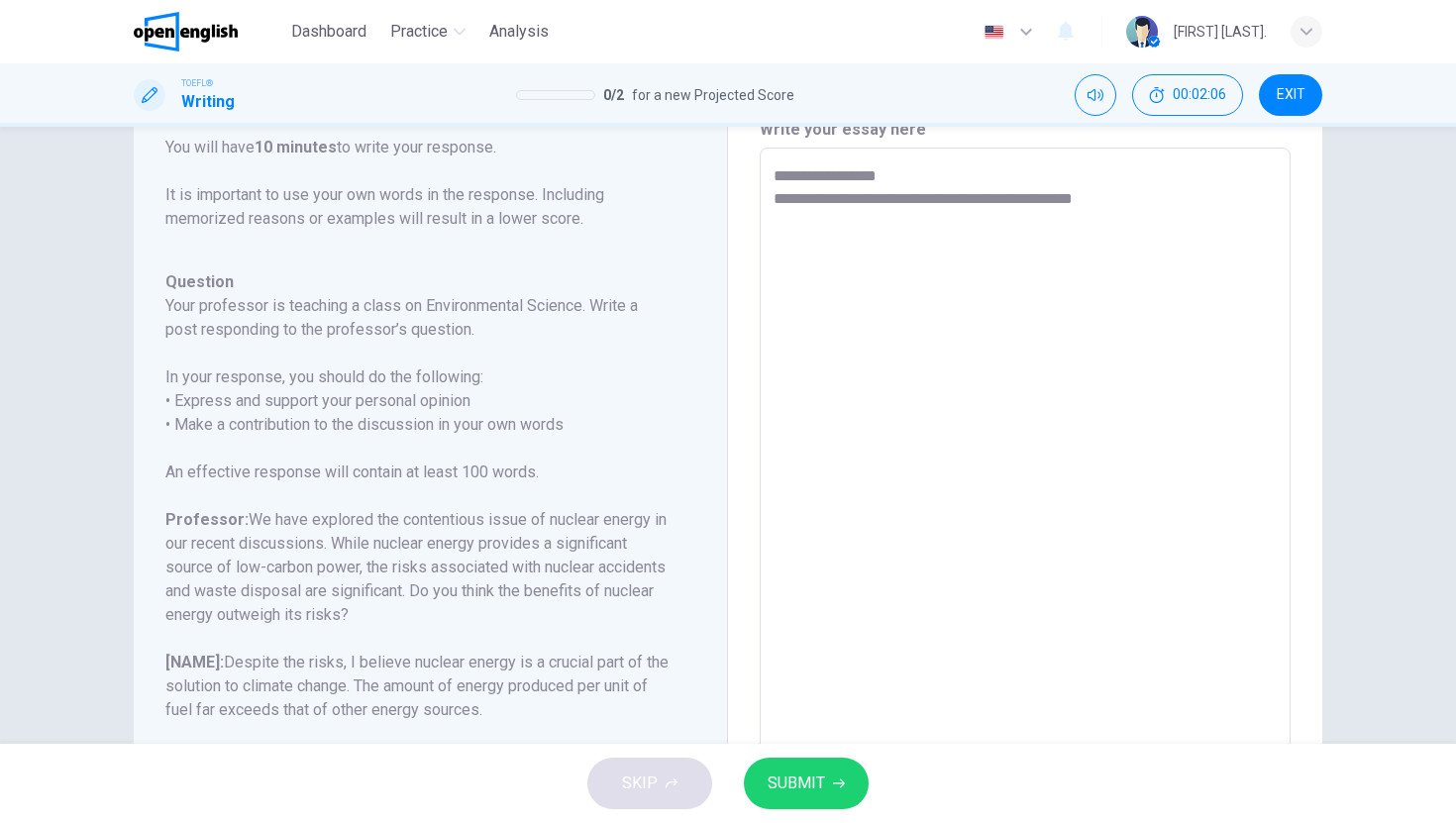 type on "*" 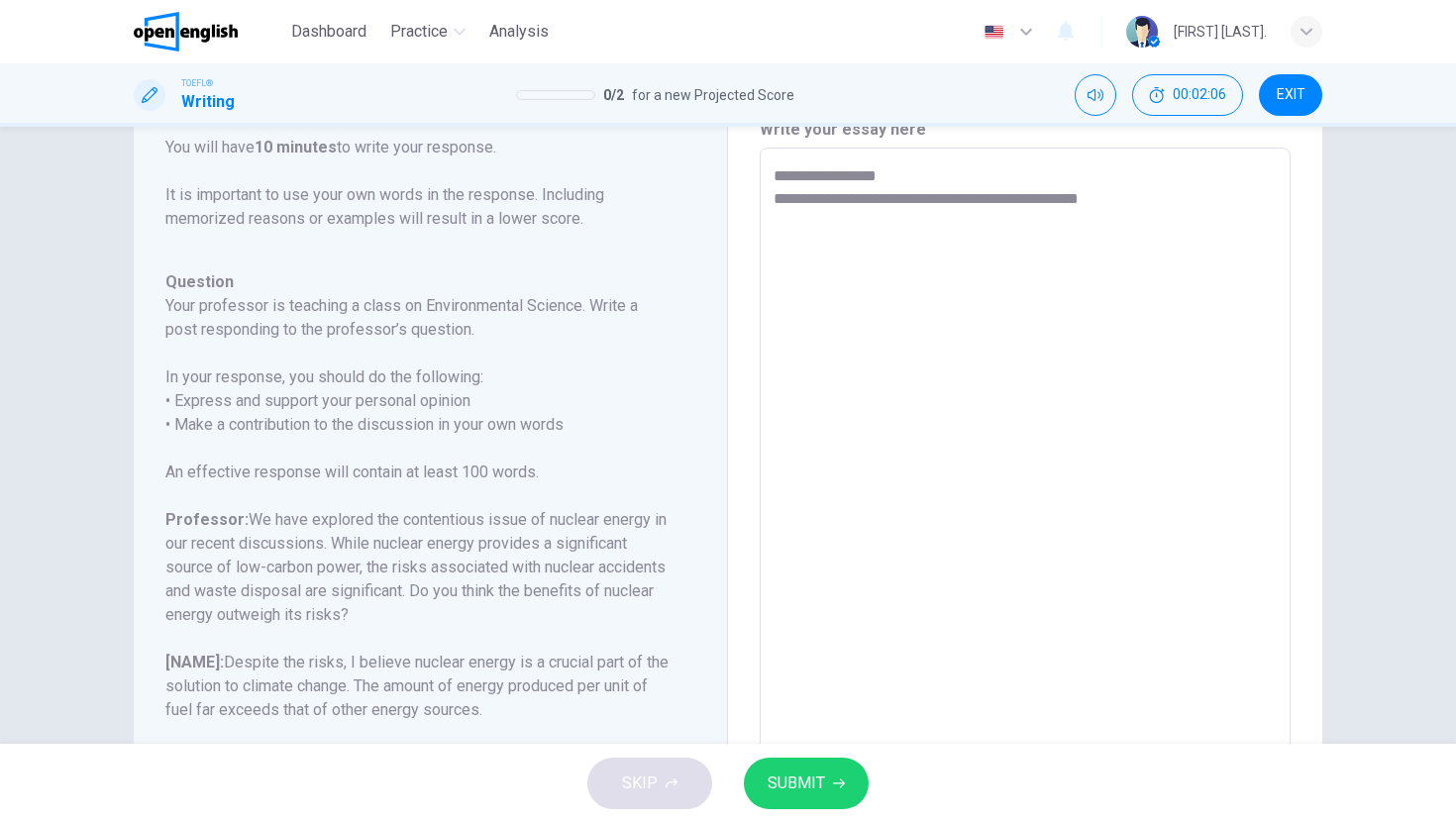 type on "**********" 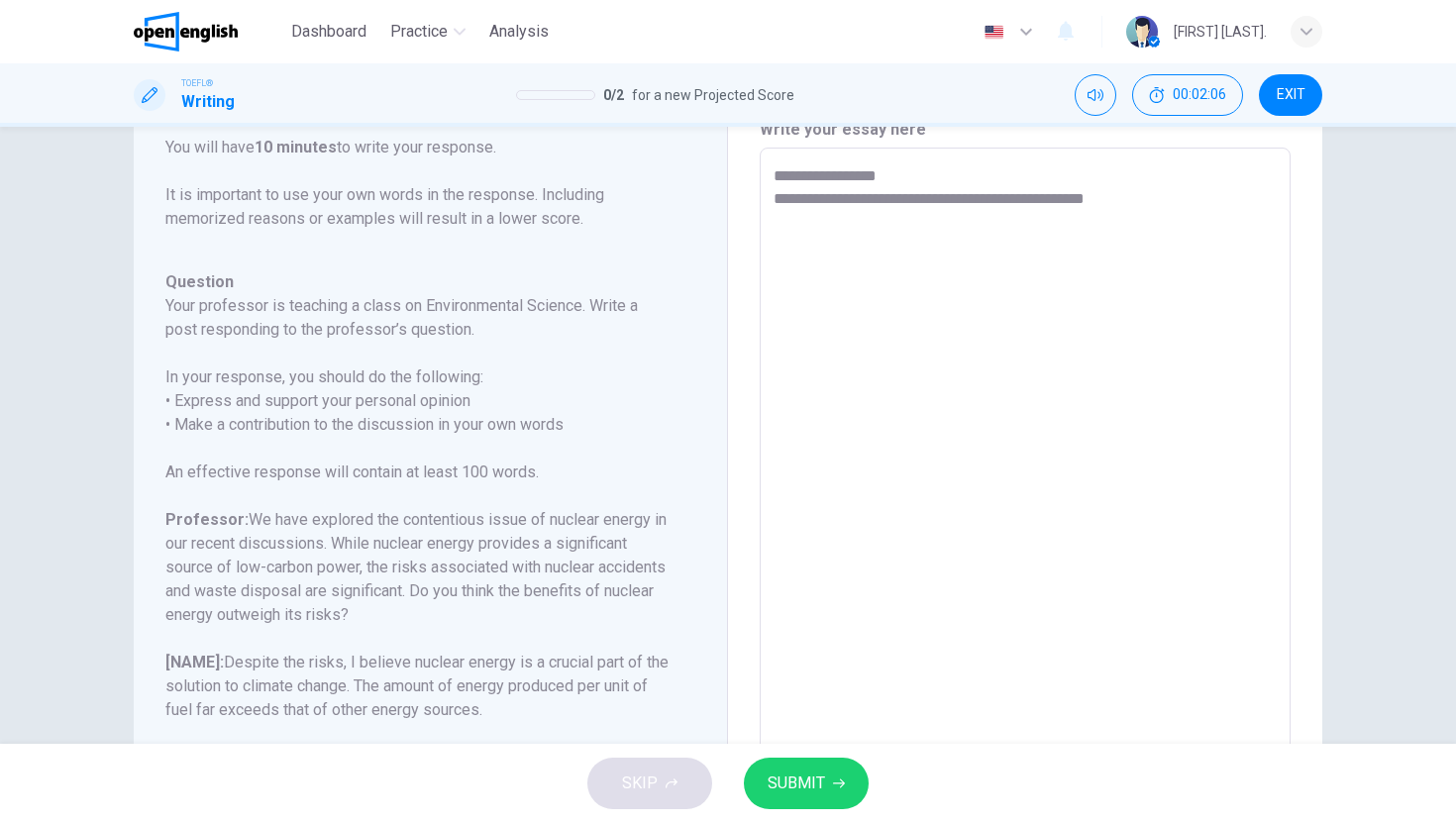 type on "*" 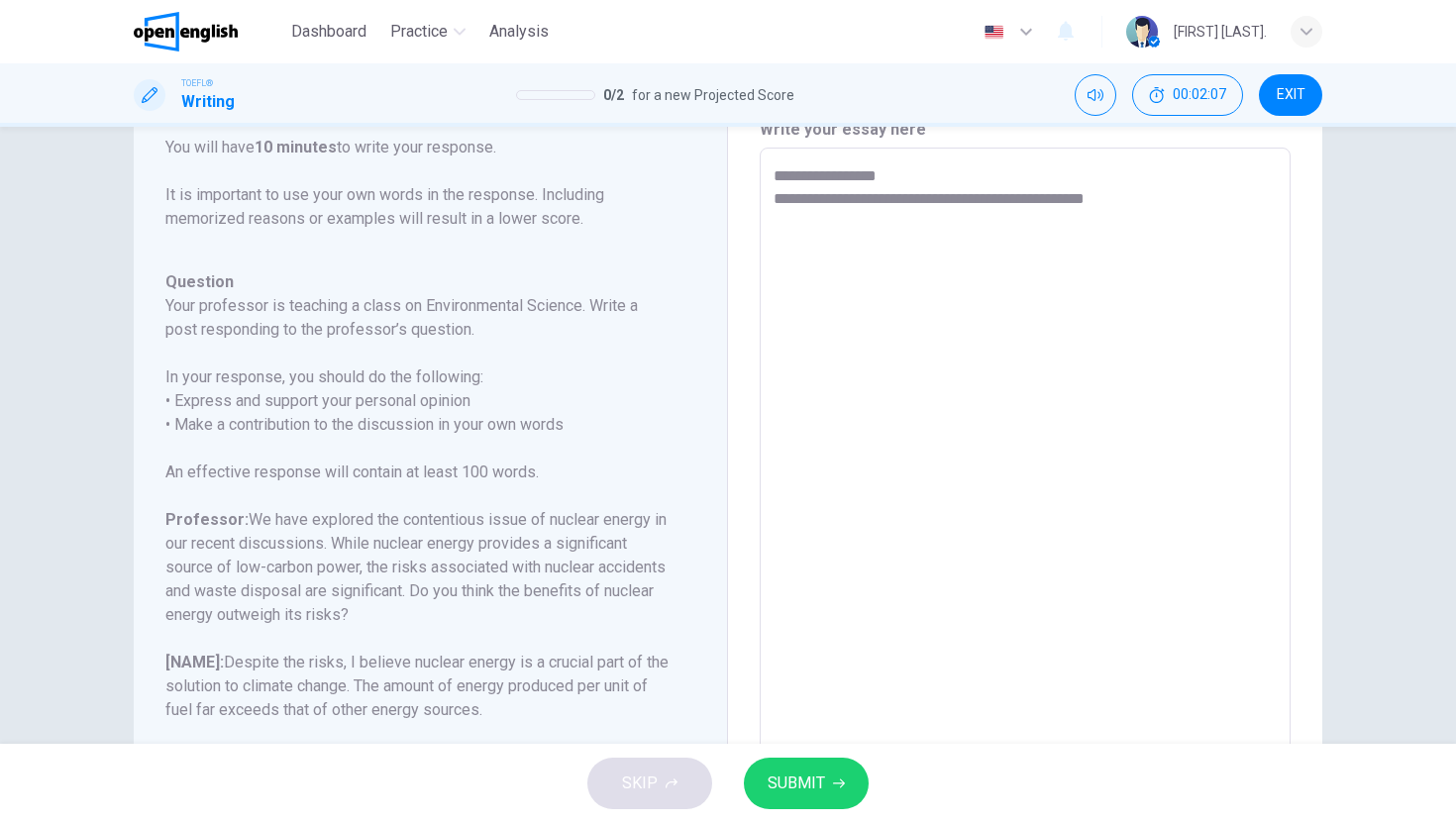 type on "**********" 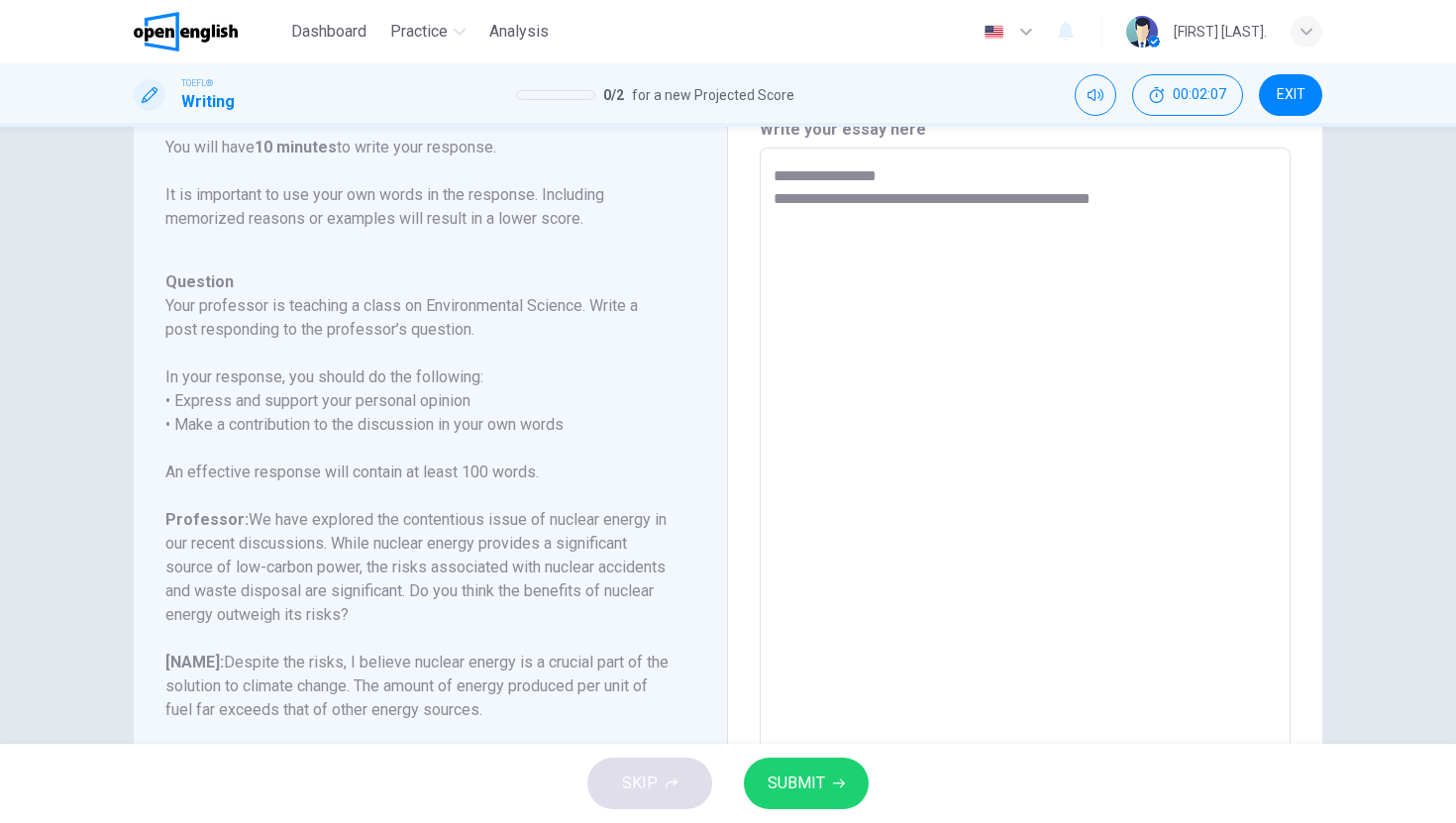 type on "**********" 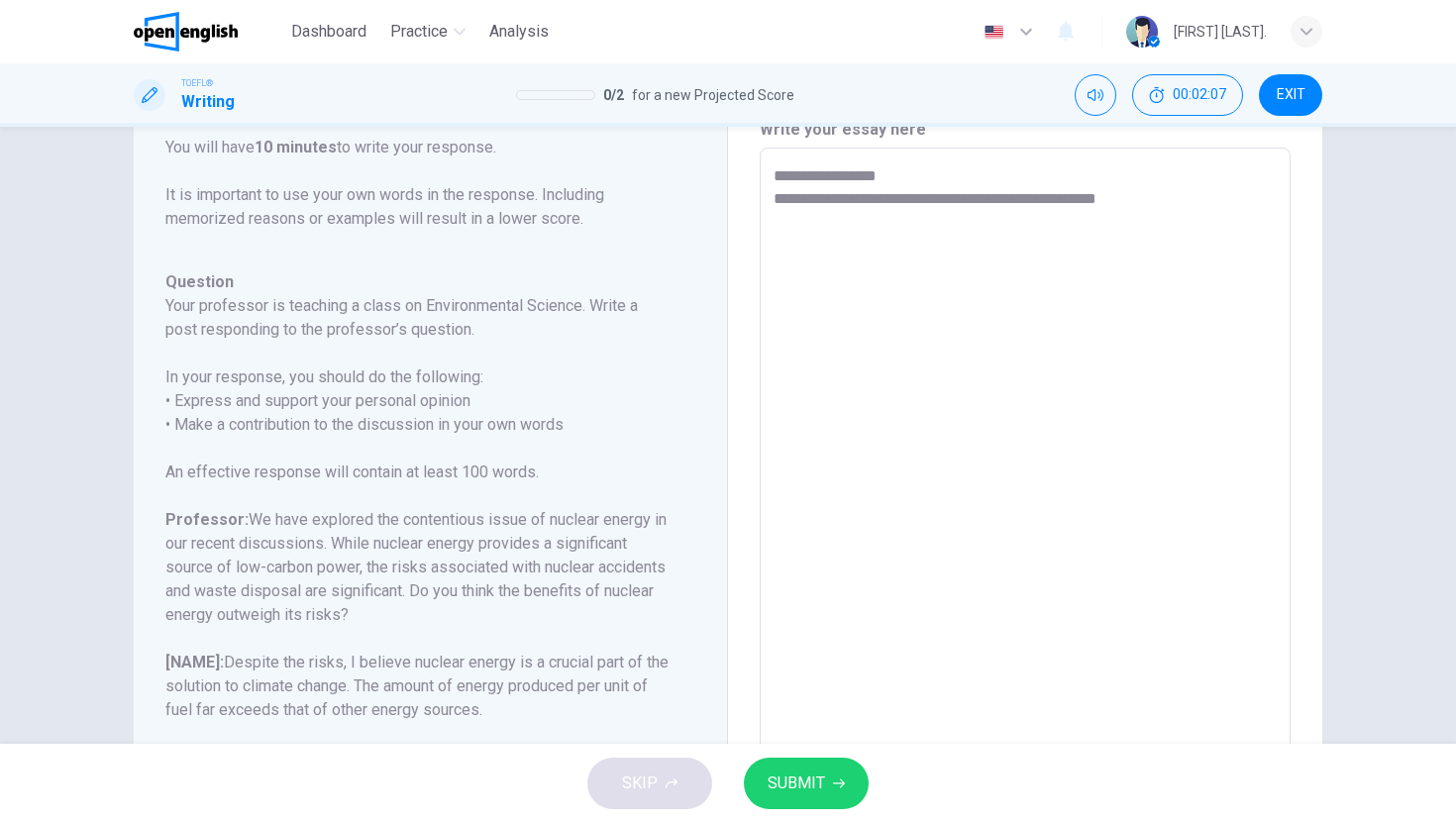 type on "*" 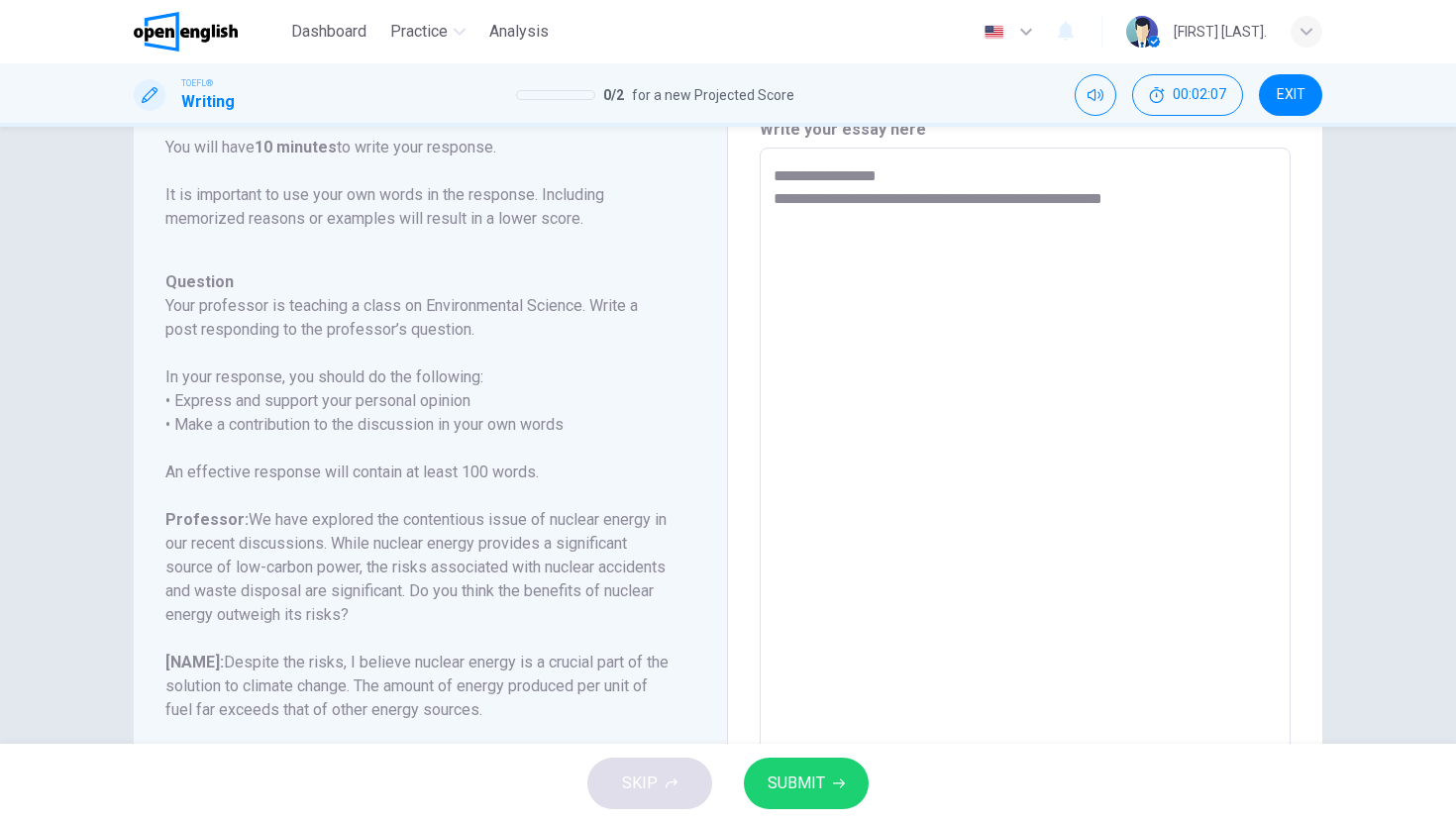 type on "*" 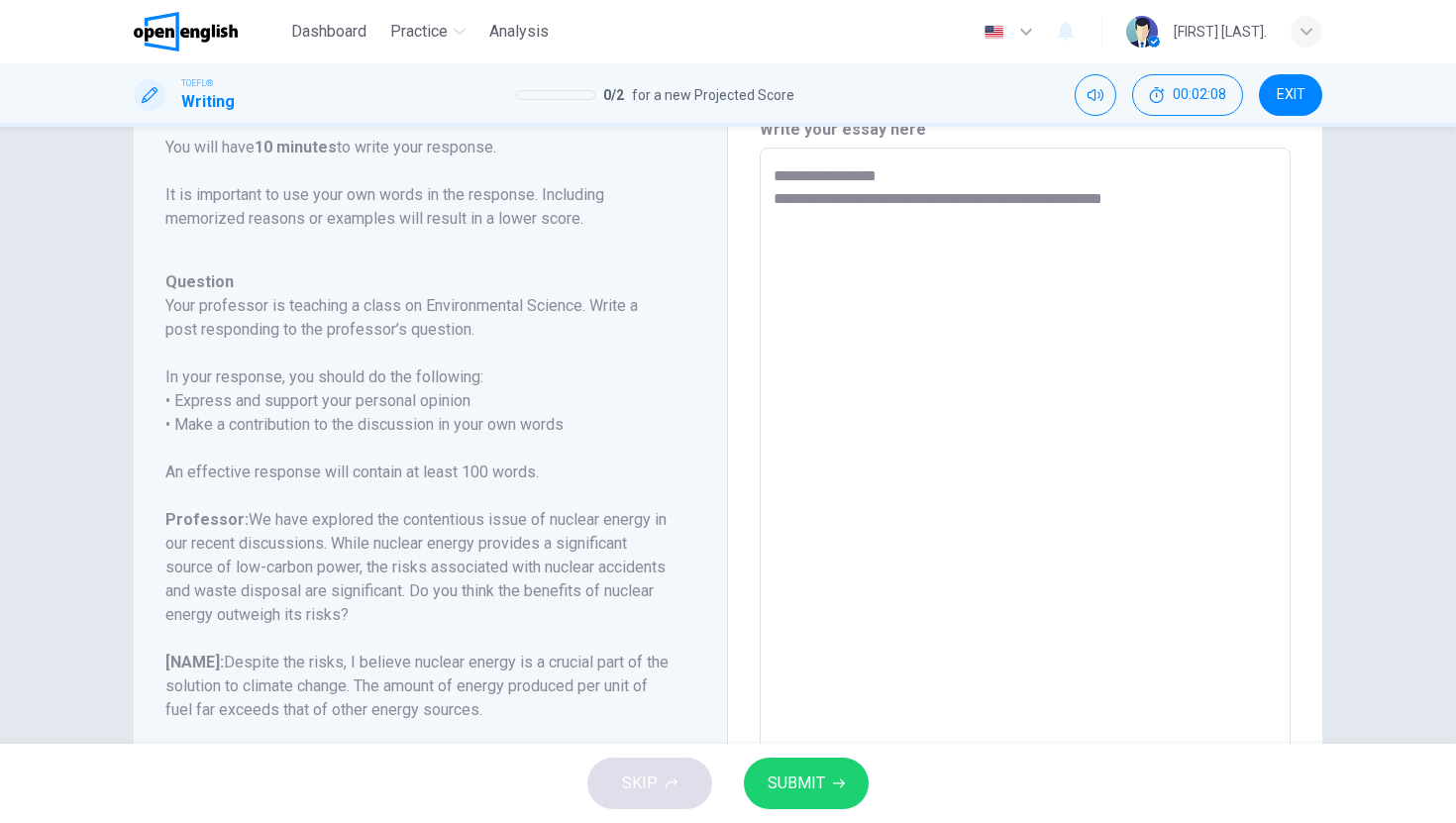 type on "**********" 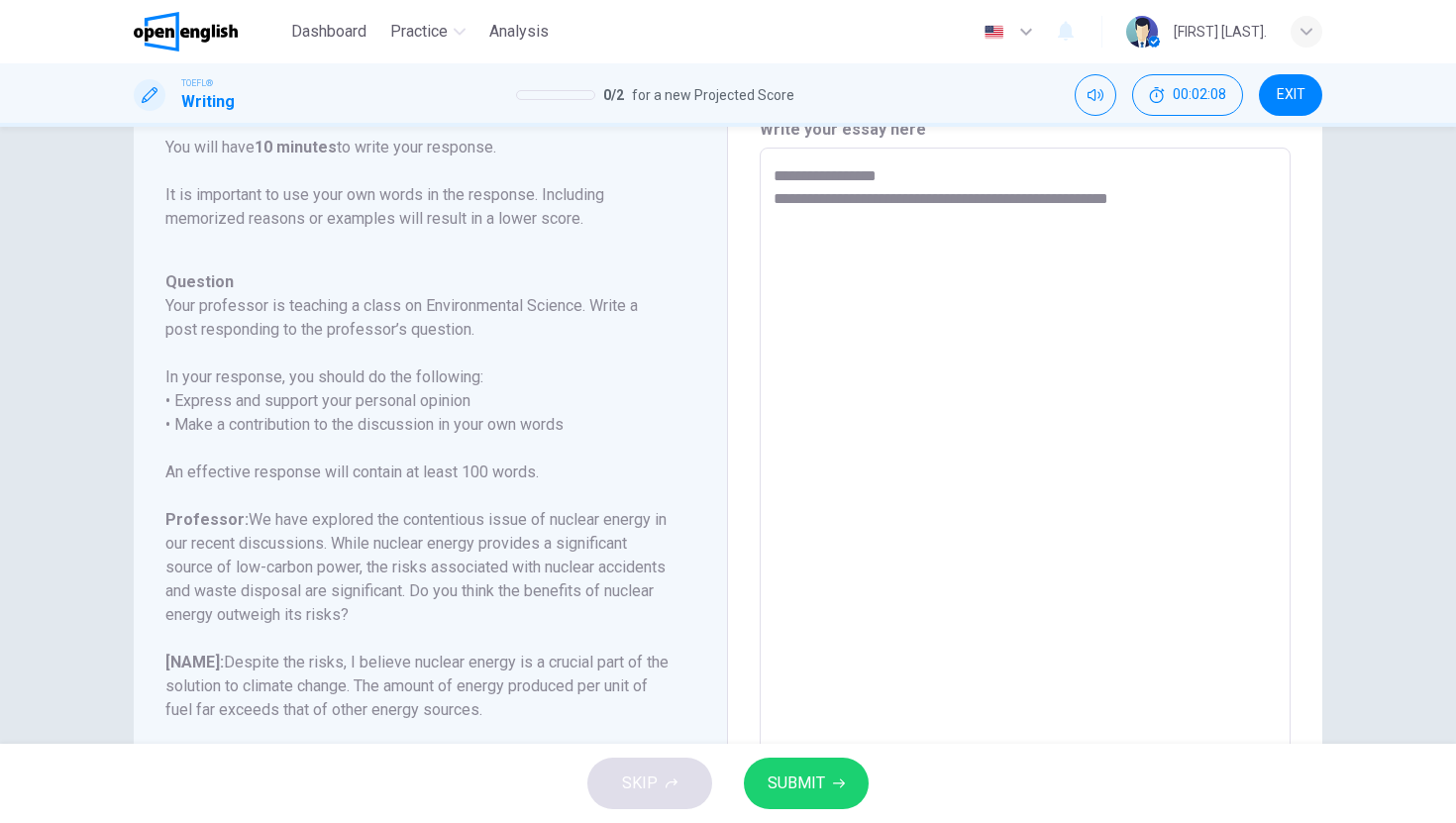 type on "*" 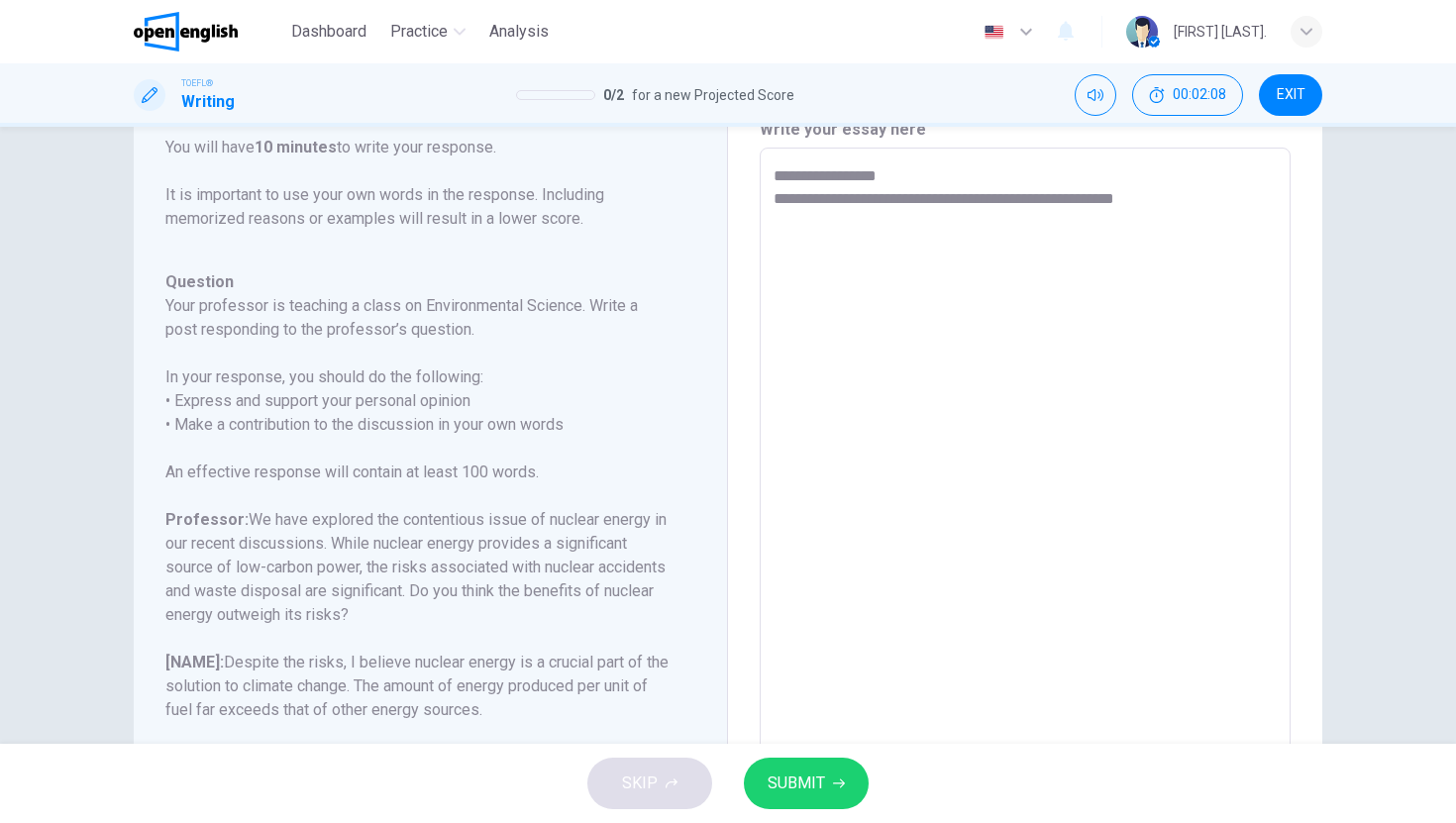 type on "**********" 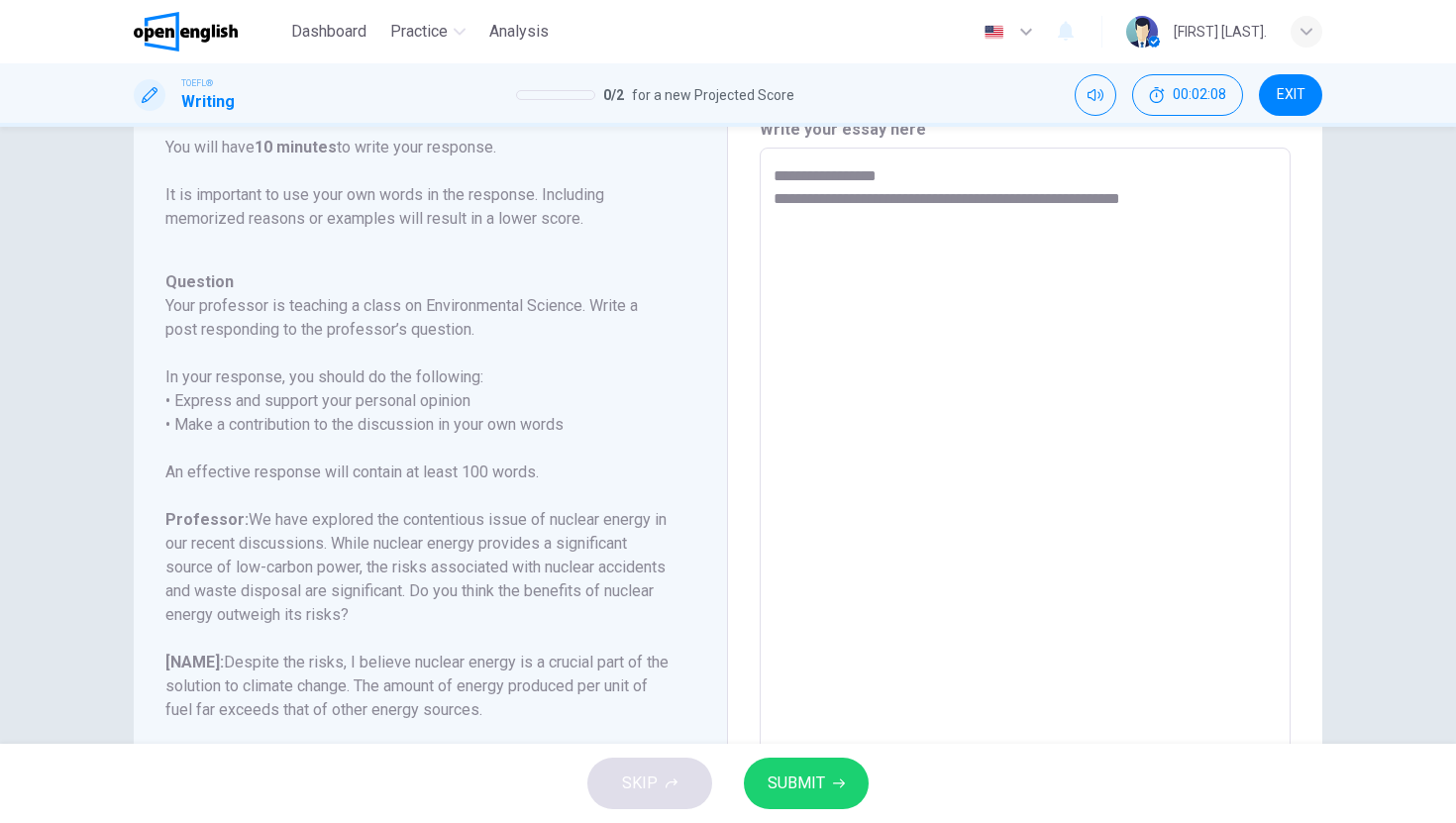 type on "*" 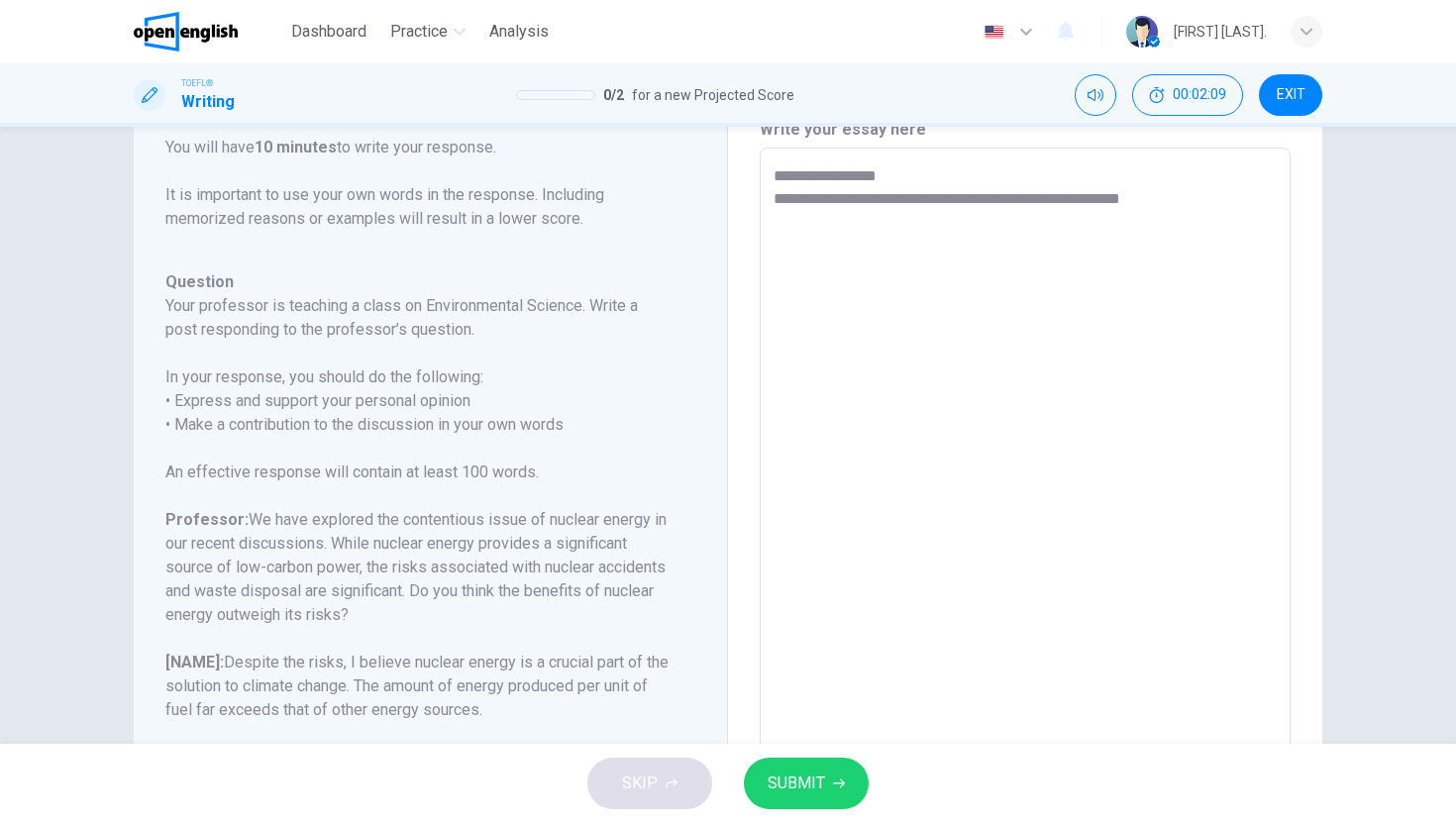 type on "**********" 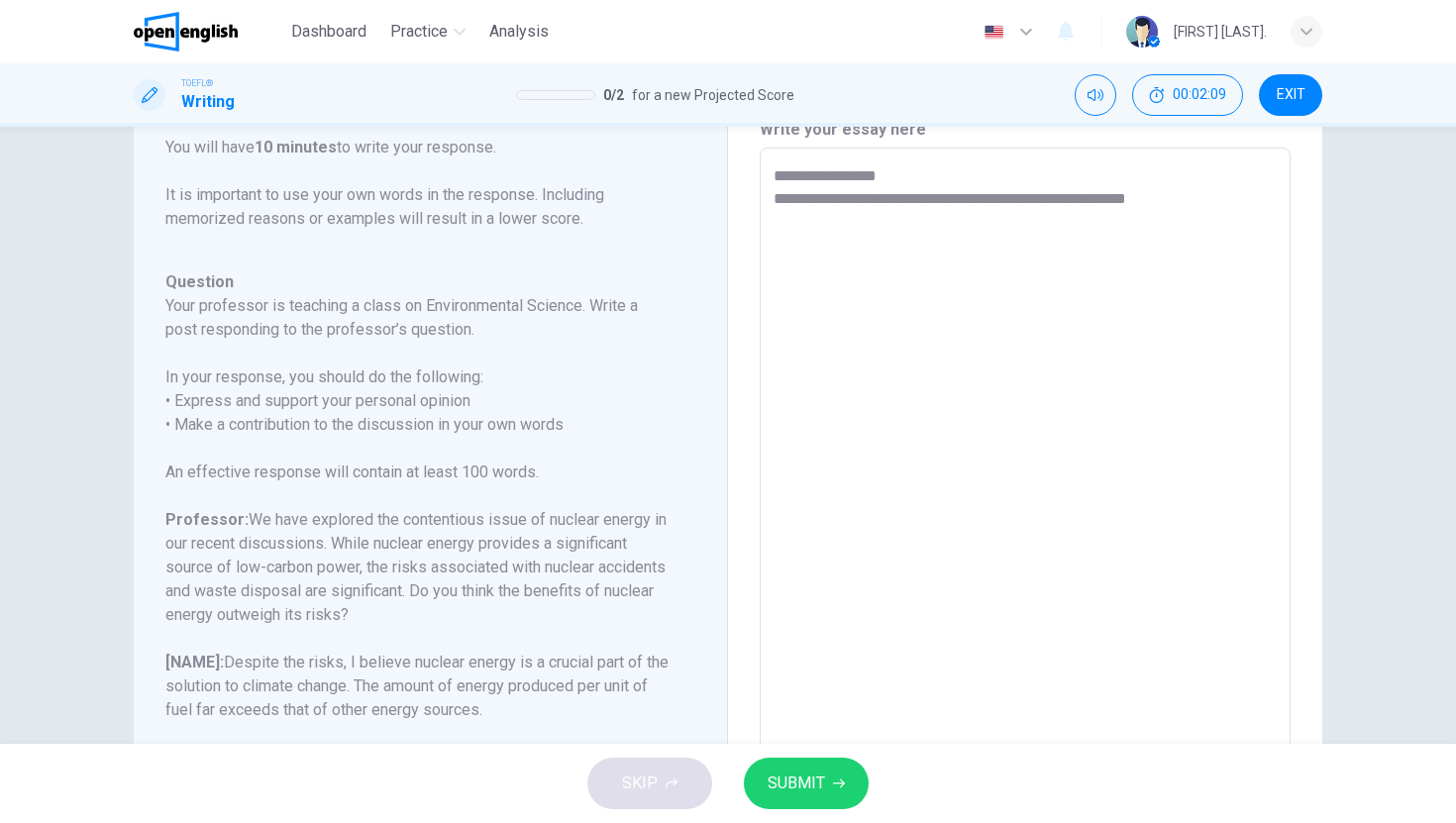 type on "**********" 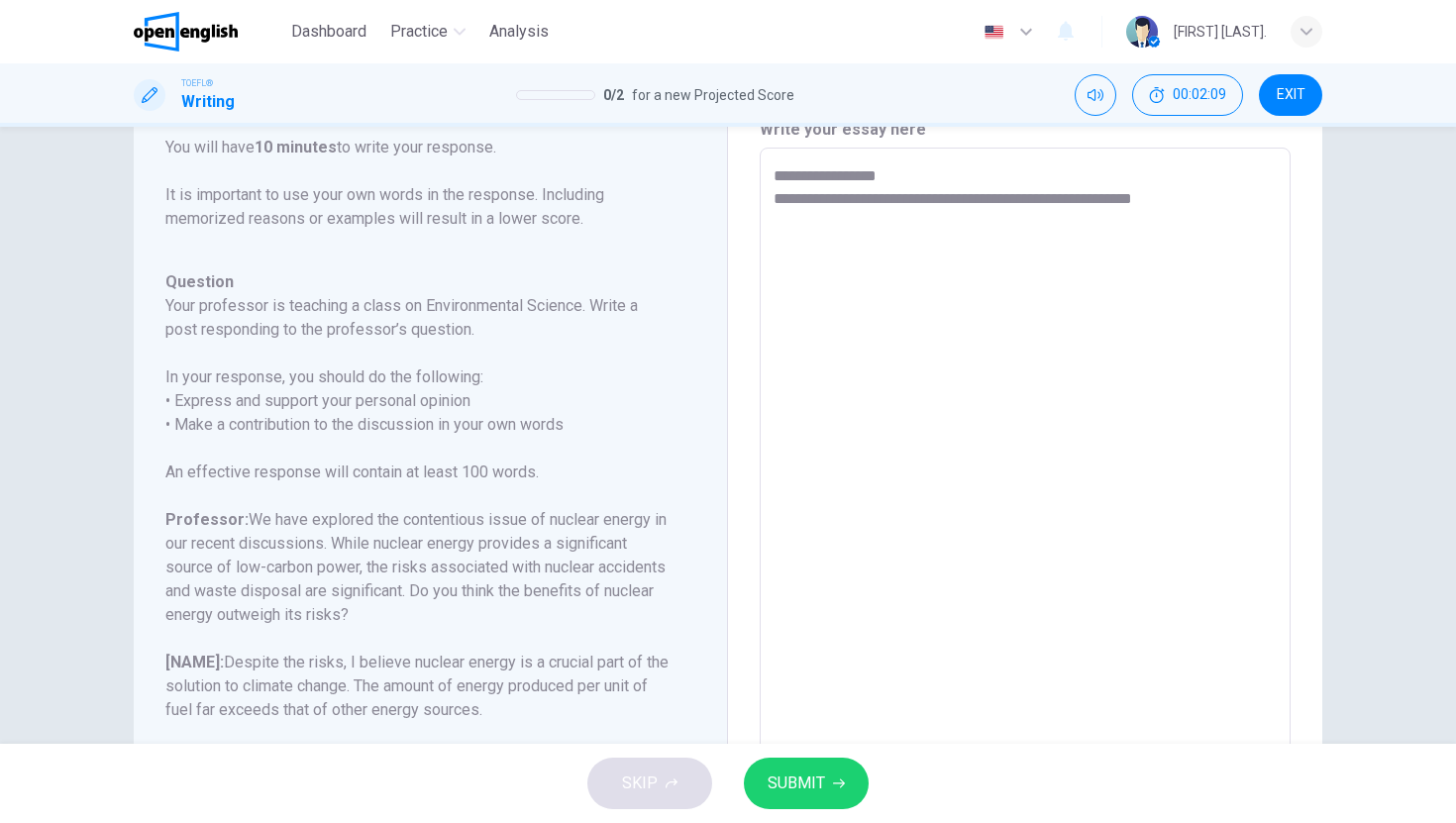 type on "*" 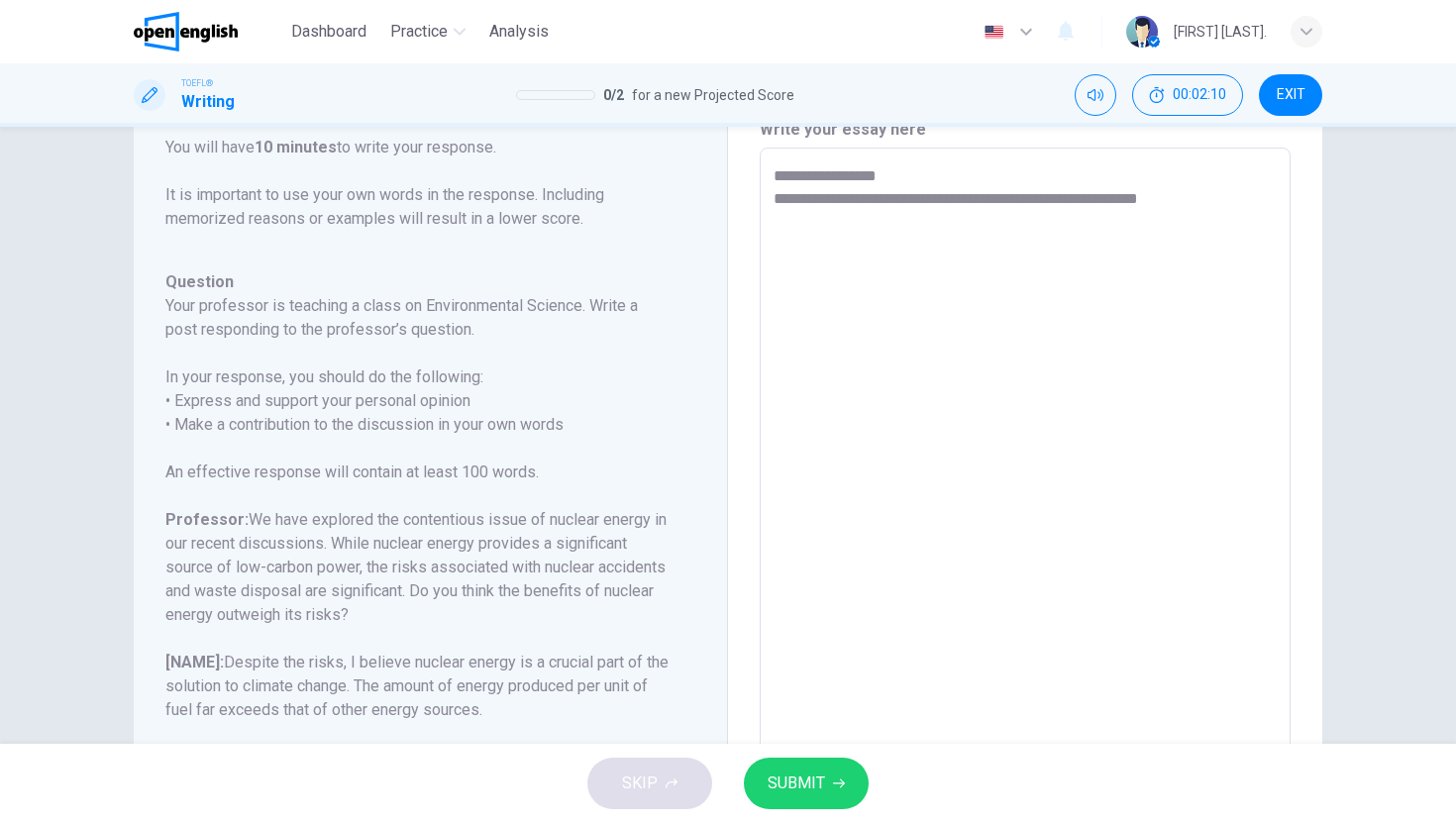 type on "**********" 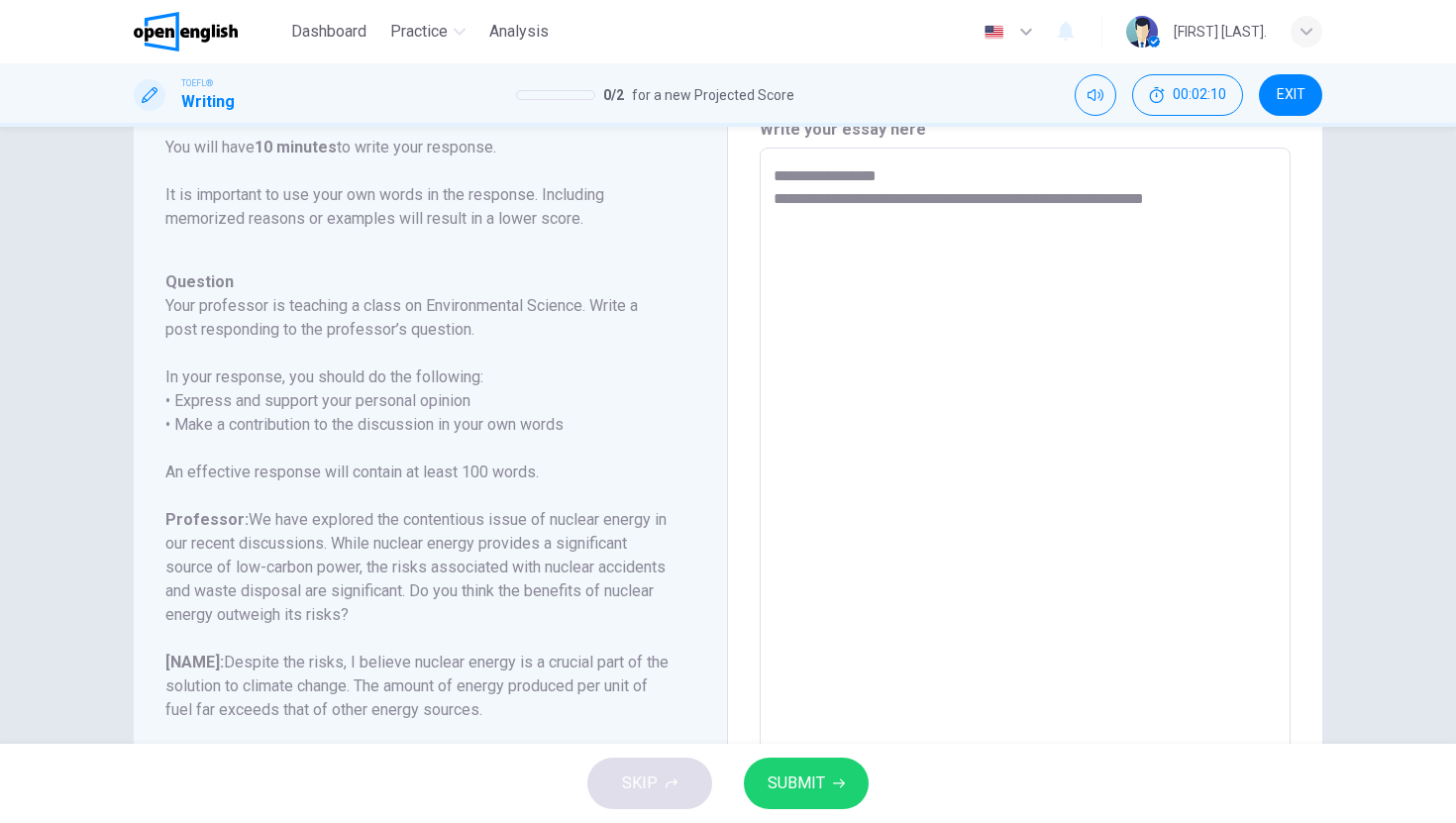 type on "*" 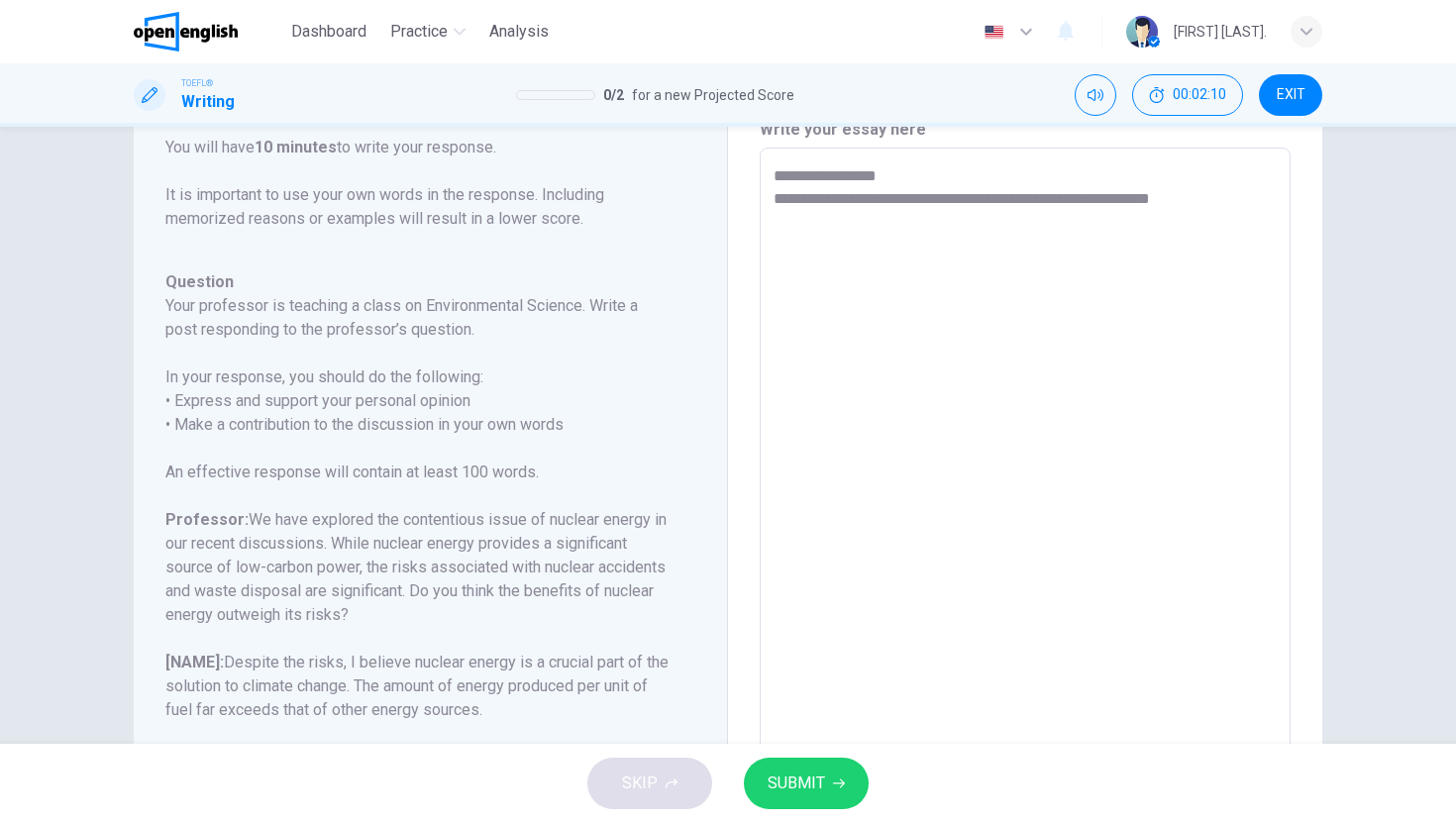 type on "*" 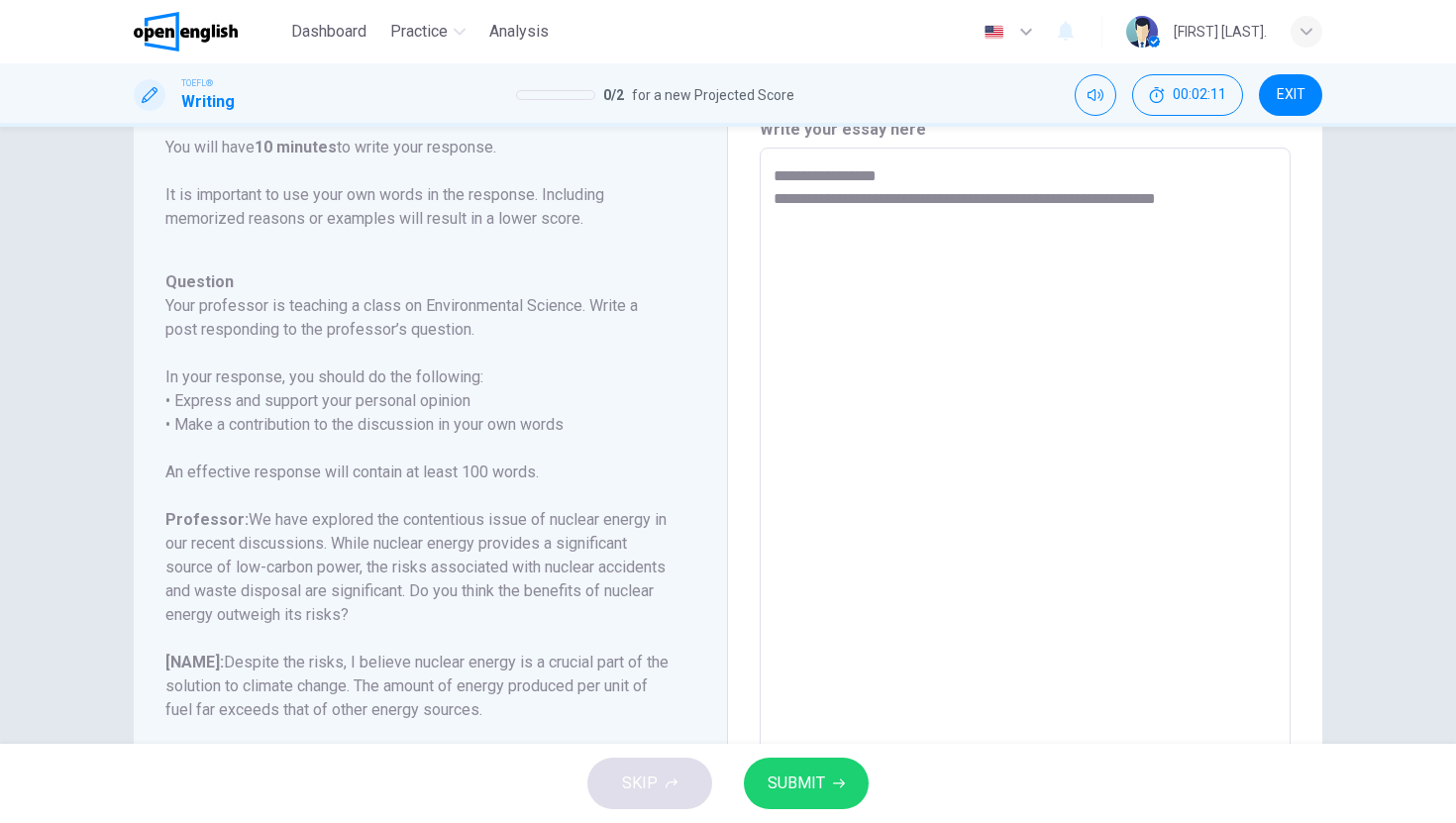 type on "**********" 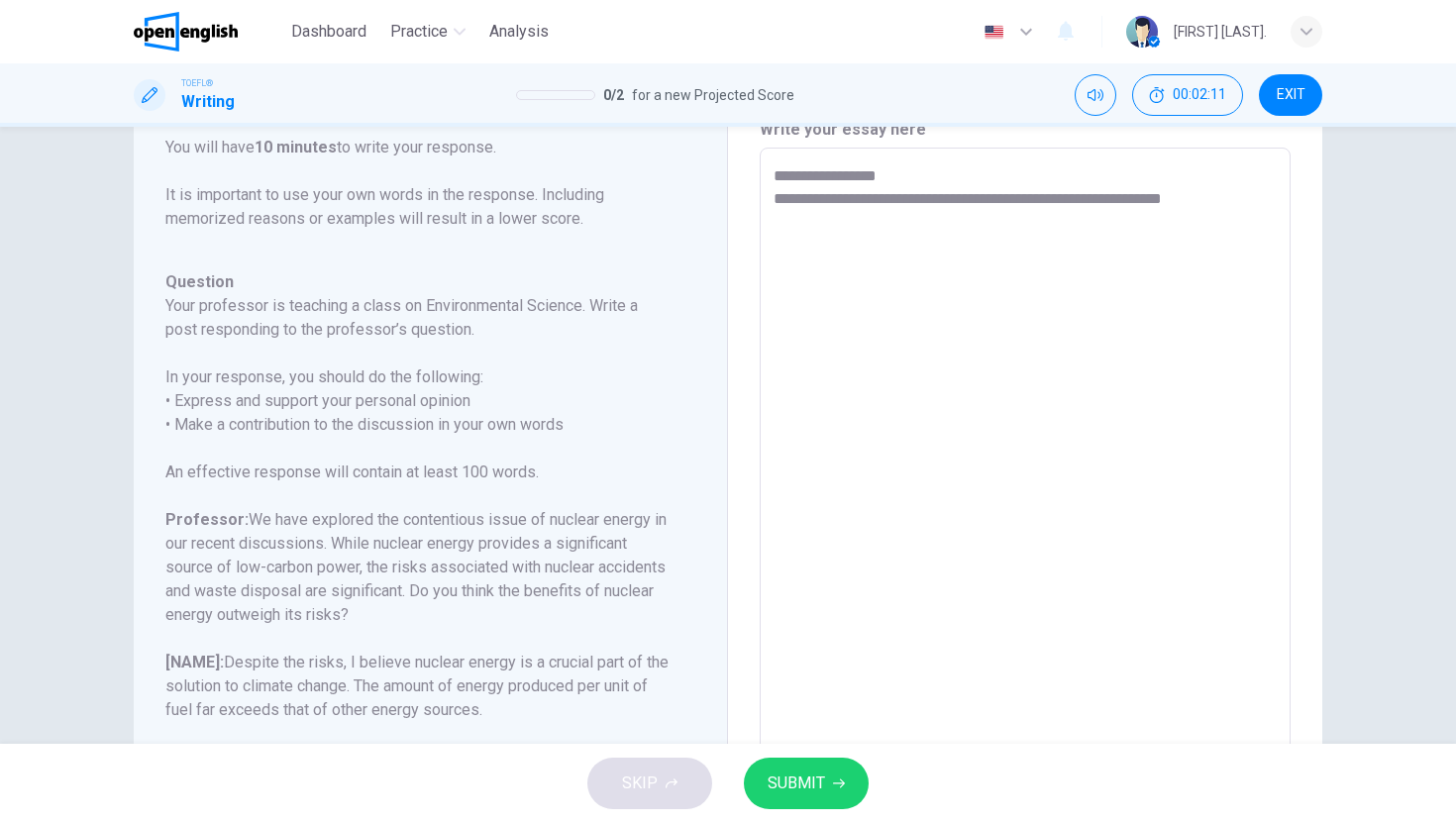 type on "*" 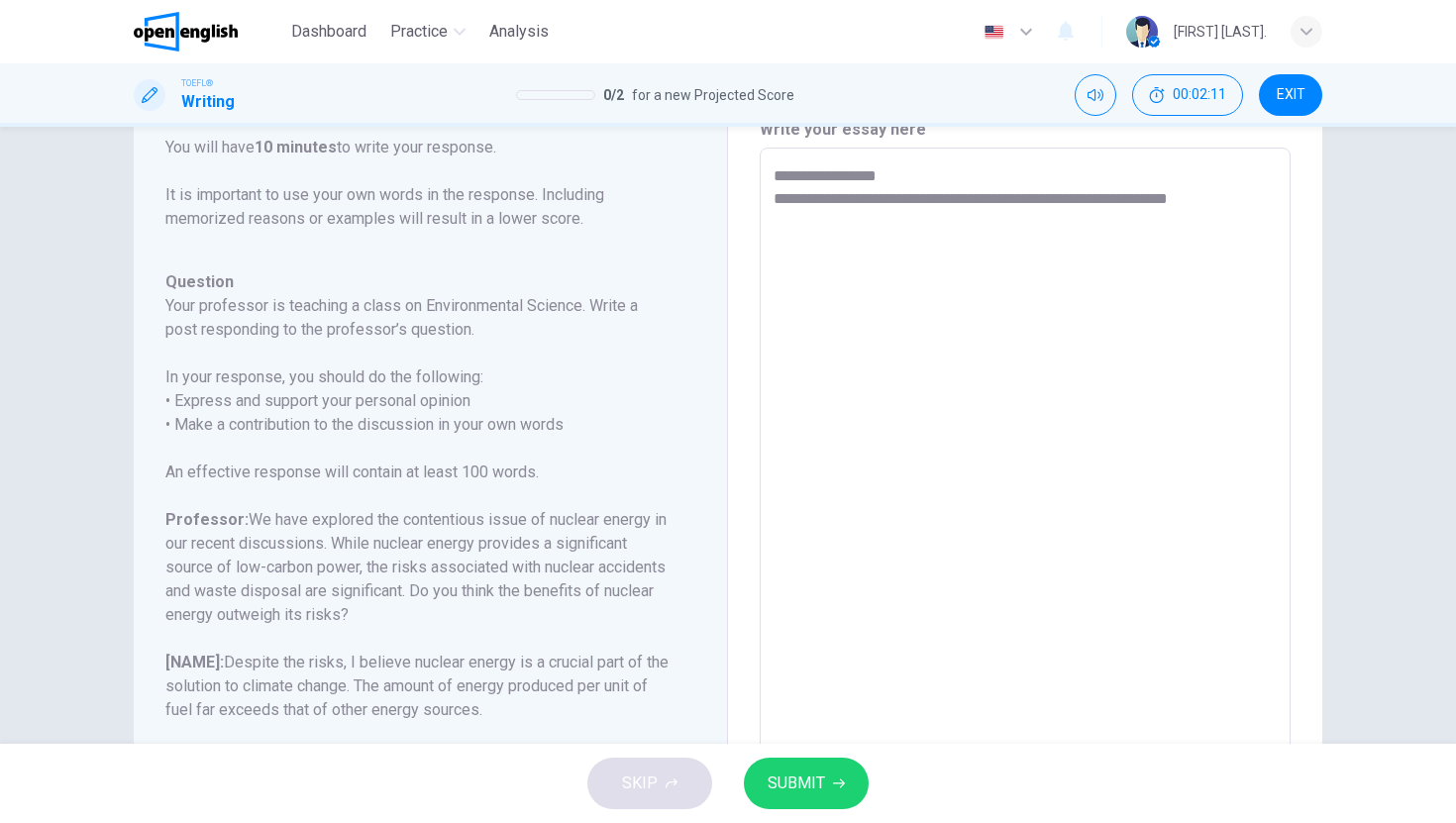 type on "*" 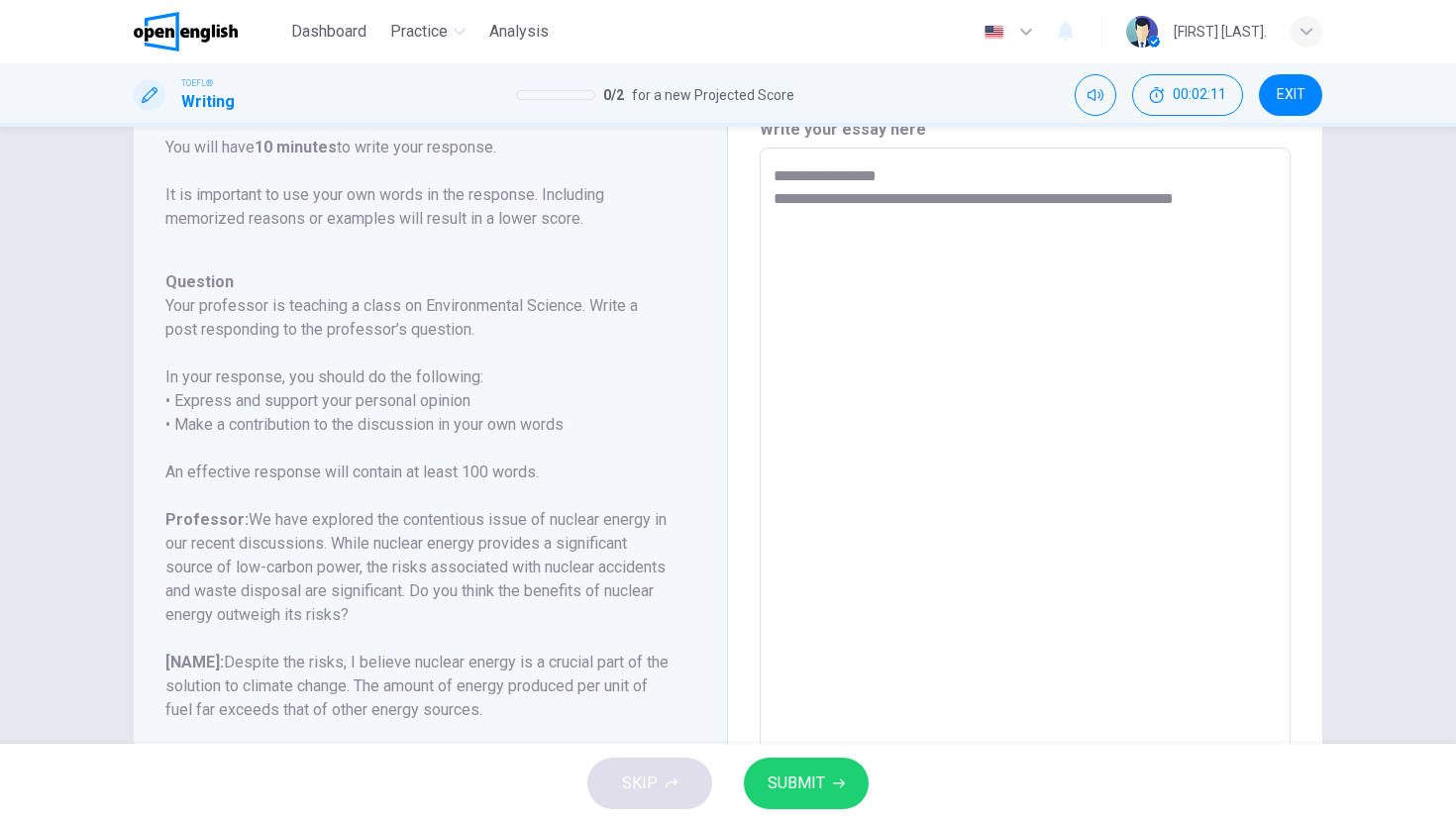 type on "**********" 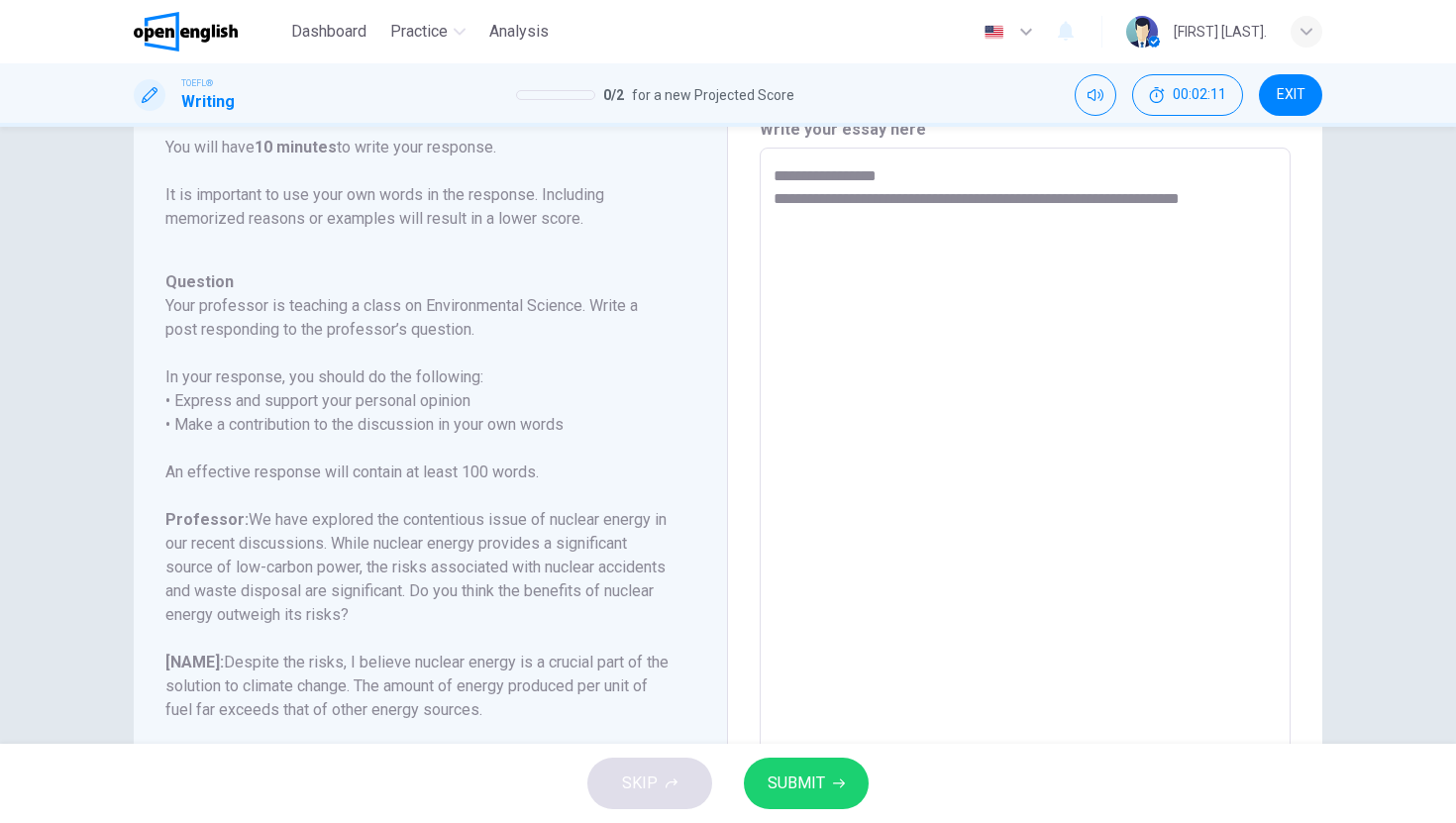 type on "*" 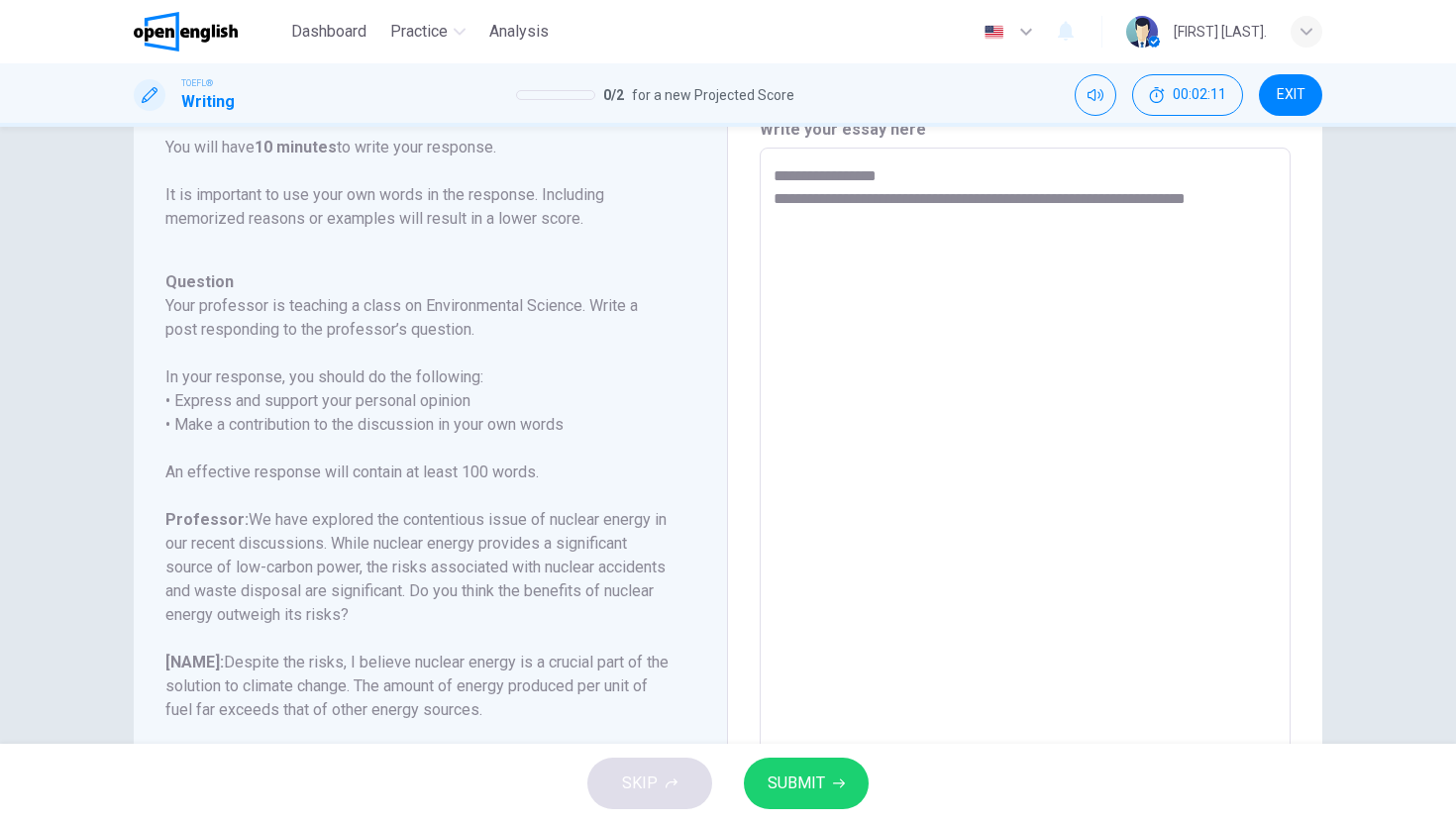 type on "*" 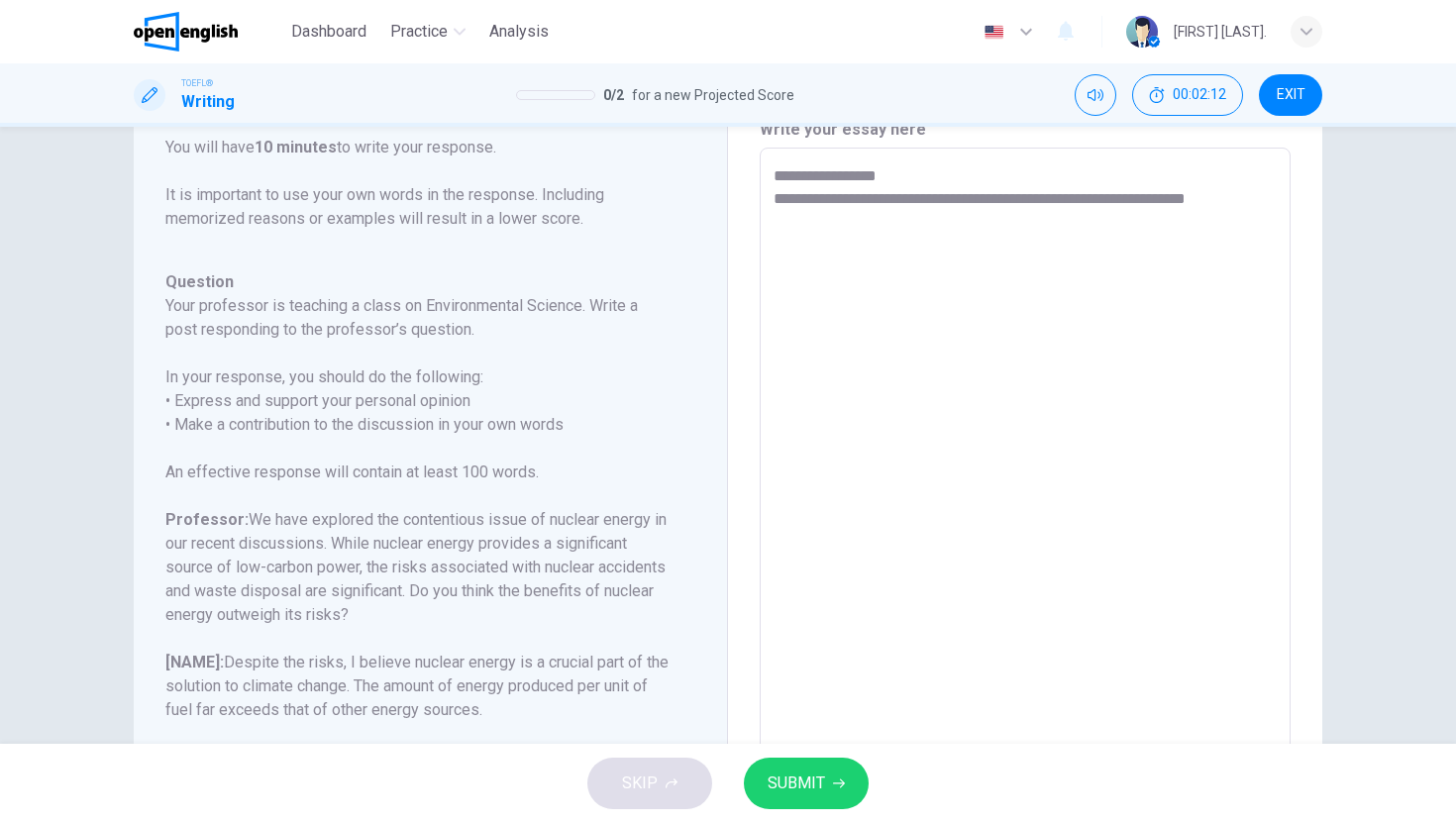 type on "**********" 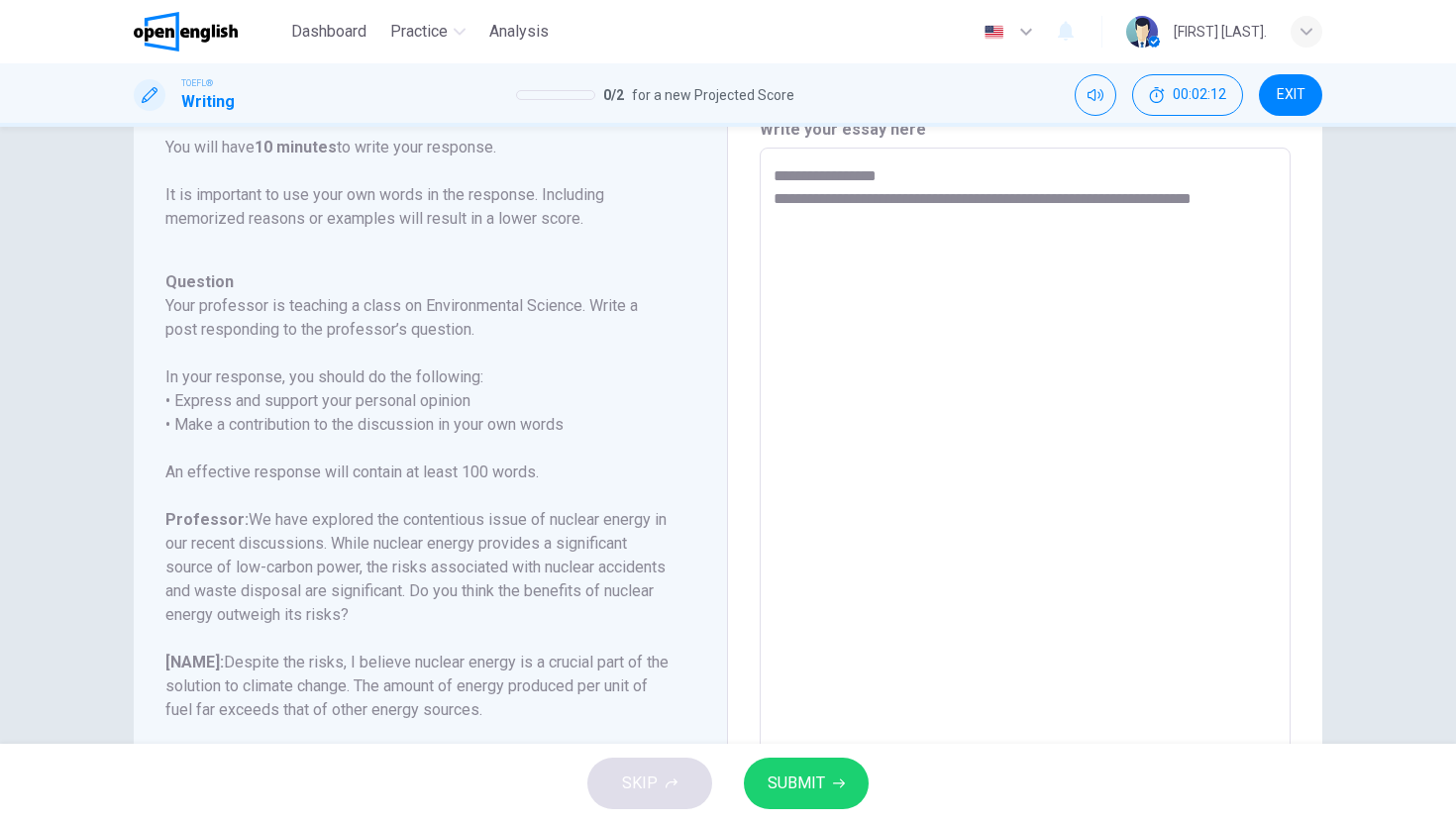 type on "*" 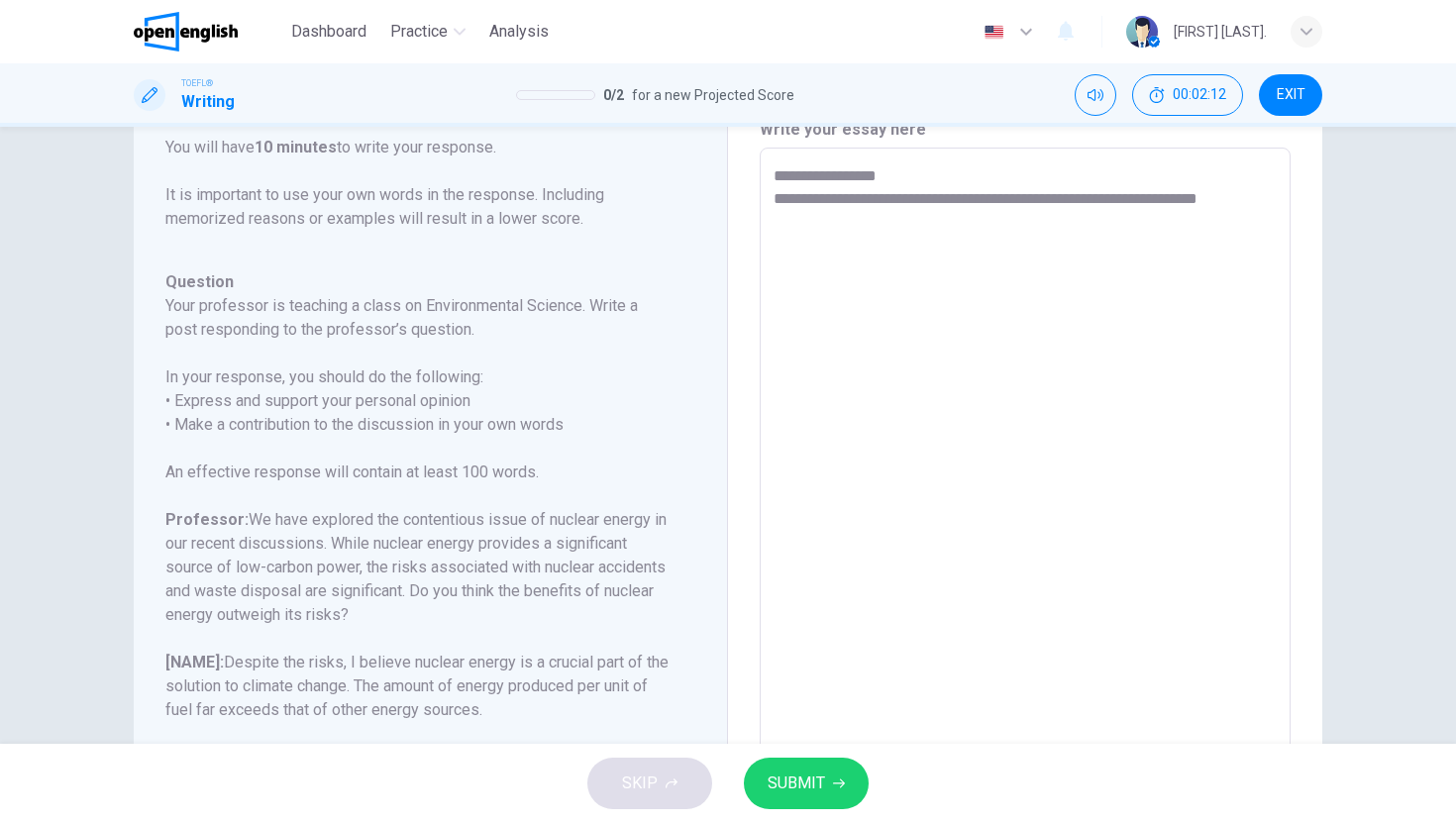 type on "**********" 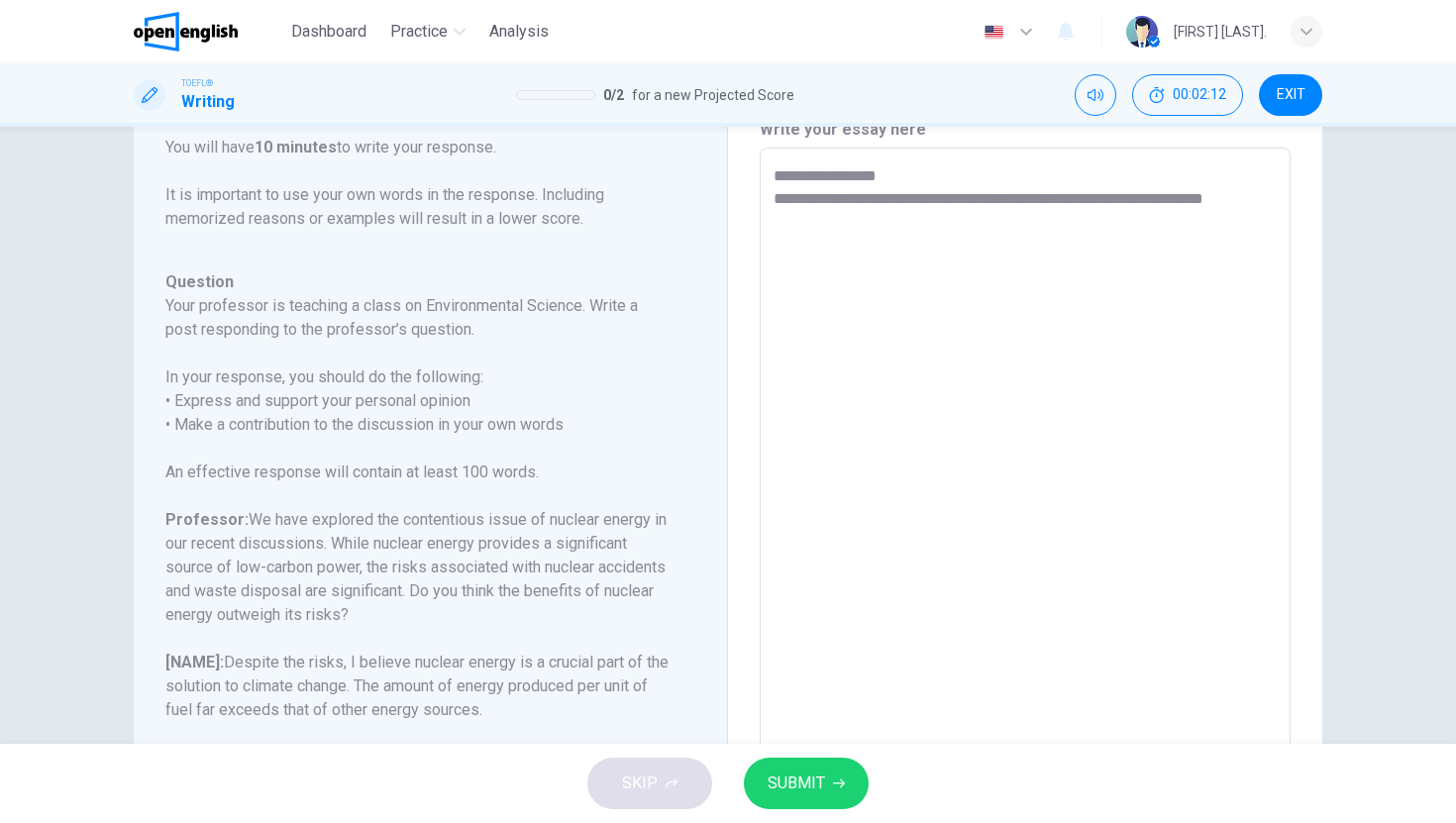 type on "*" 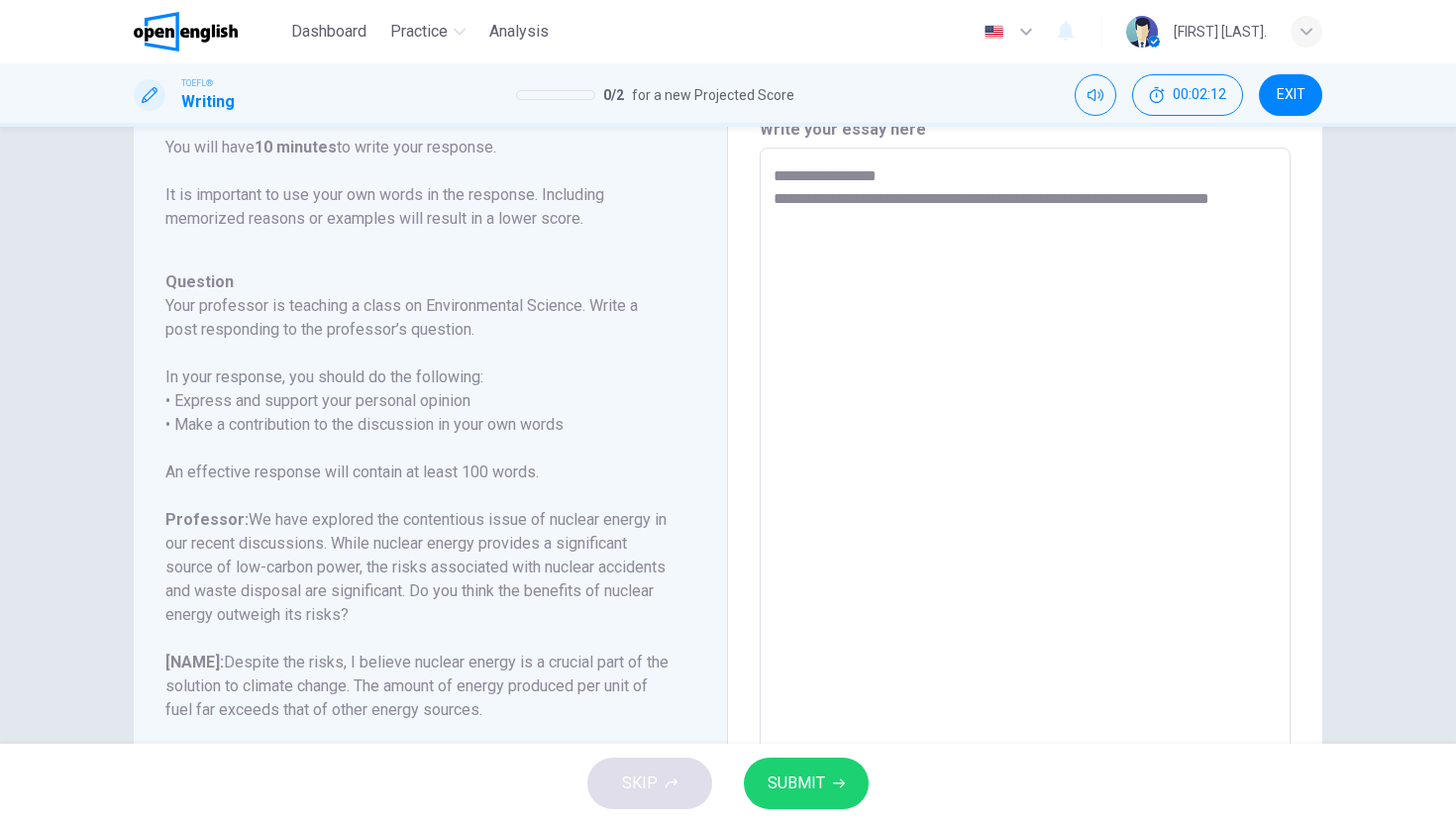 type on "*" 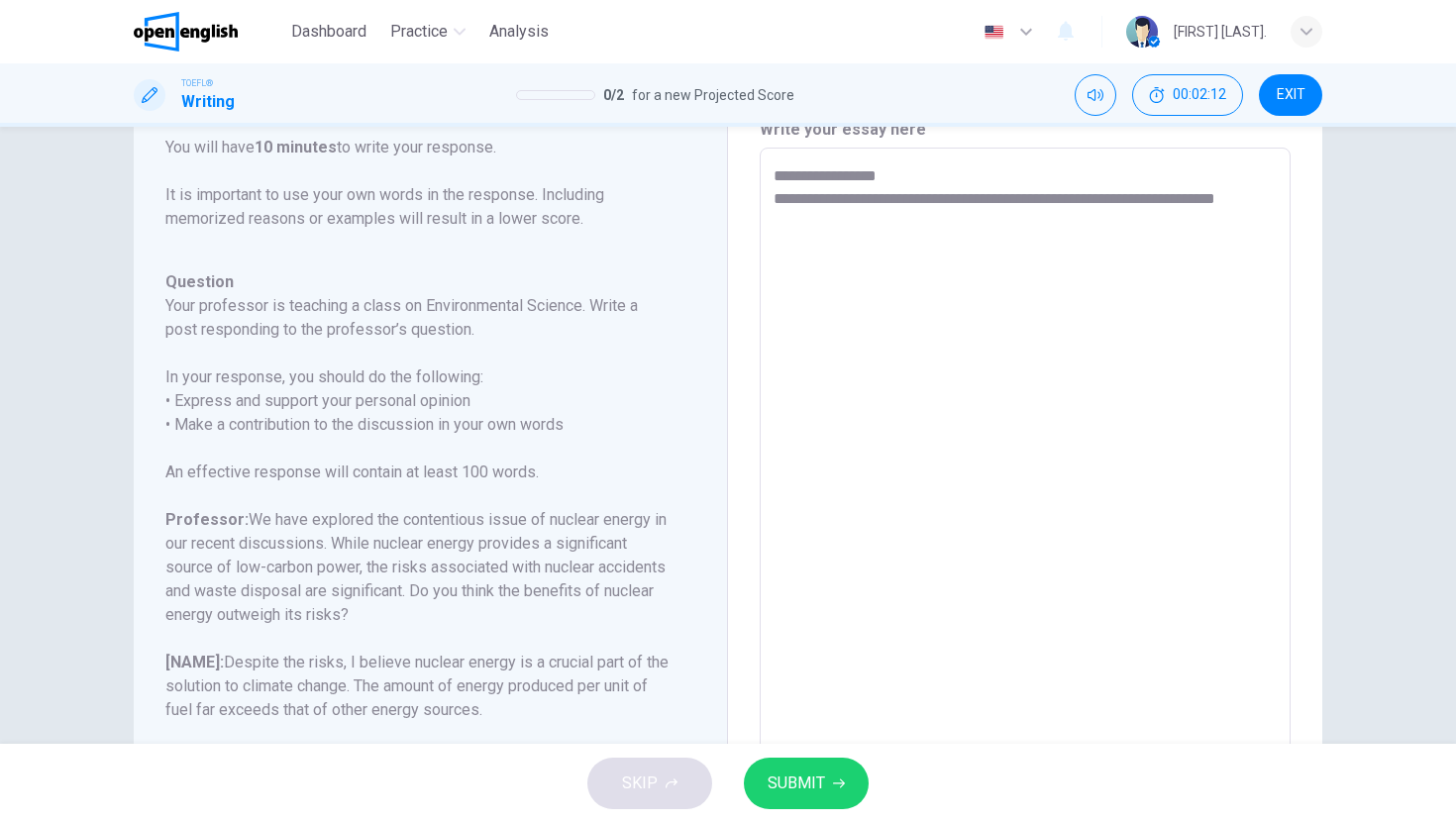 type on "*" 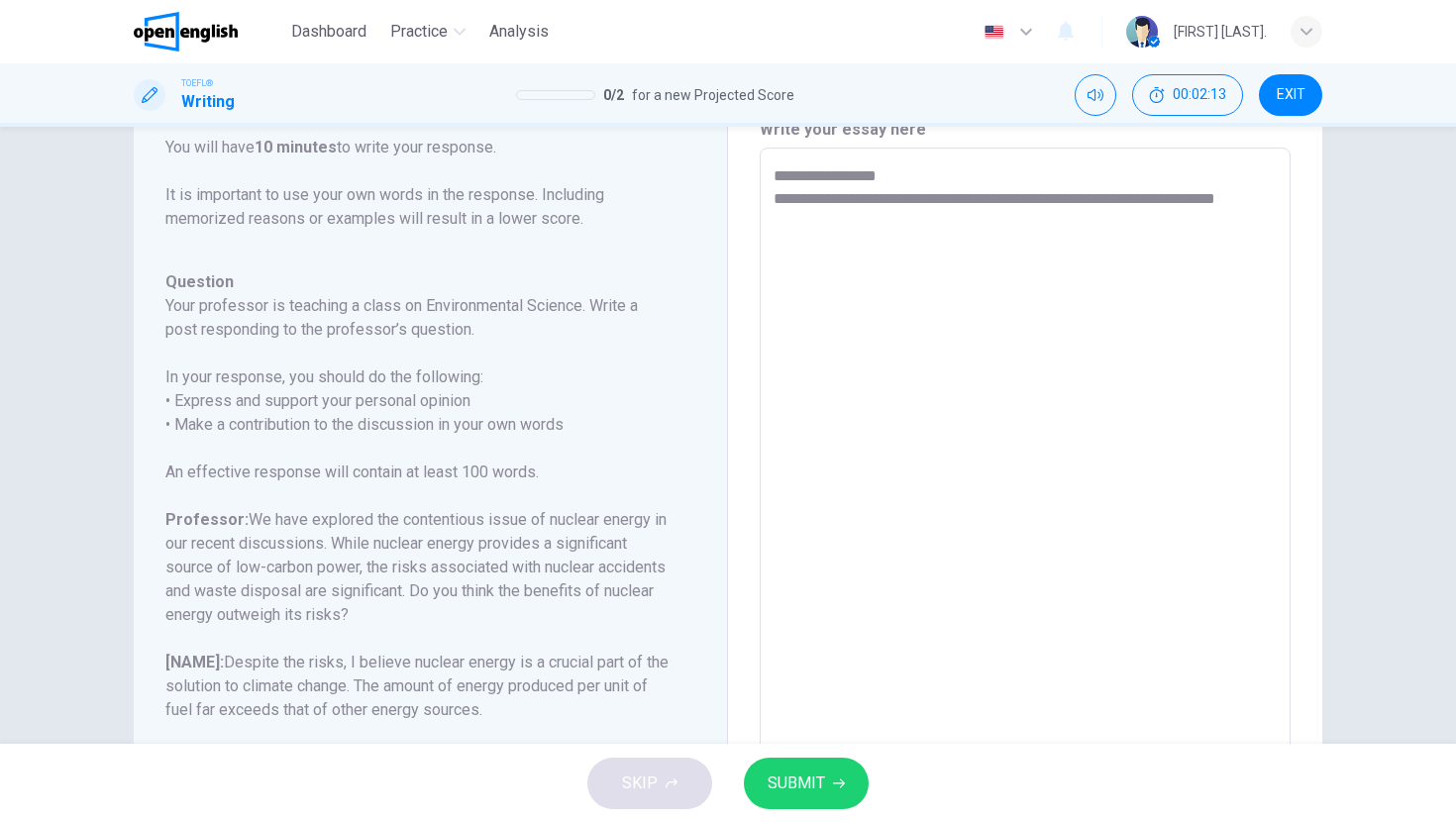 type on "**********" 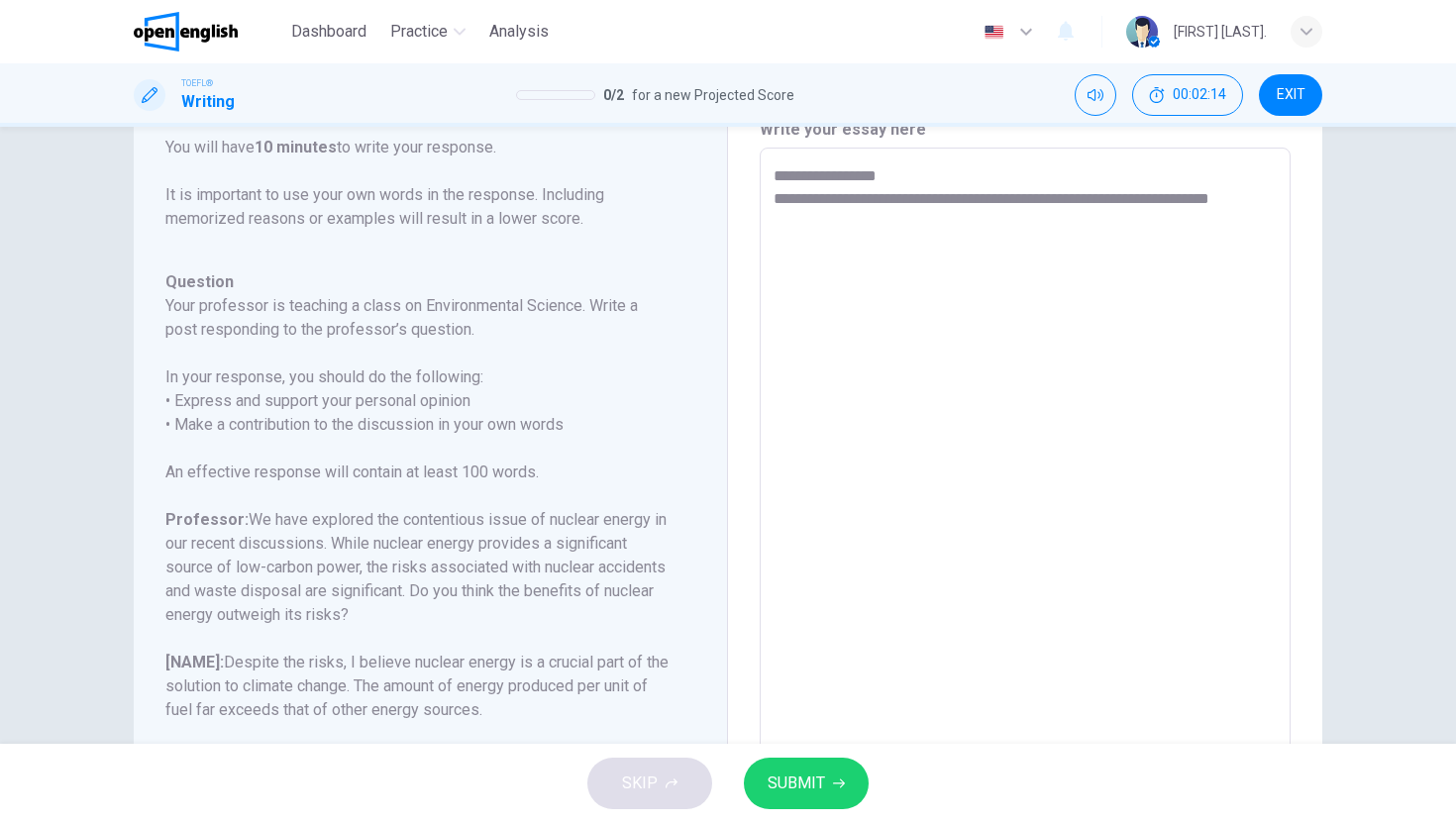 type on "**********" 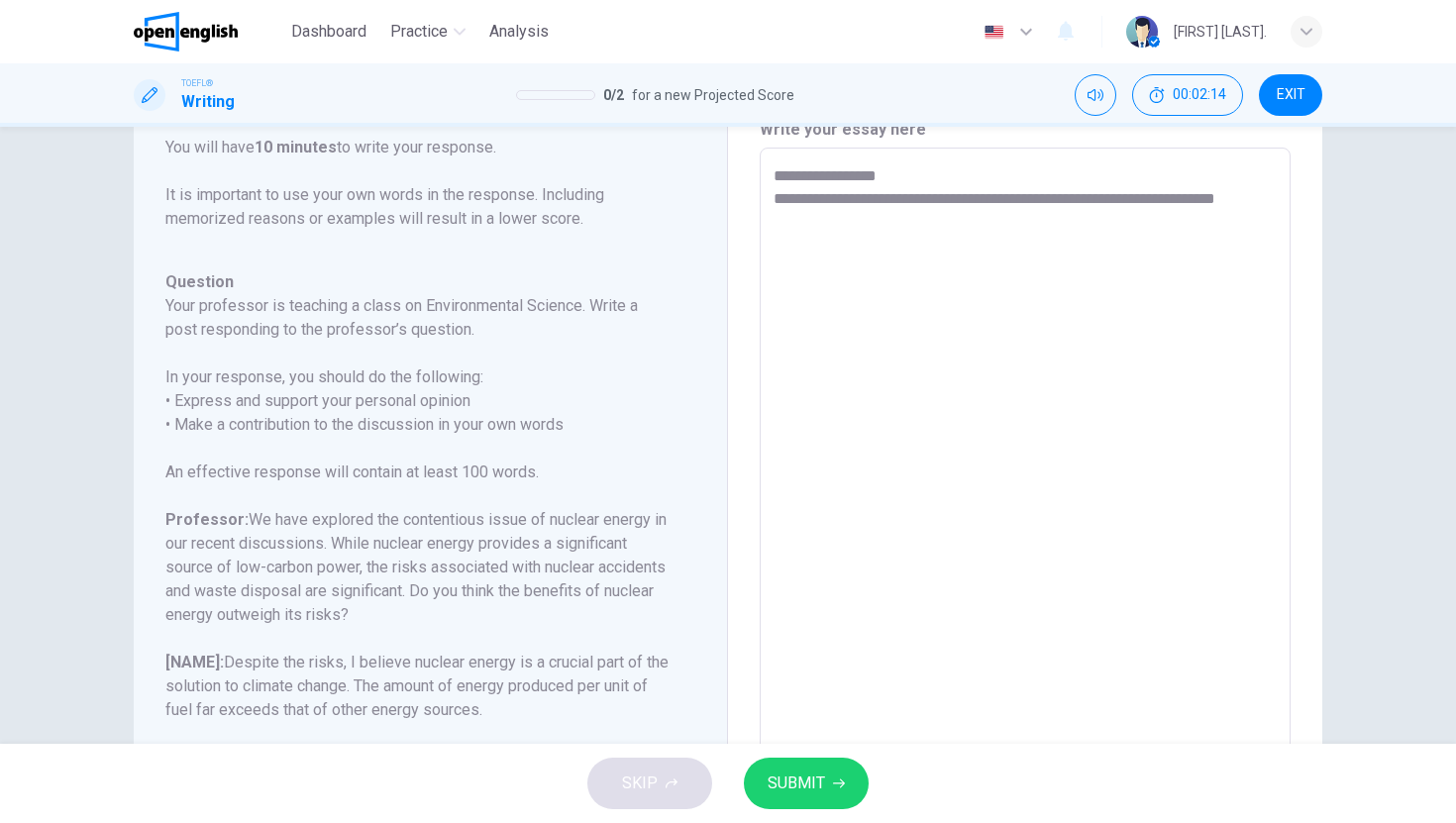 type on "**********" 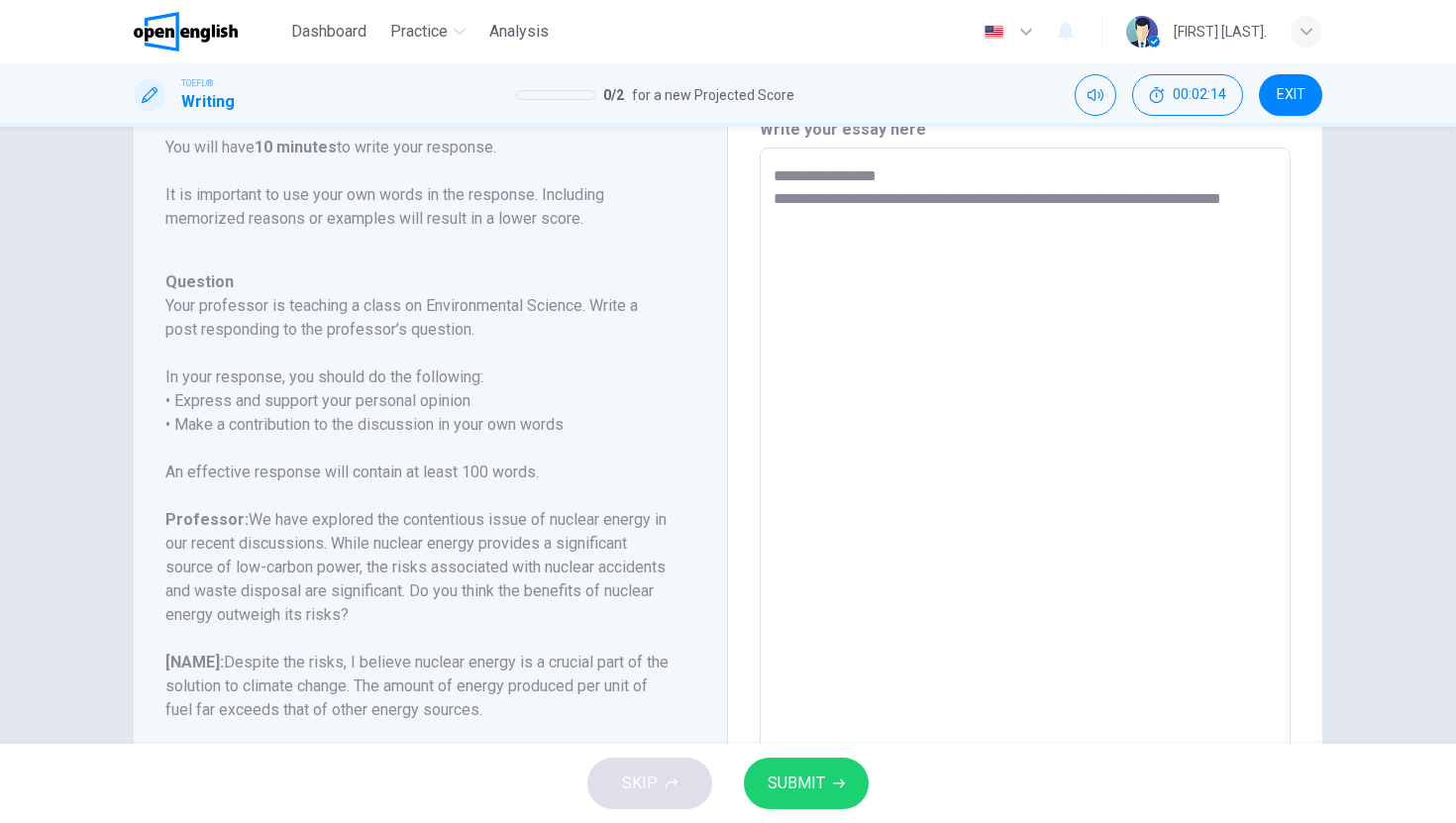 type on "*" 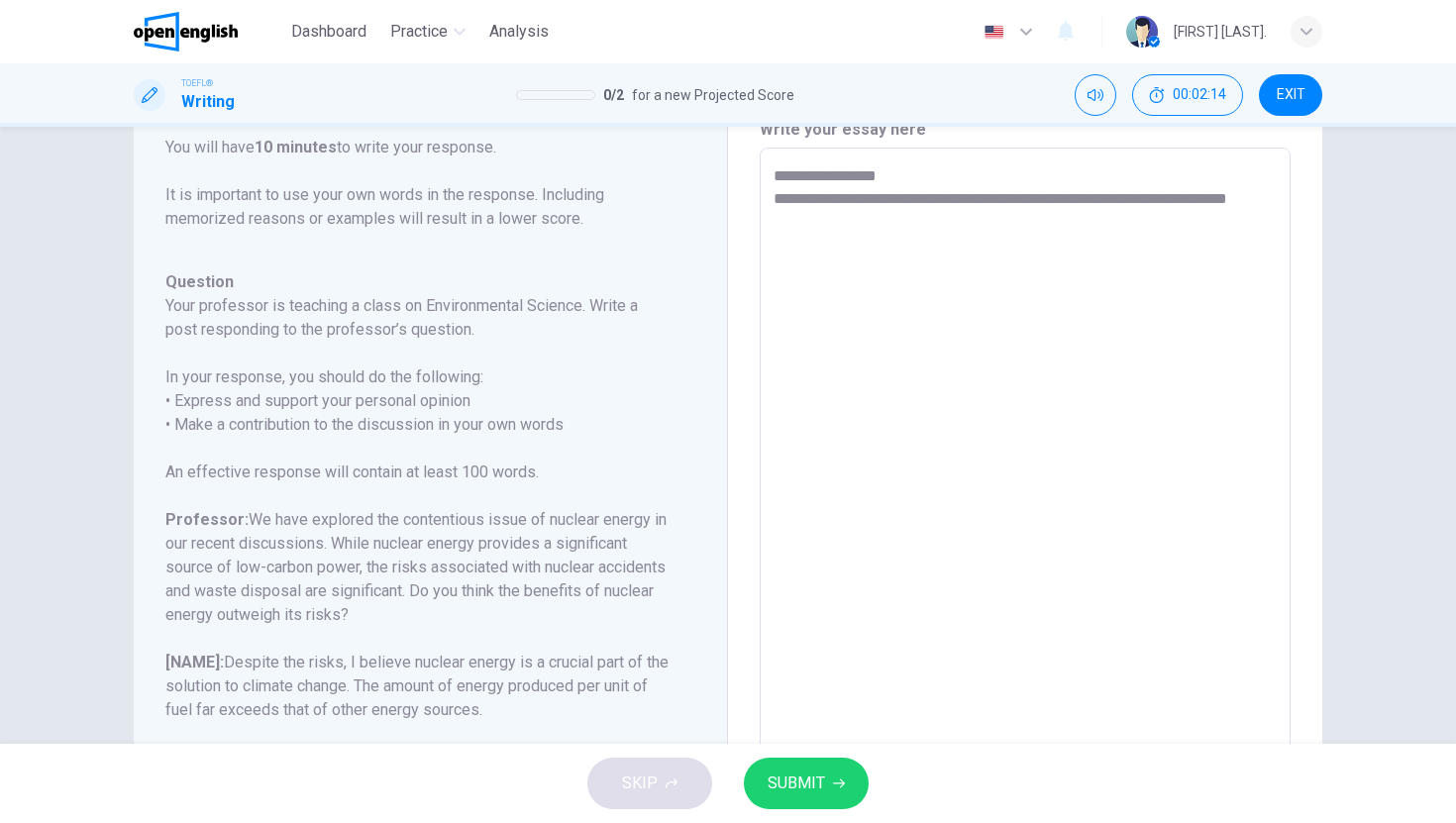 type on "*" 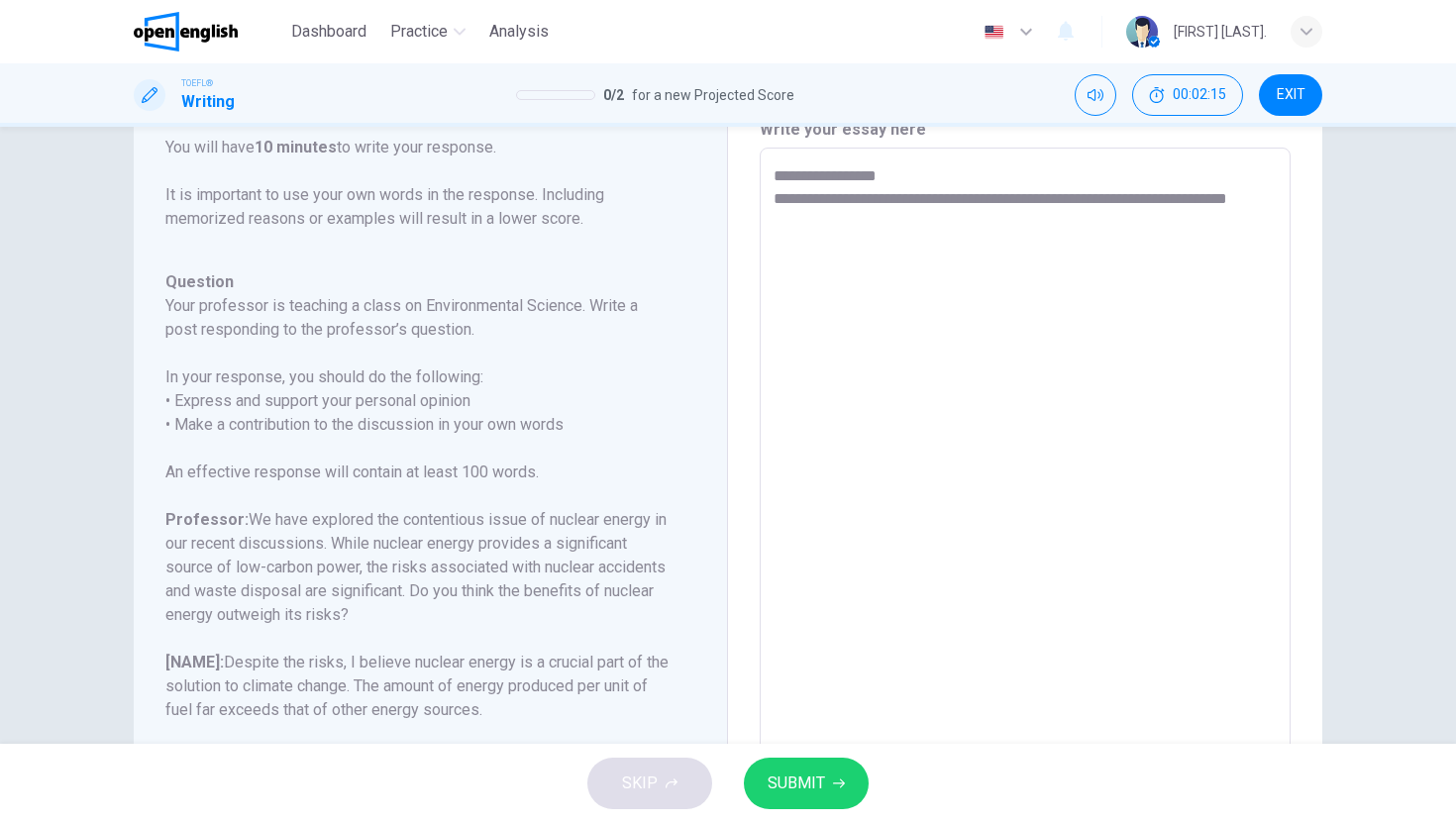 type on "**********" 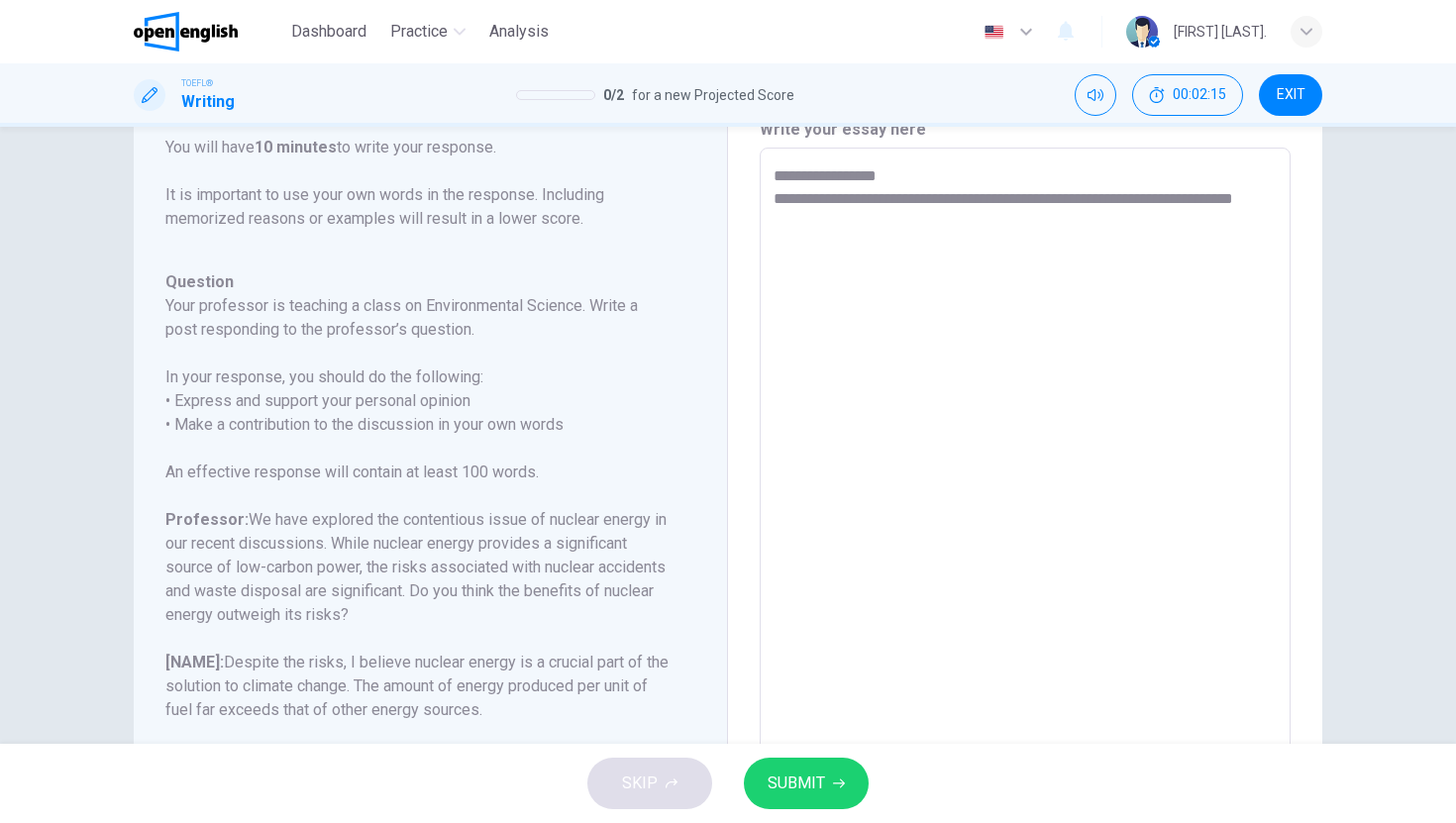 type on "**********" 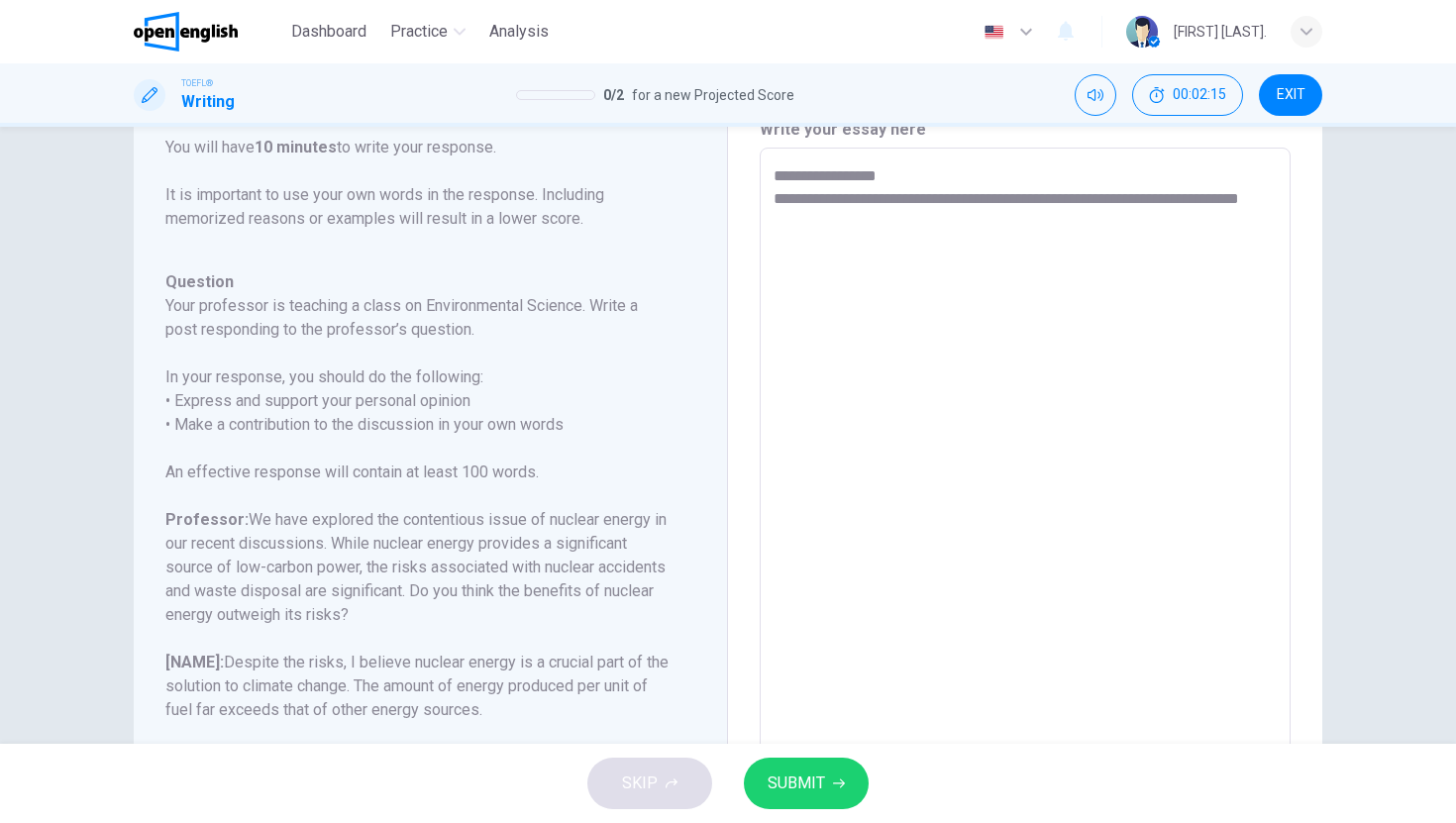type on "*" 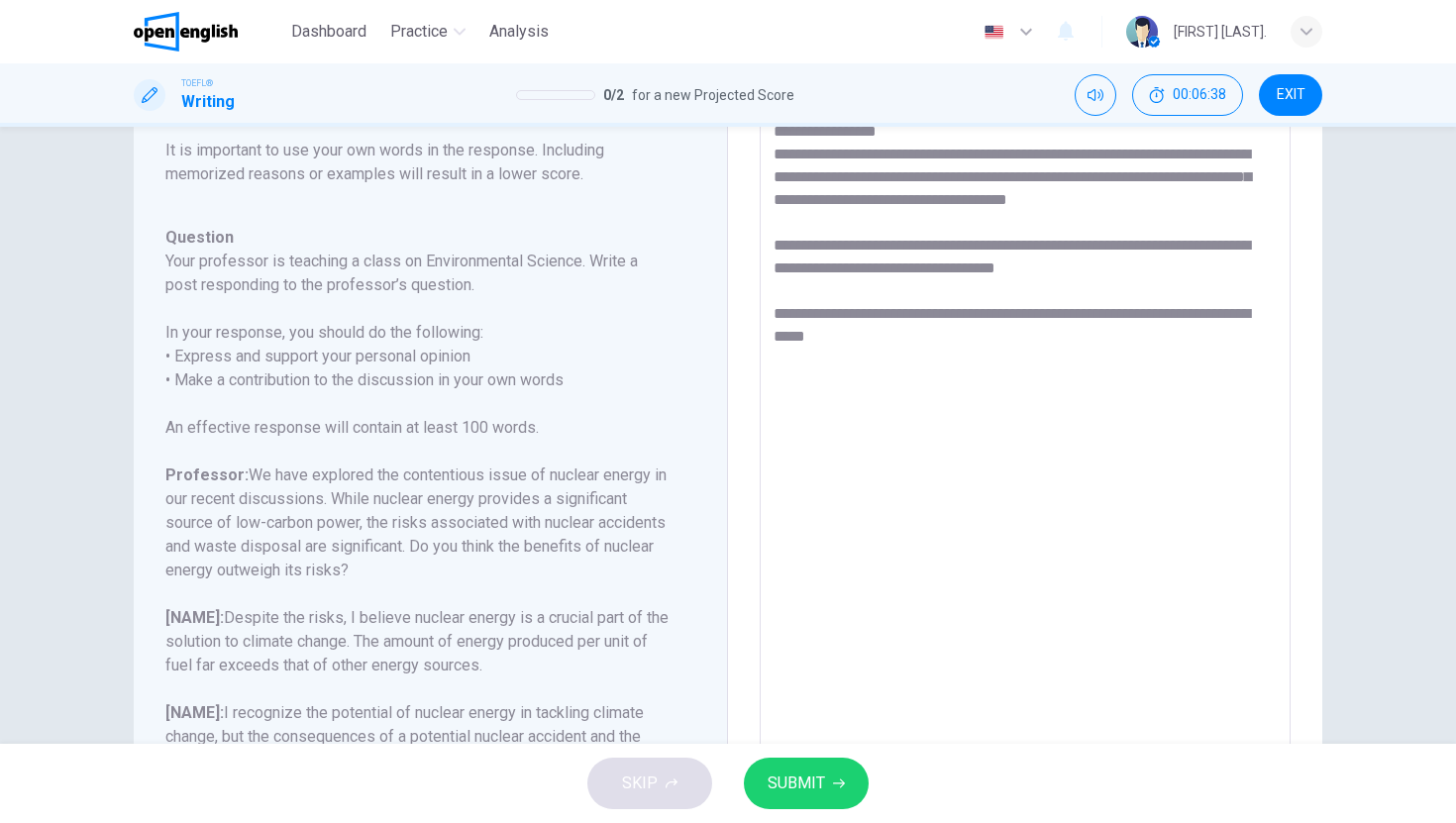 scroll, scrollTop: 264, scrollLeft: 0, axis: vertical 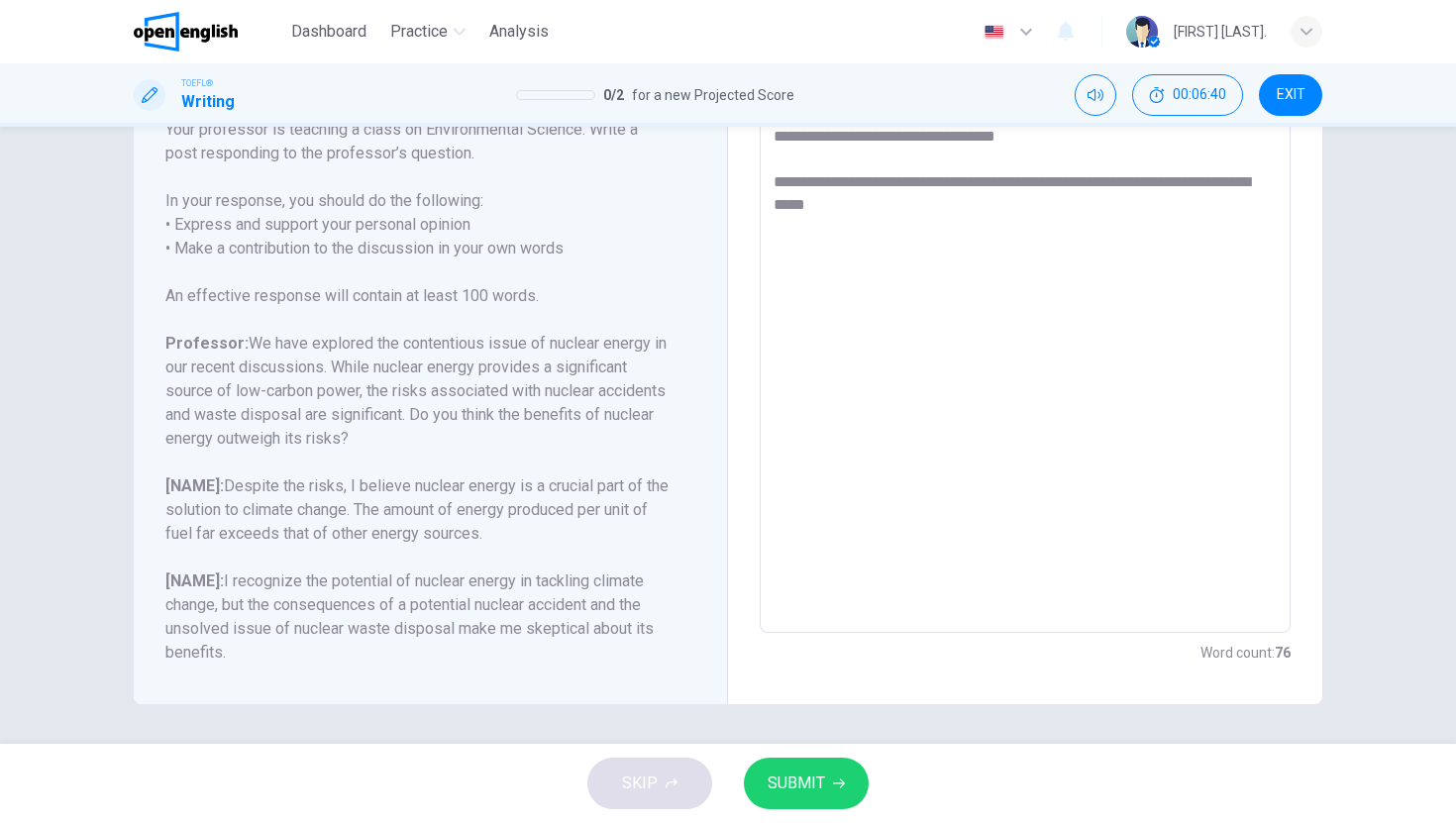 click on "SUBMIT" at bounding box center [796, 783] 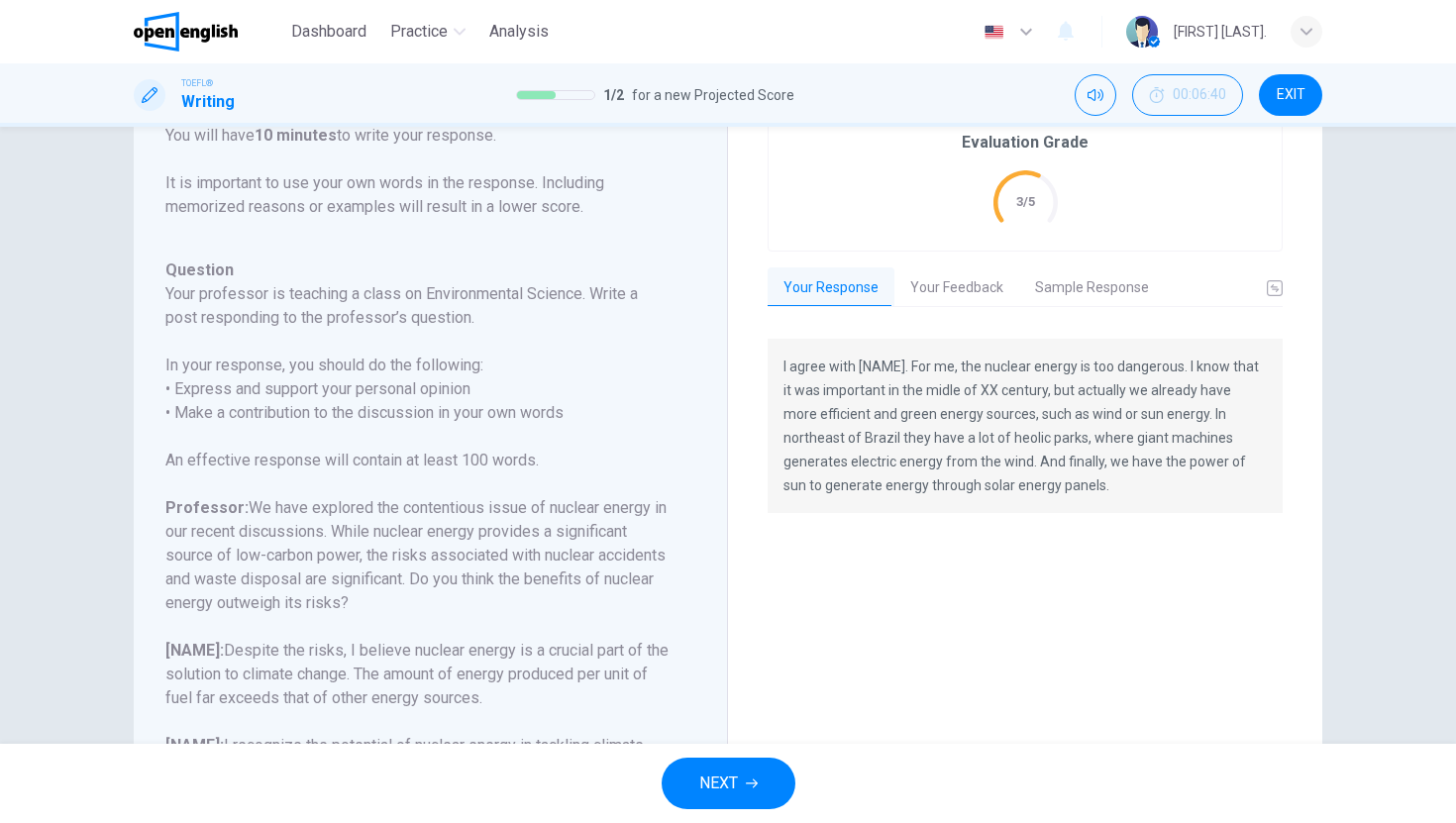 scroll, scrollTop: 0, scrollLeft: 0, axis: both 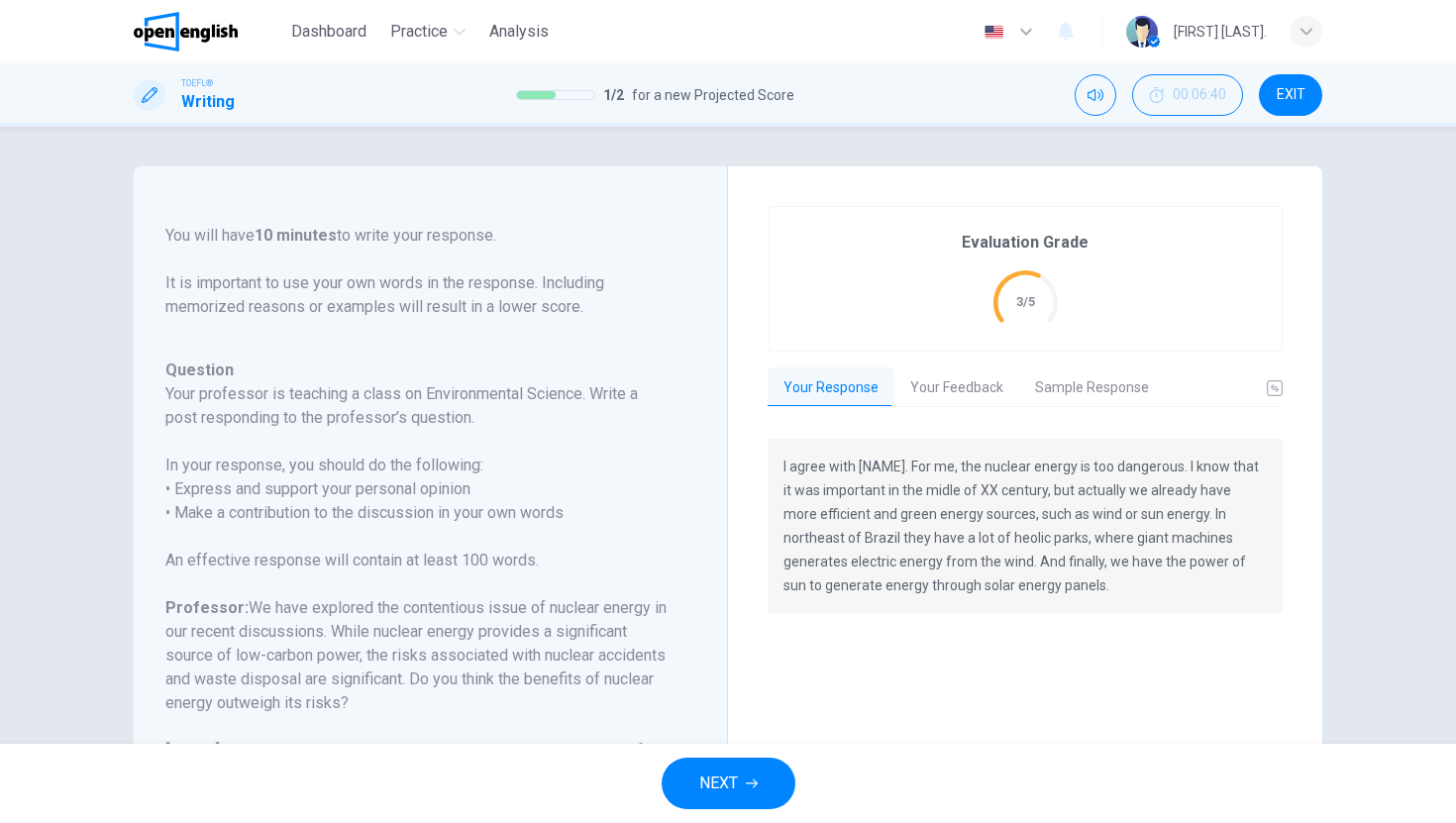 click on "Your Feedback" at bounding box center [957, 388] 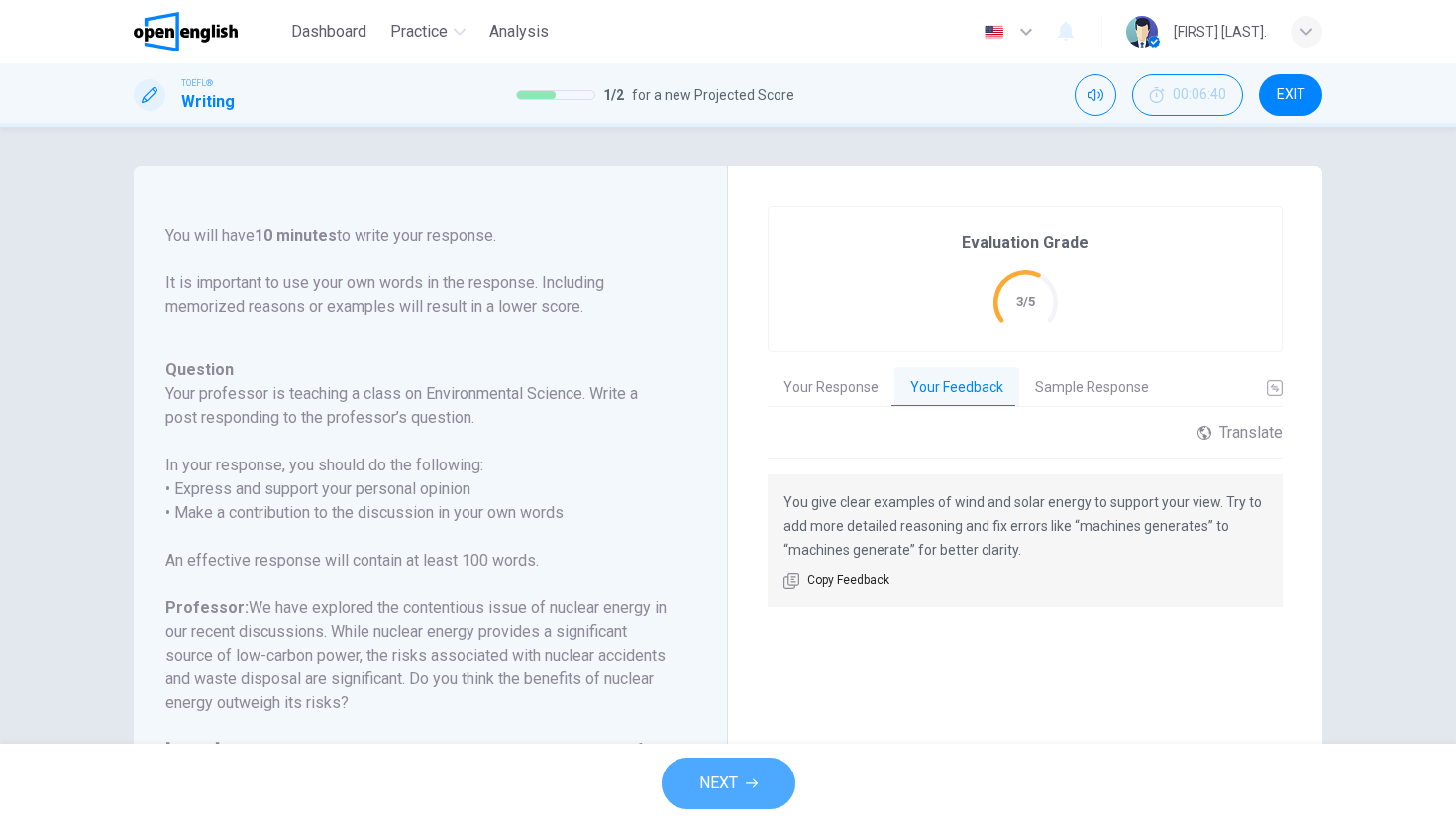 click on "NEXT" at bounding box center [718, 783] 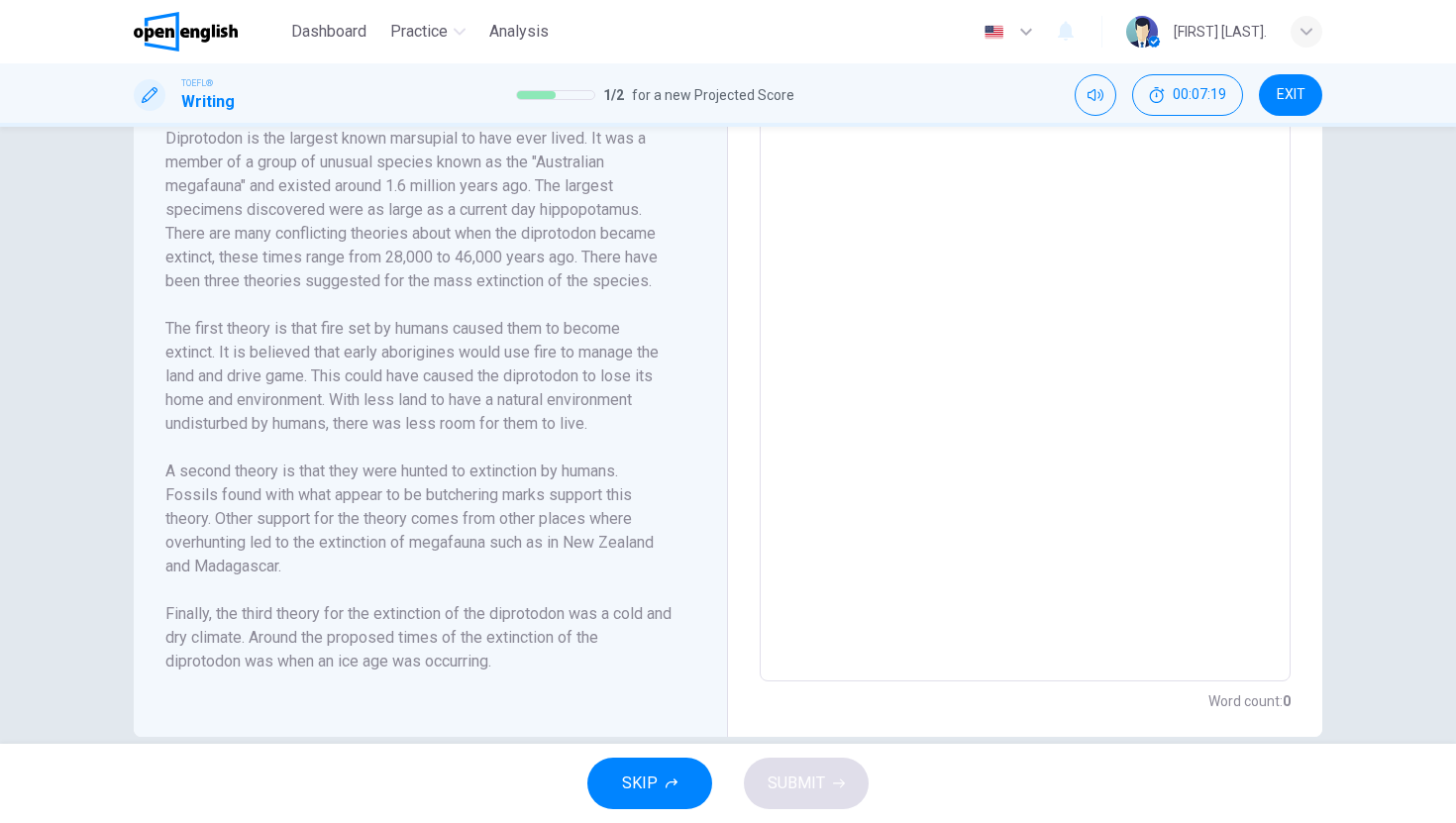 scroll, scrollTop: 494, scrollLeft: 0, axis: vertical 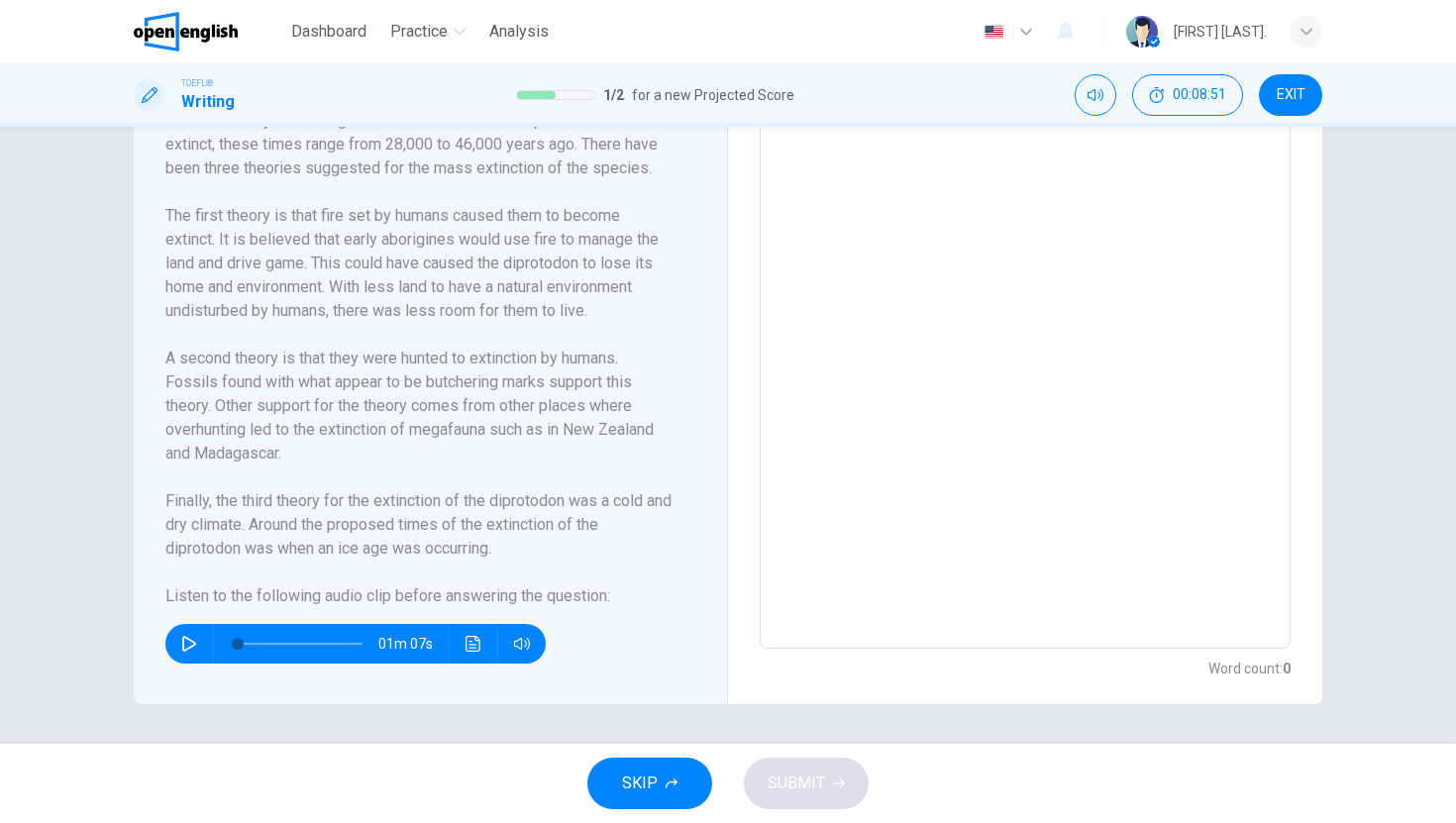 click at bounding box center (189, 644) 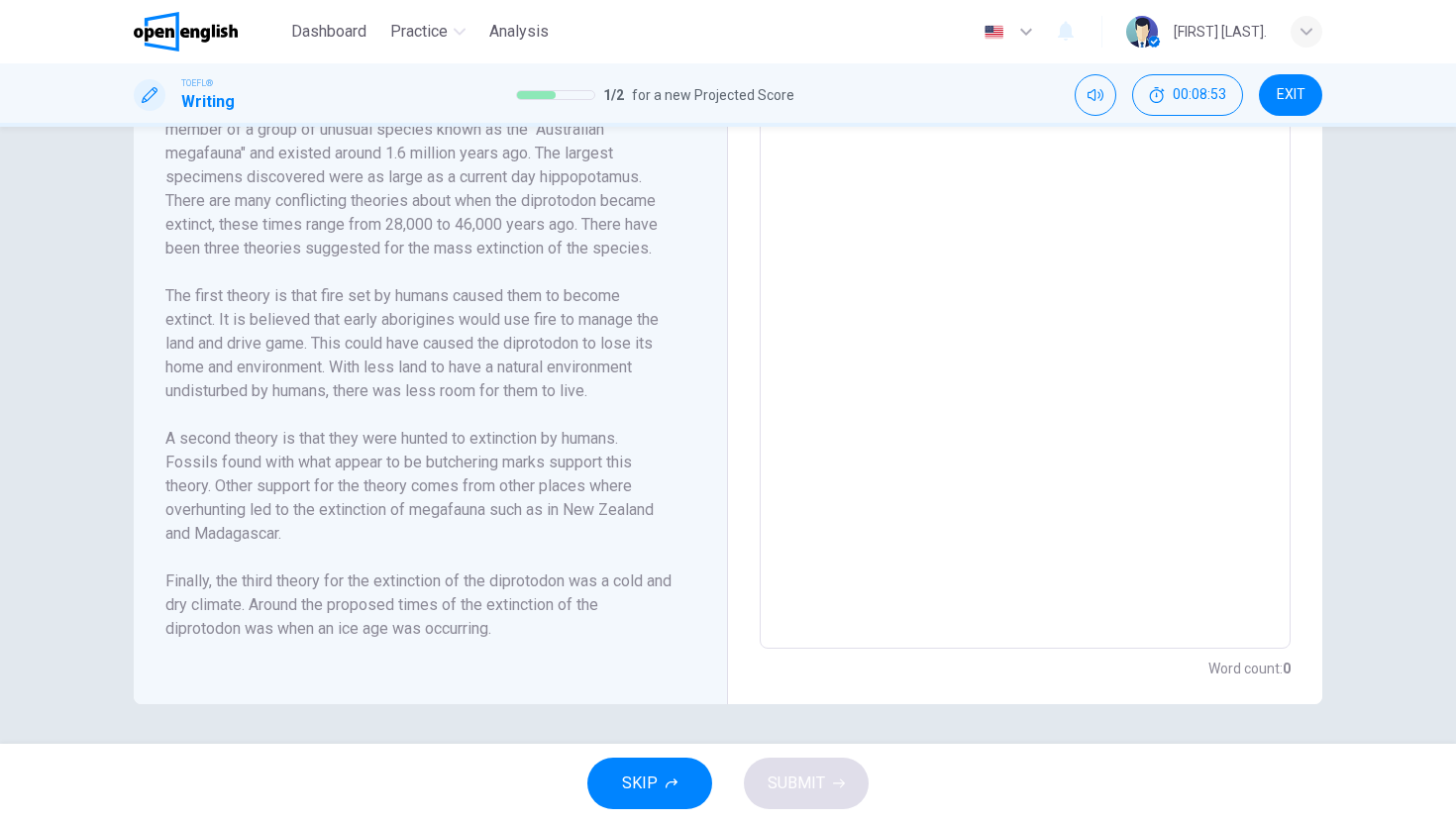 scroll, scrollTop: 80, scrollLeft: 0, axis: vertical 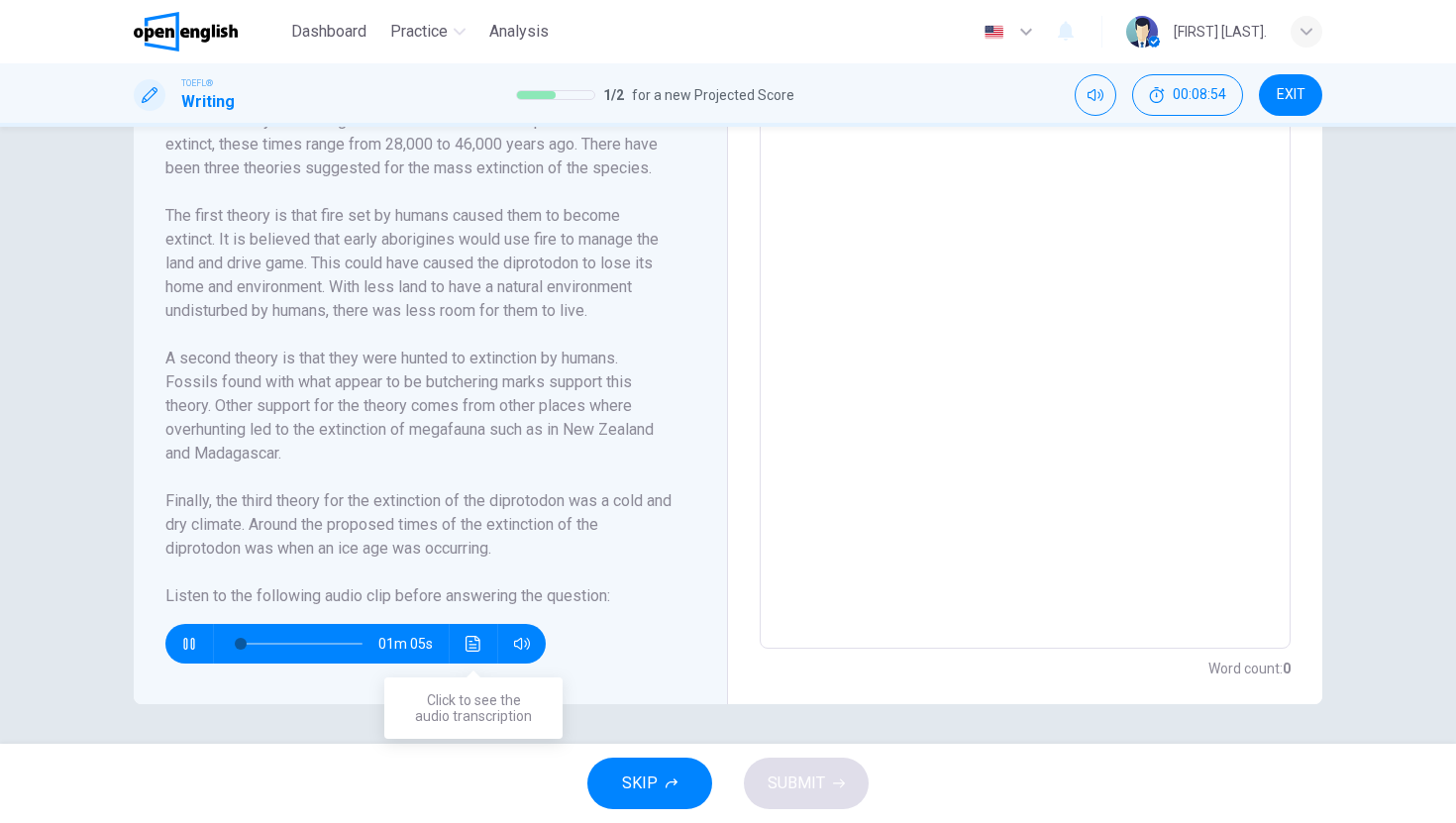 click at bounding box center [473, 644] 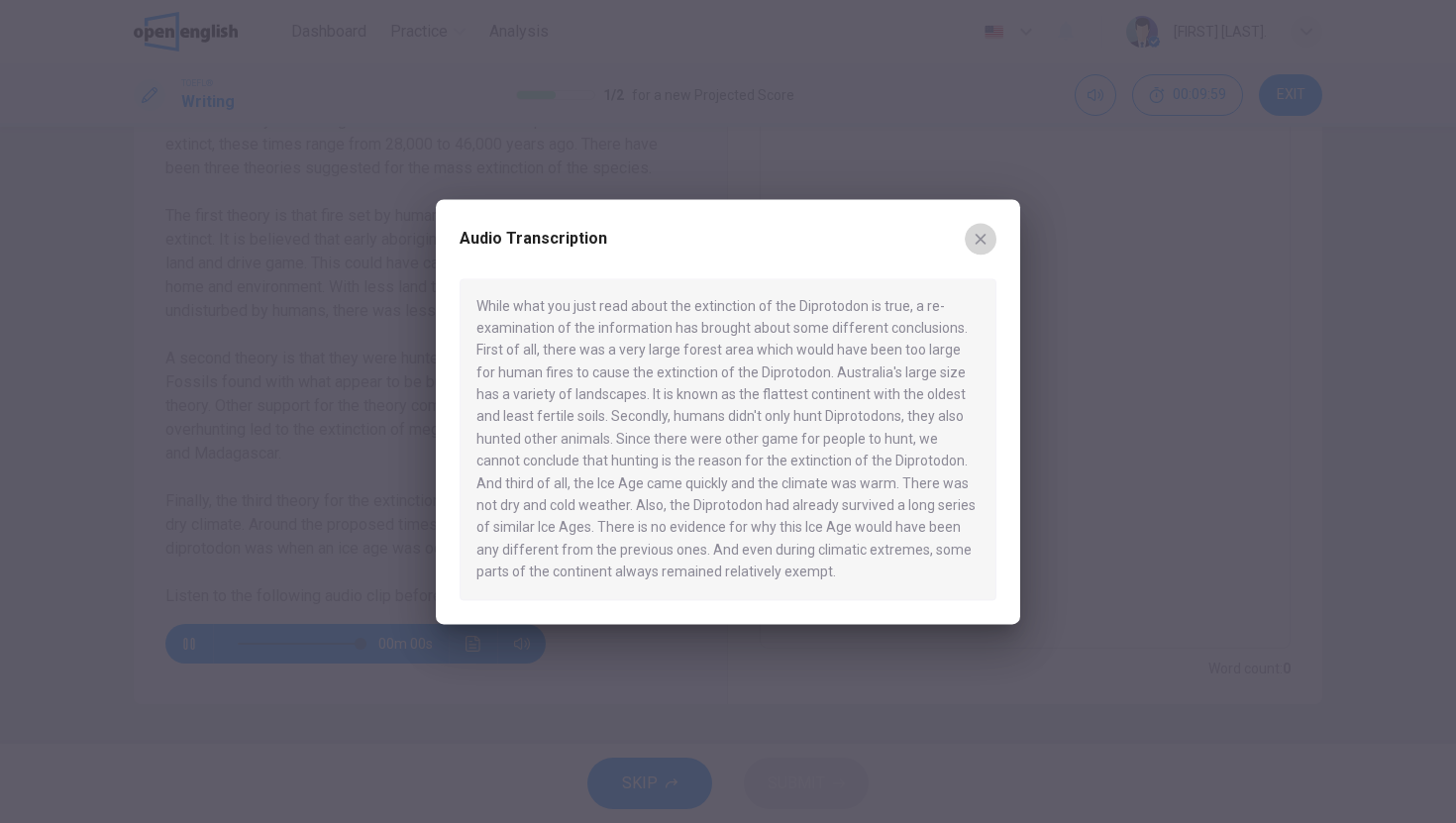 click at bounding box center [981, 239] 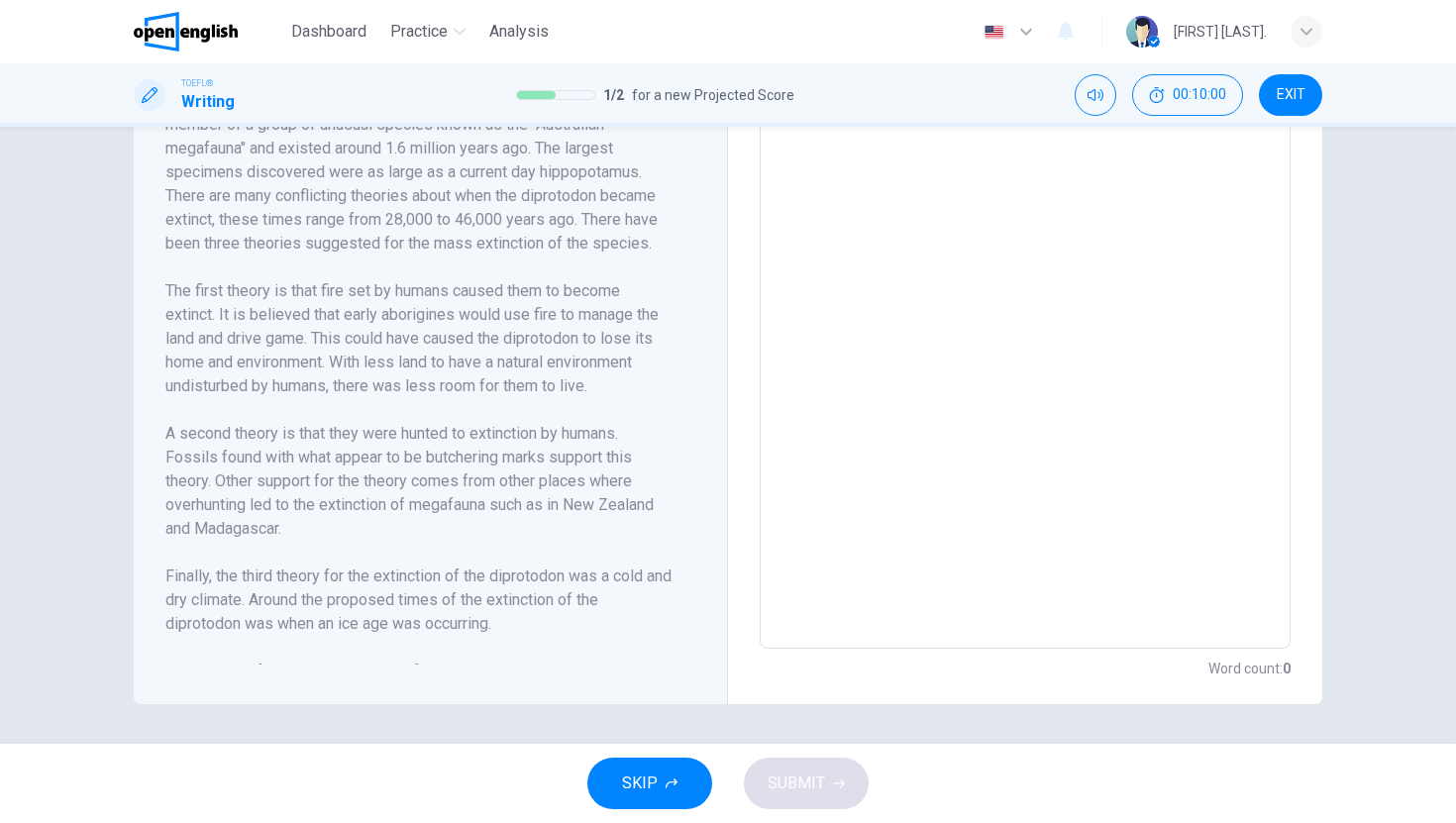 scroll, scrollTop: 0, scrollLeft: 0, axis: both 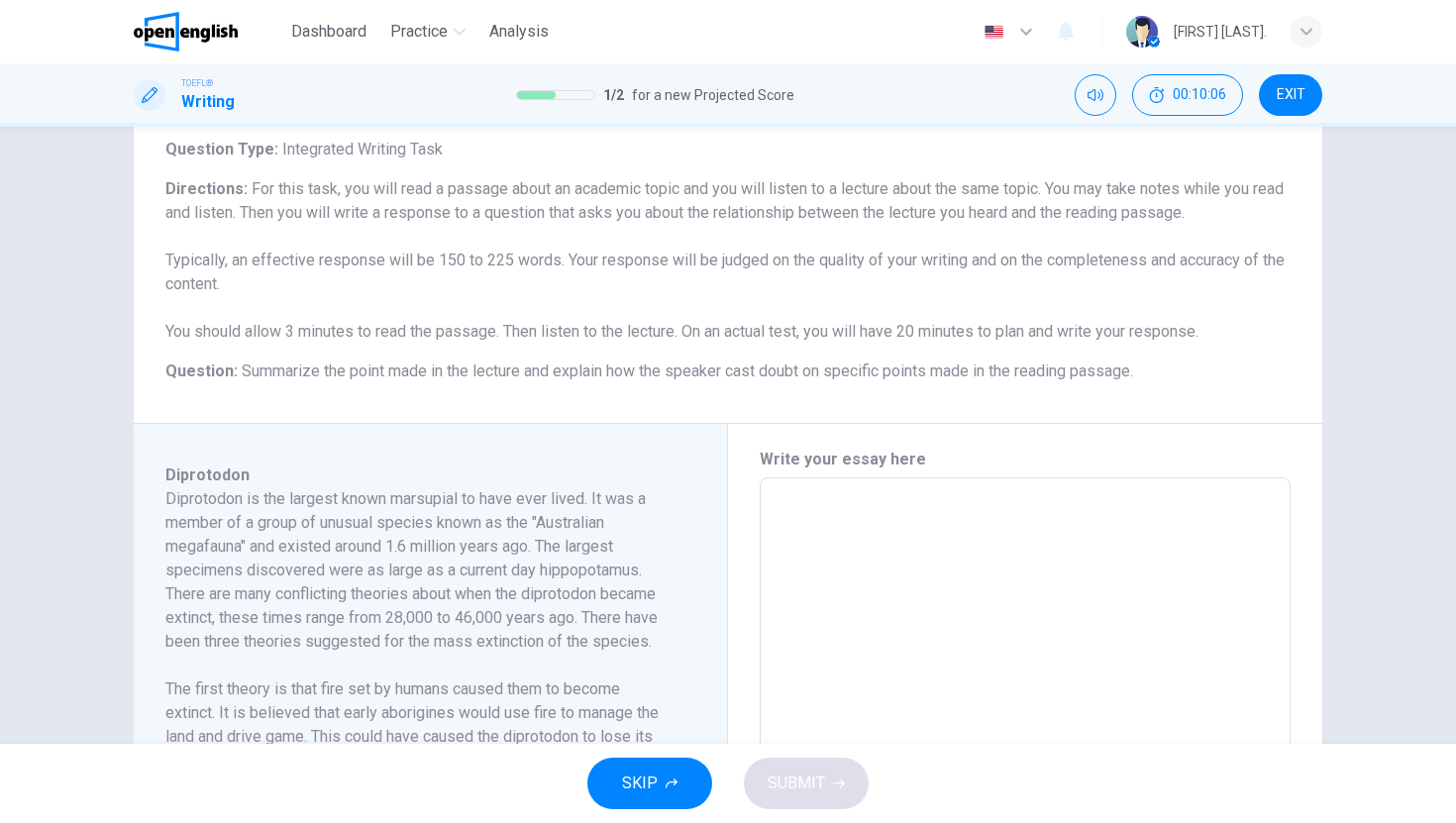 click at bounding box center (1025, 760) 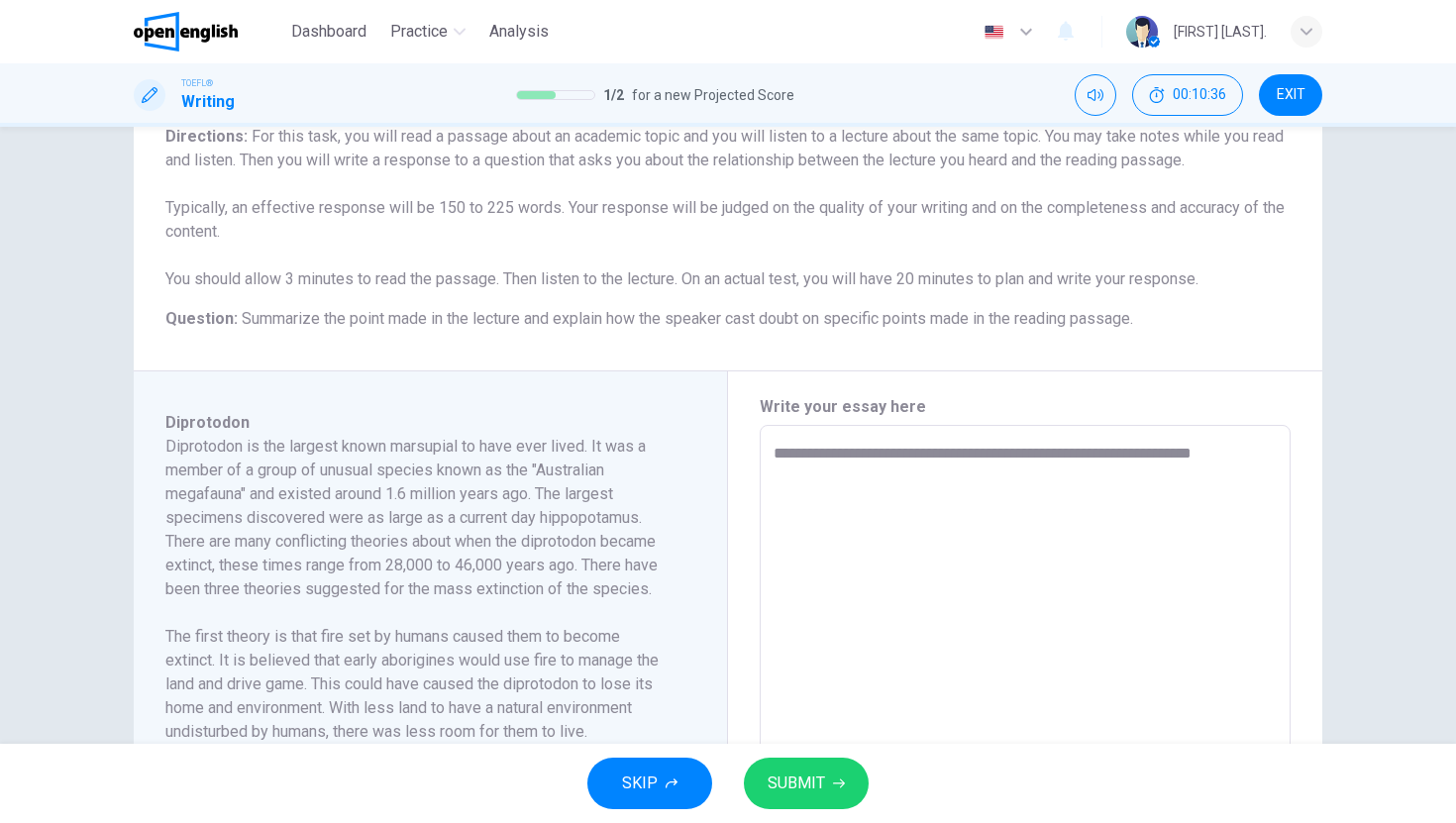 scroll, scrollTop: 178, scrollLeft: 0, axis: vertical 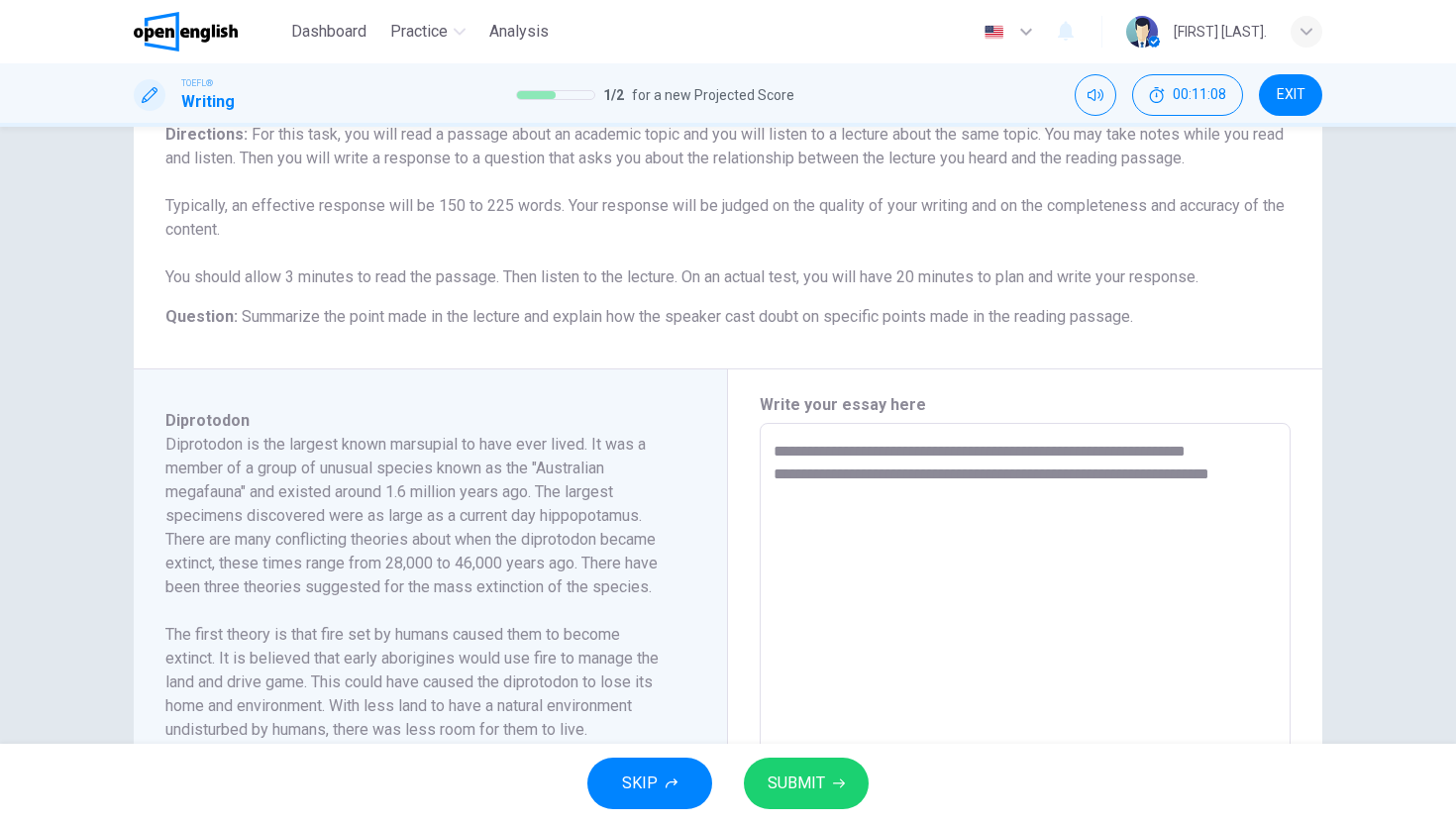 click on "**********" at bounding box center [1025, 705] 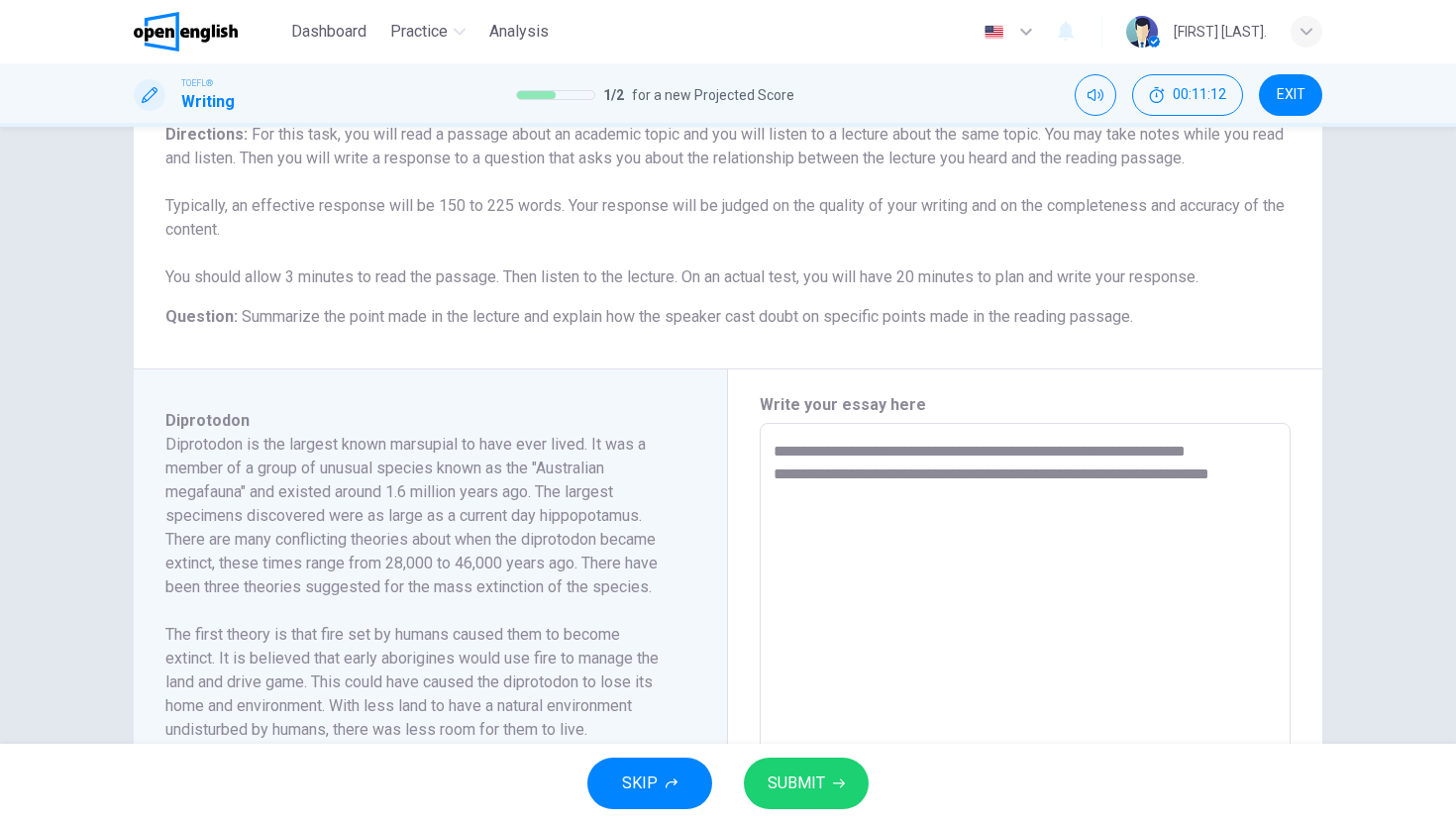 click on "**********" at bounding box center (1025, 705) 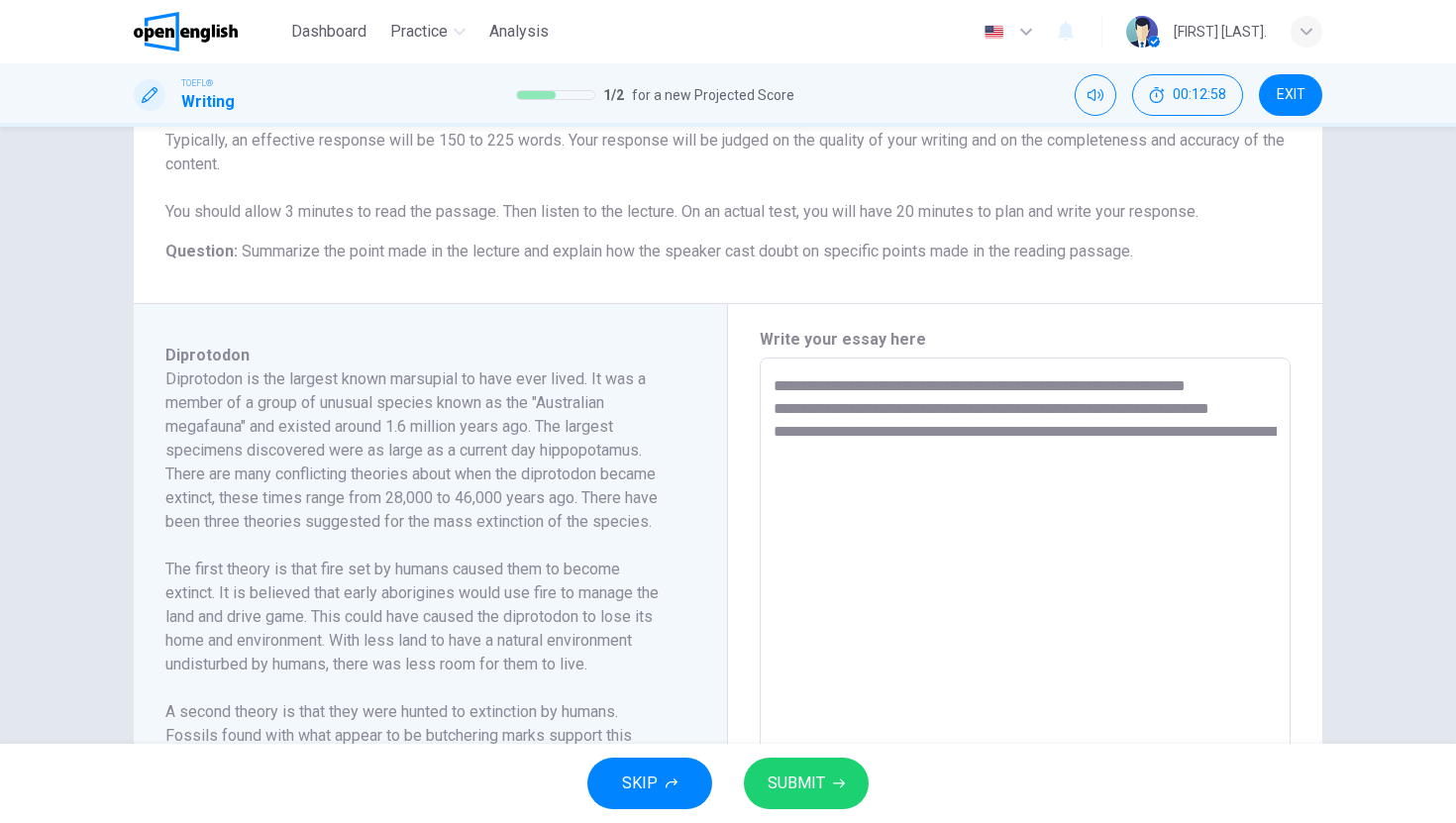 scroll, scrollTop: 252, scrollLeft: 0, axis: vertical 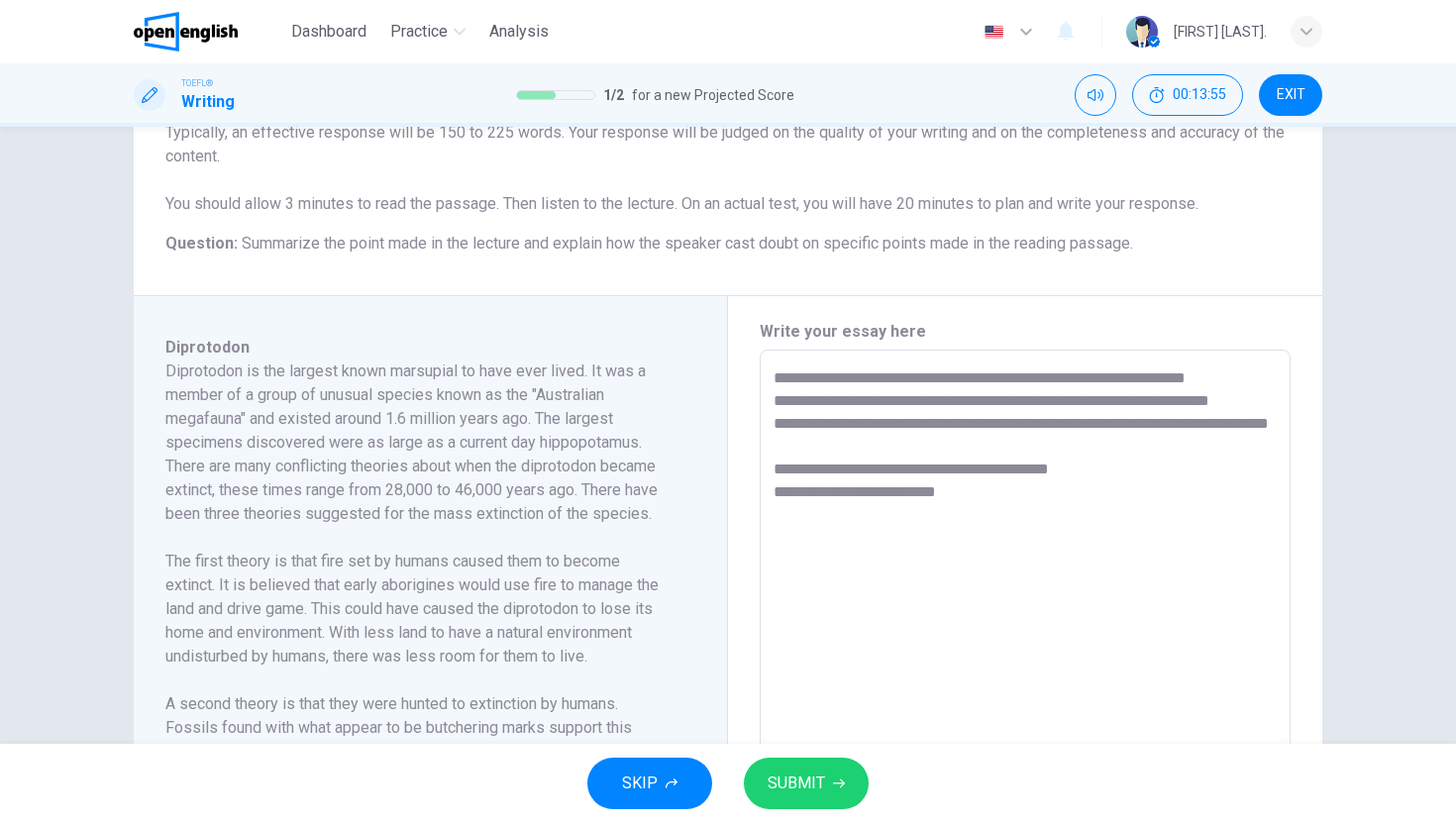 click on "**********" at bounding box center (1025, 632) 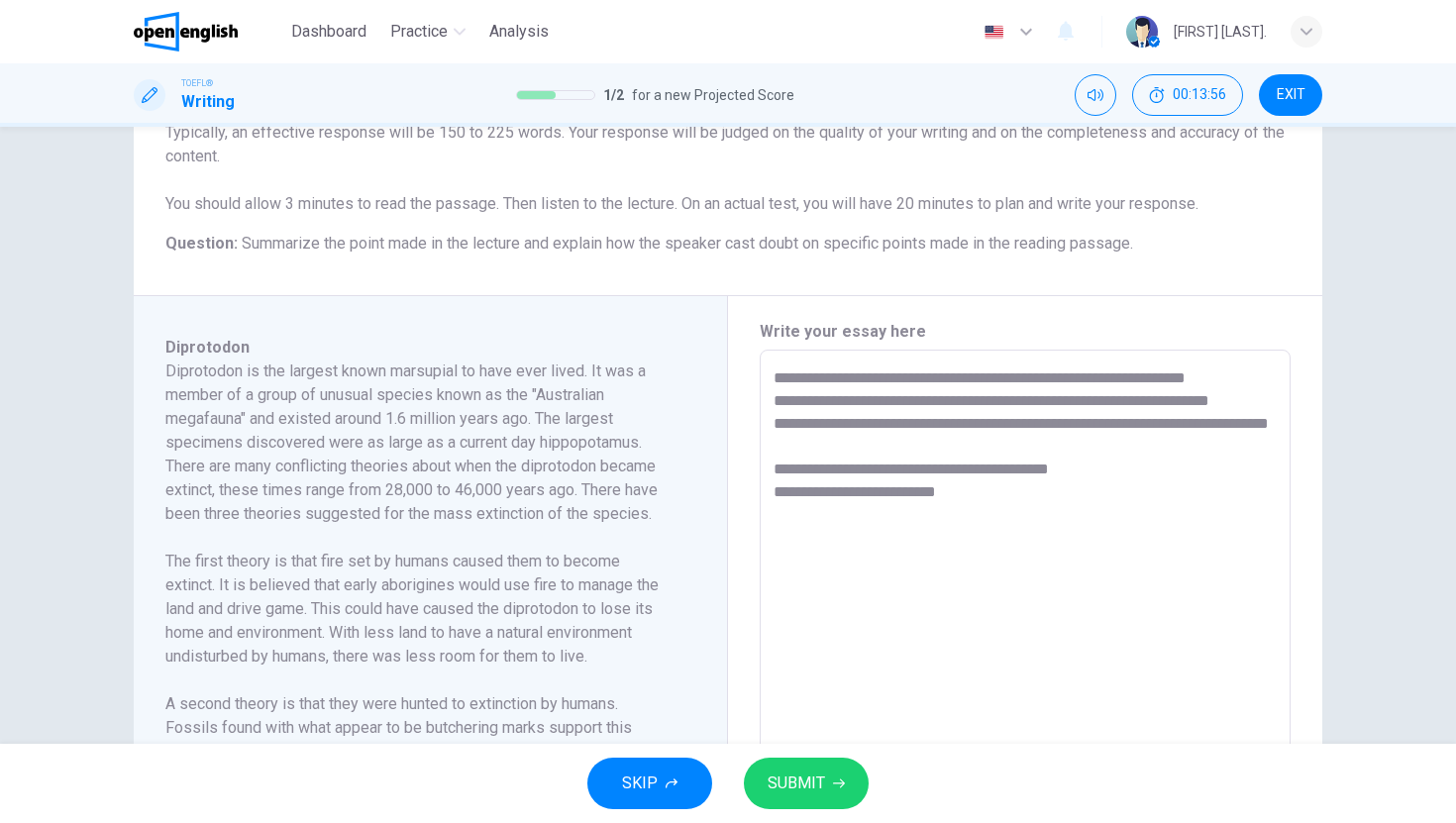click on "**********" at bounding box center [1025, 632] 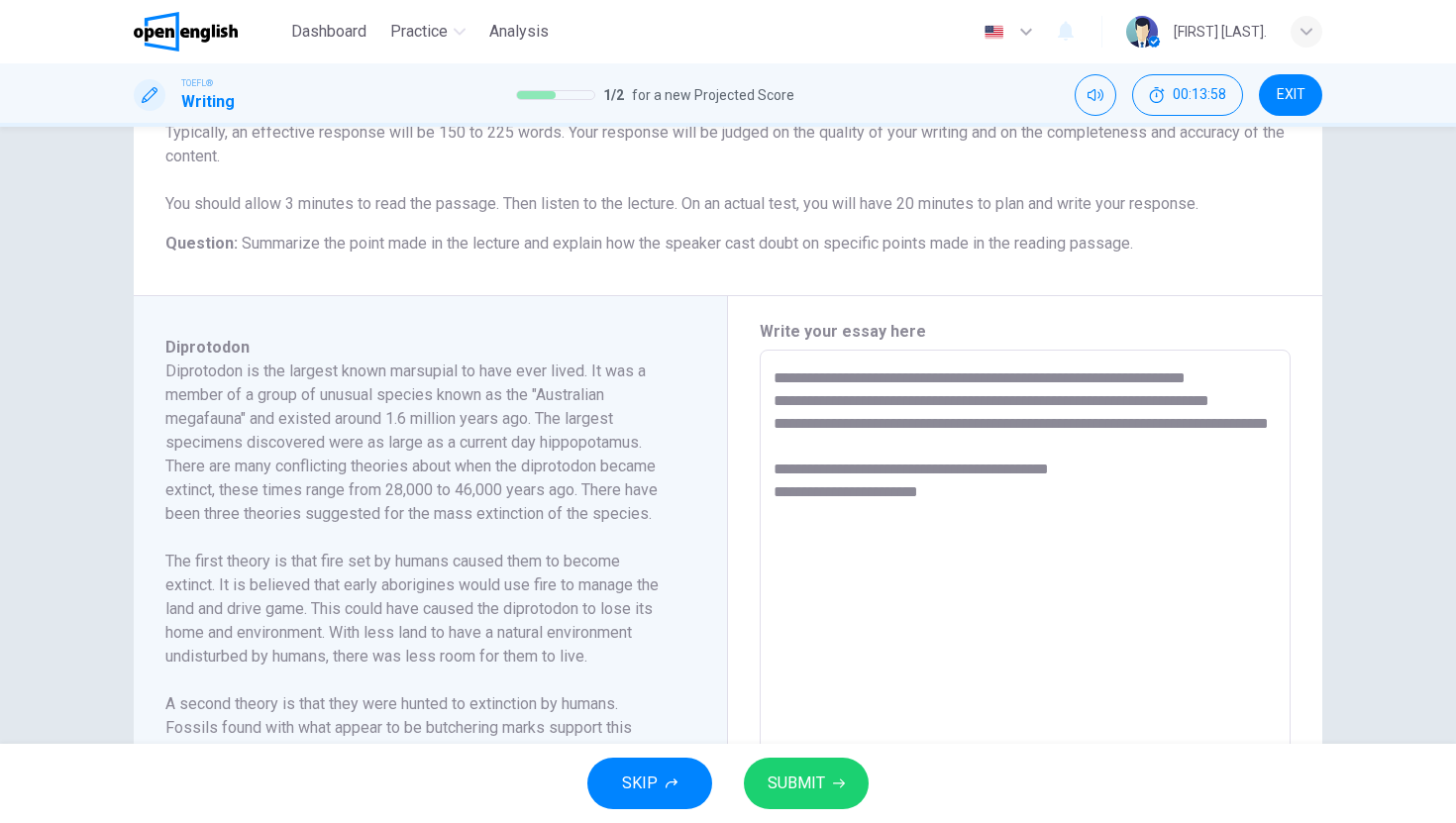 click on "**********" at bounding box center [1025, 632] 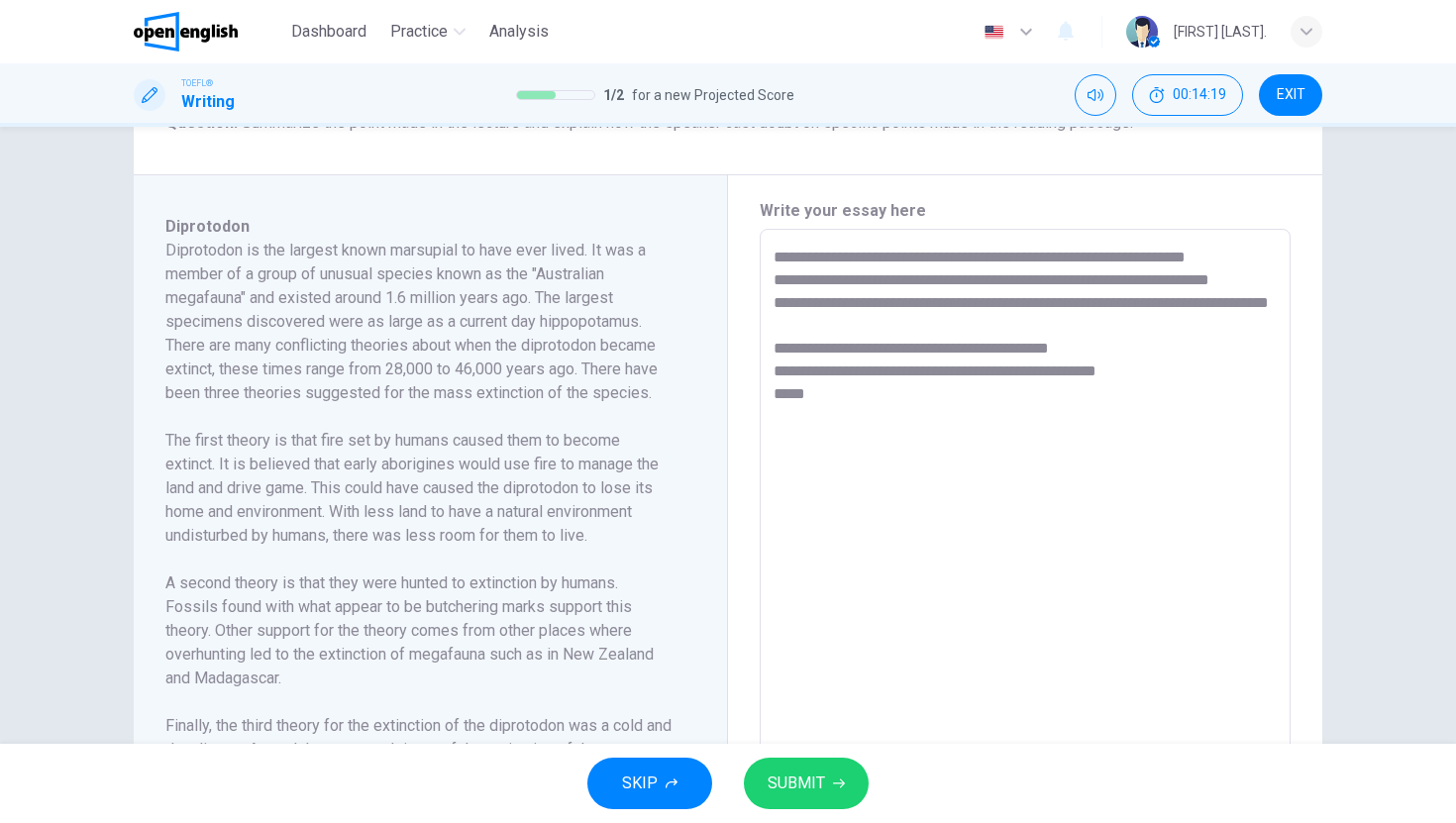 scroll, scrollTop: 373, scrollLeft: 0, axis: vertical 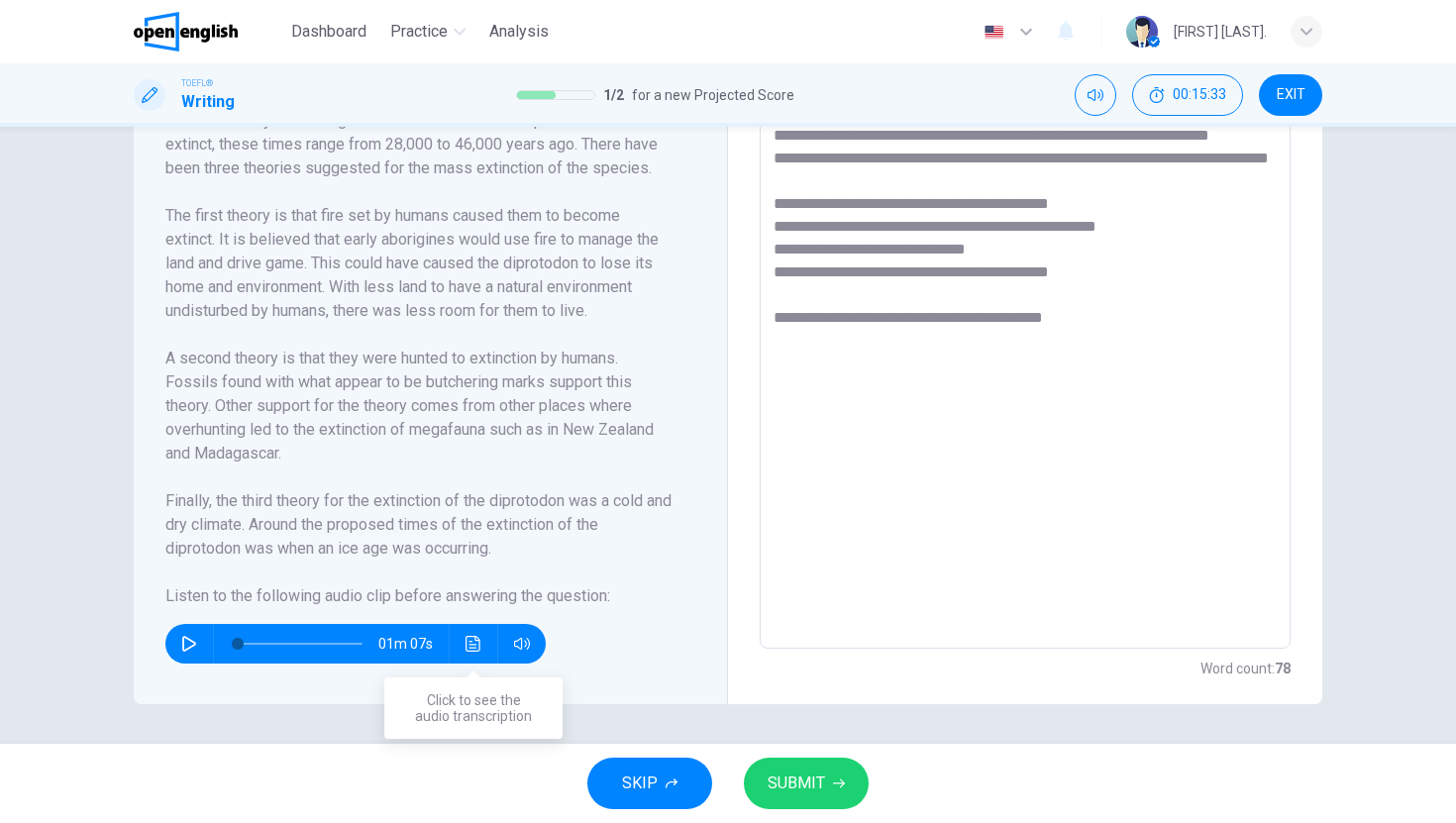 click at bounding box center [473, 644] 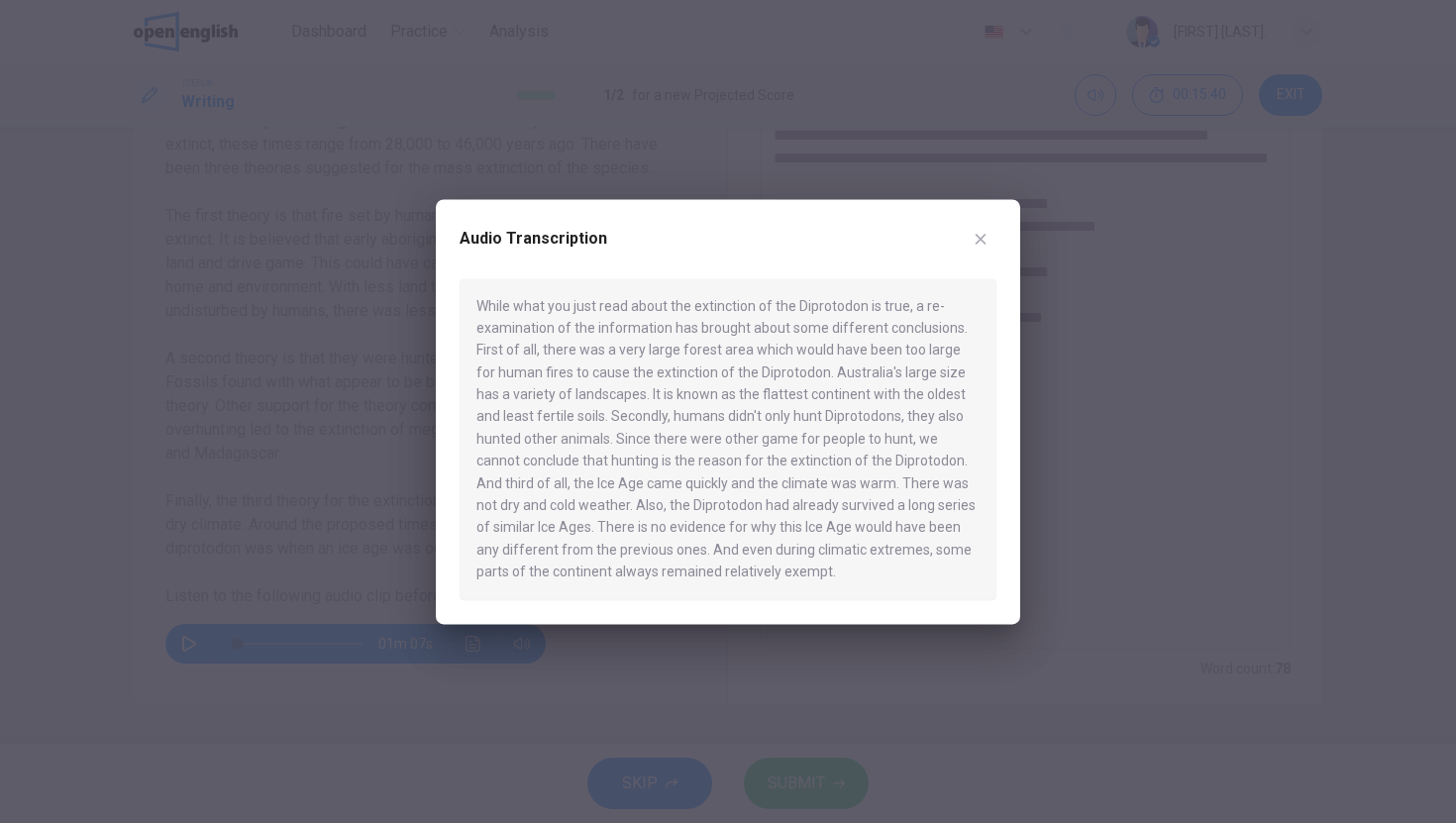 click 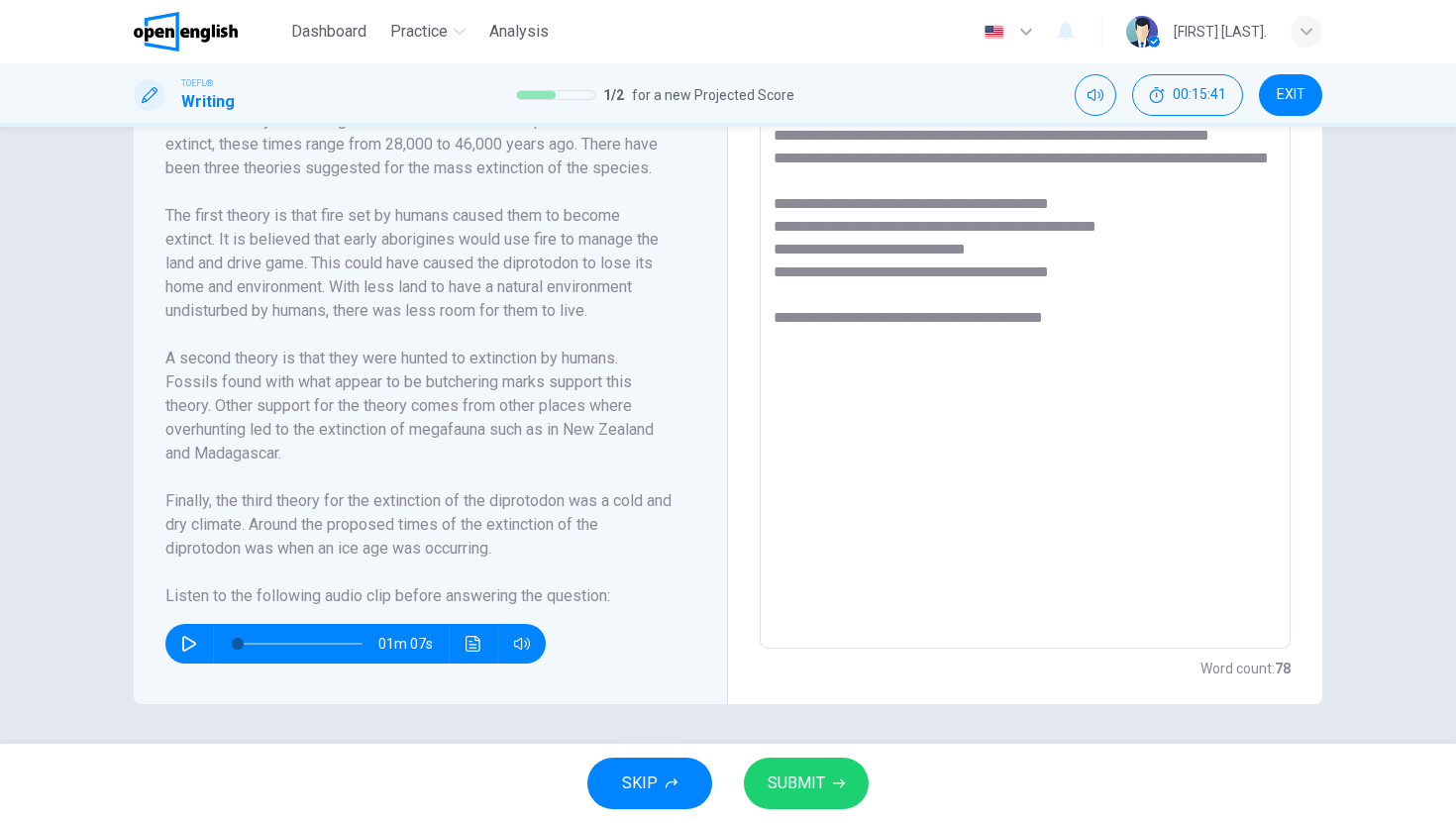 click on "**********" at bounding box center (1025, 366) 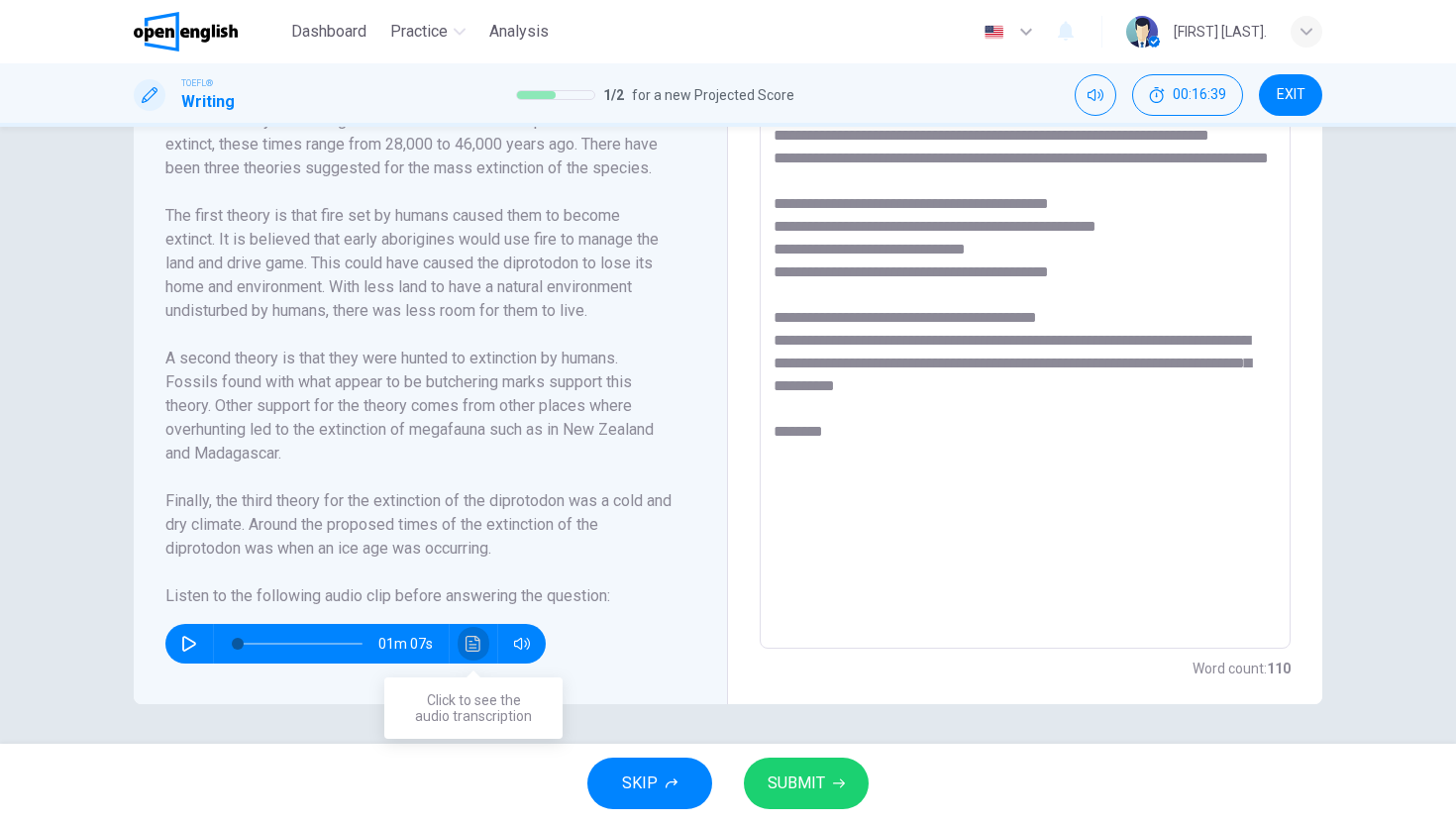 click 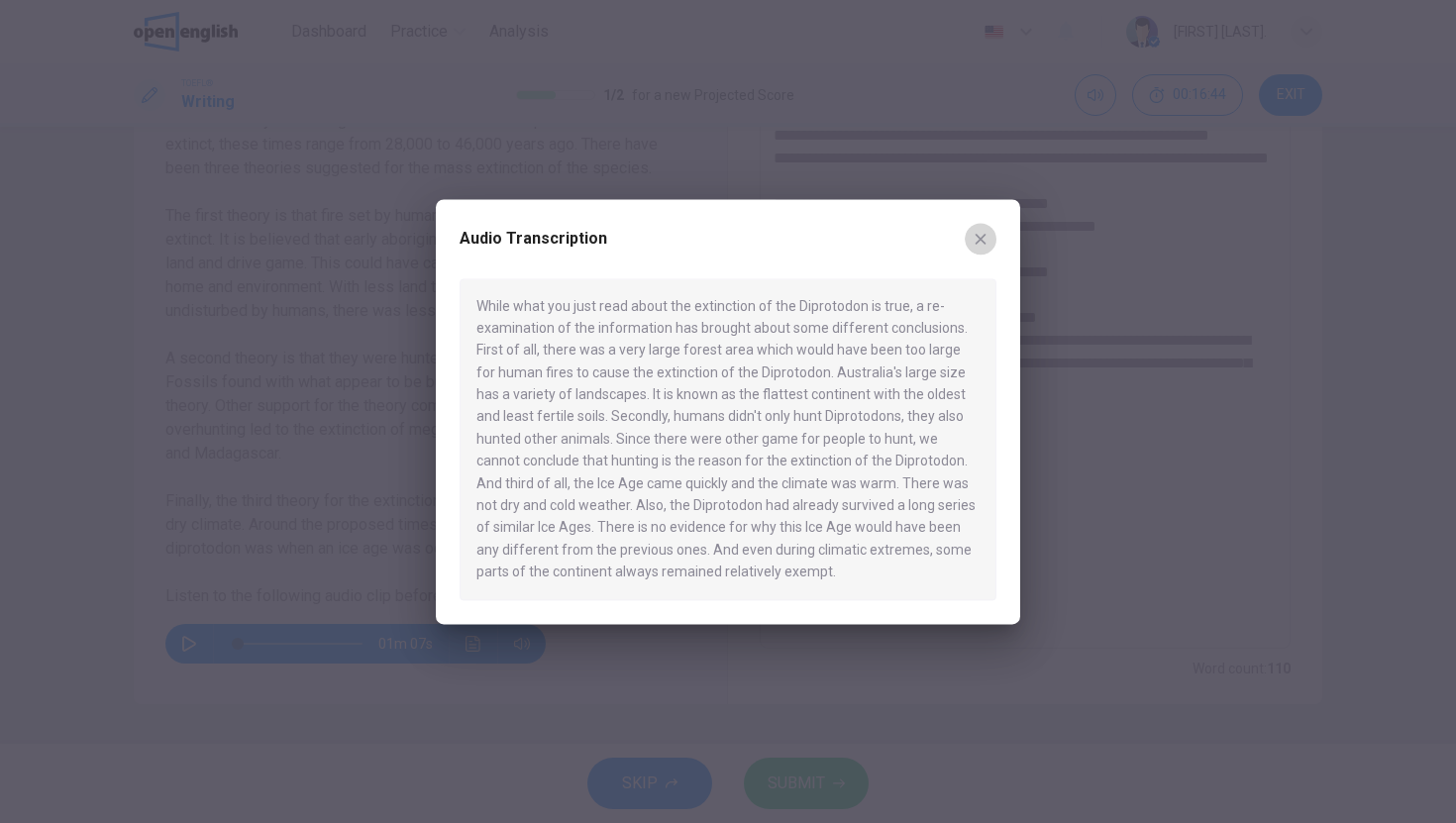 click 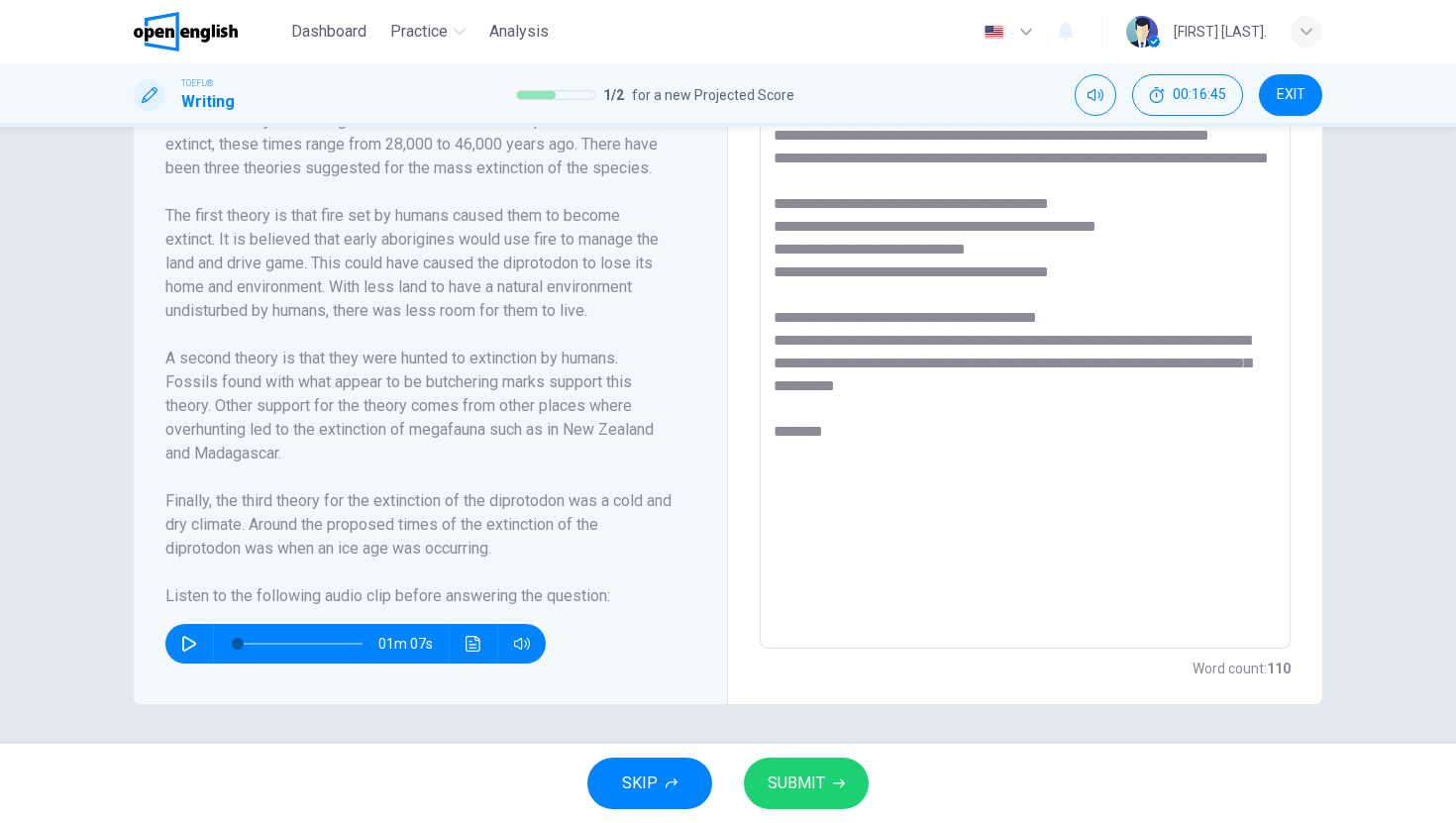 click on "**********" at bounding box center [1025, 366] 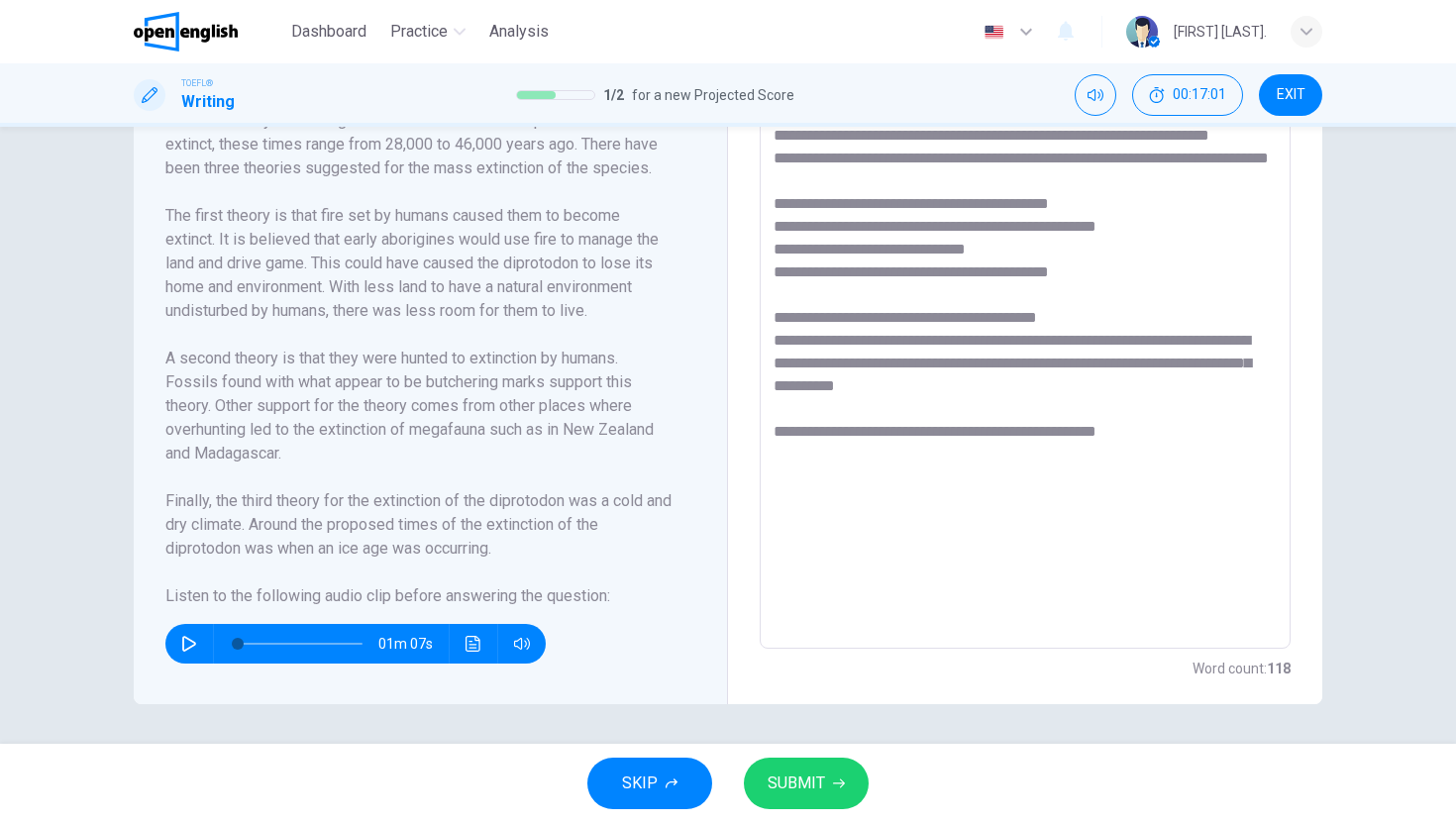 scroll, scrollTop: 0, scrollLeft: 0, axis: both 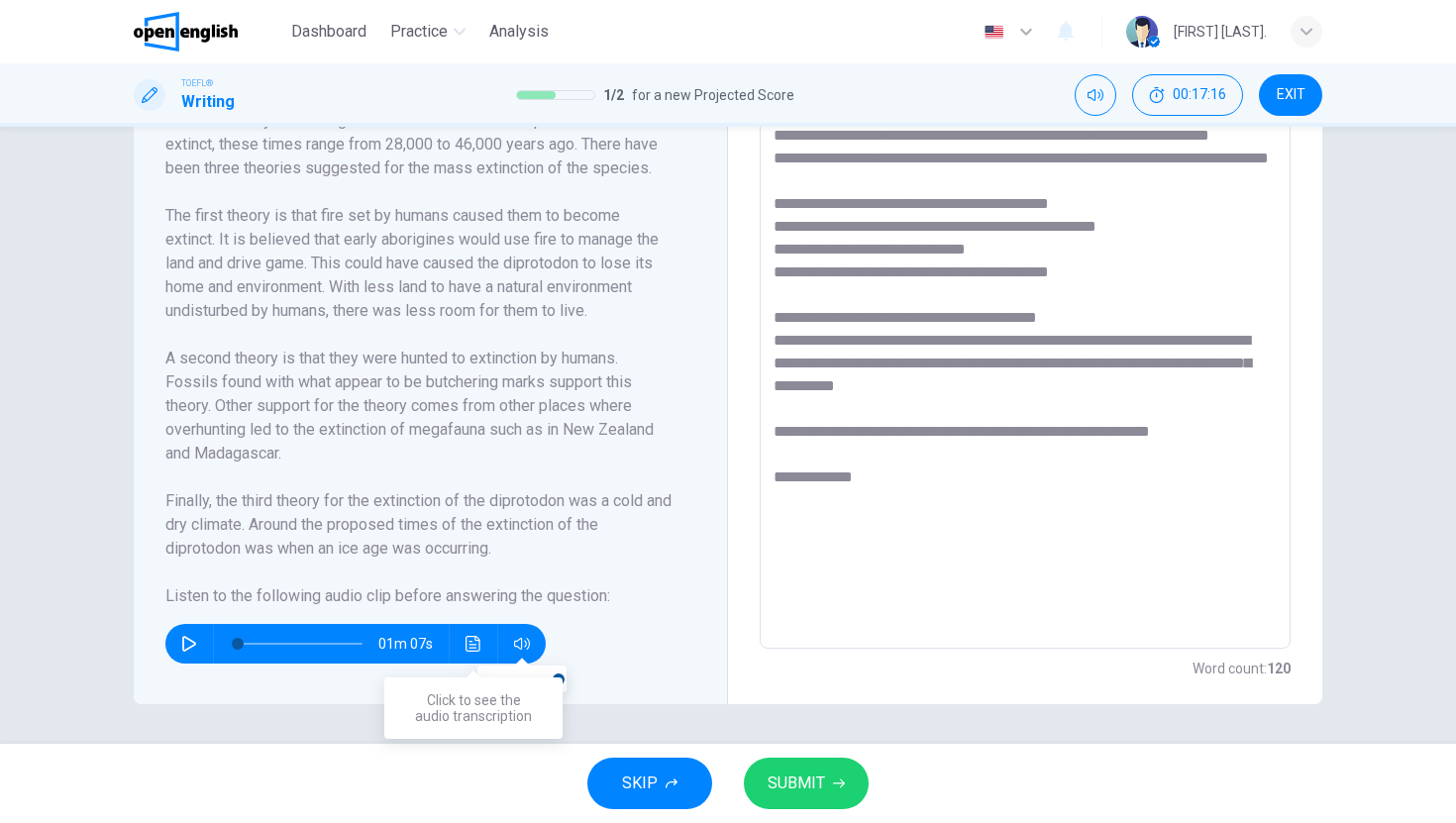 click 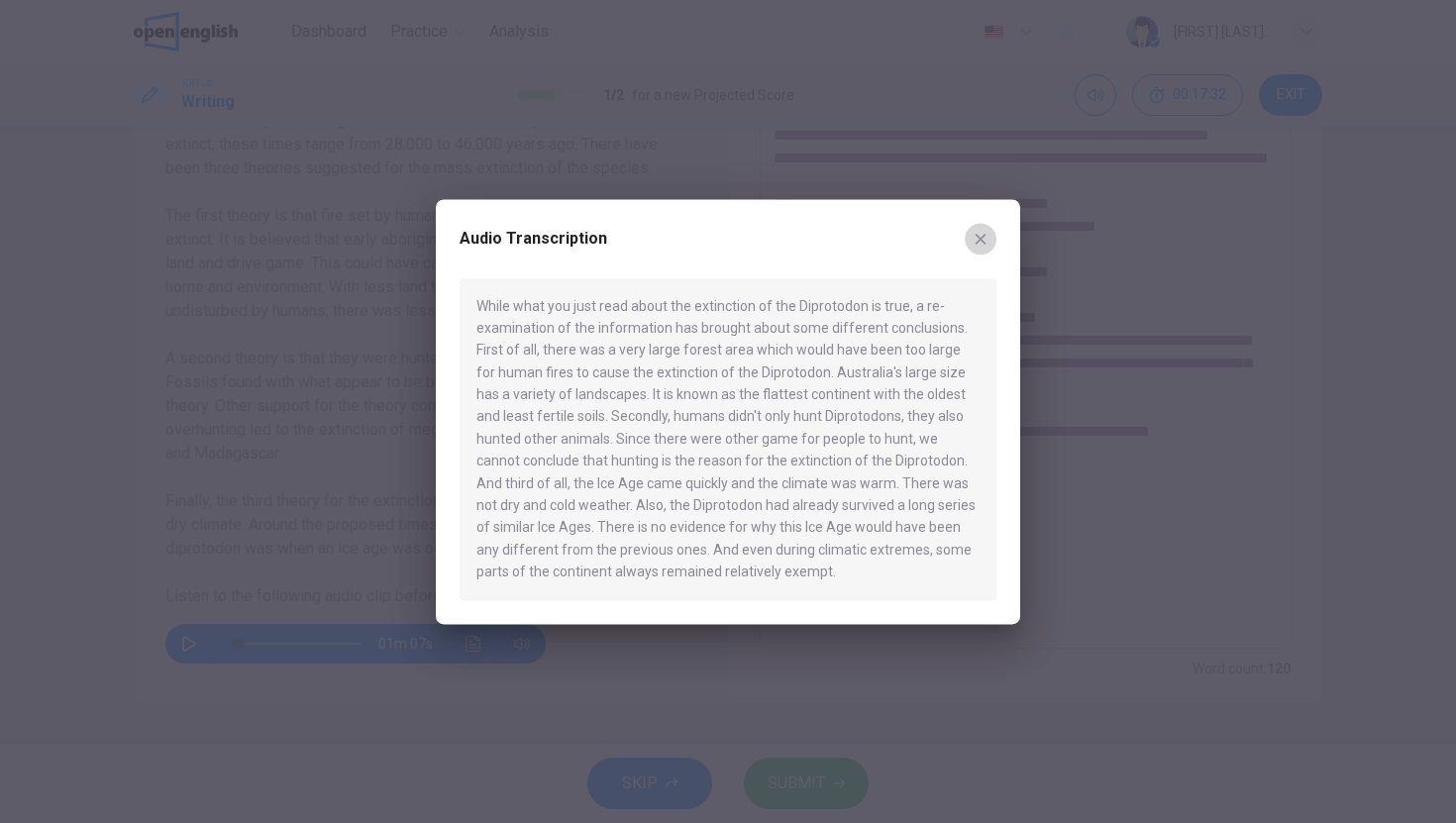 click 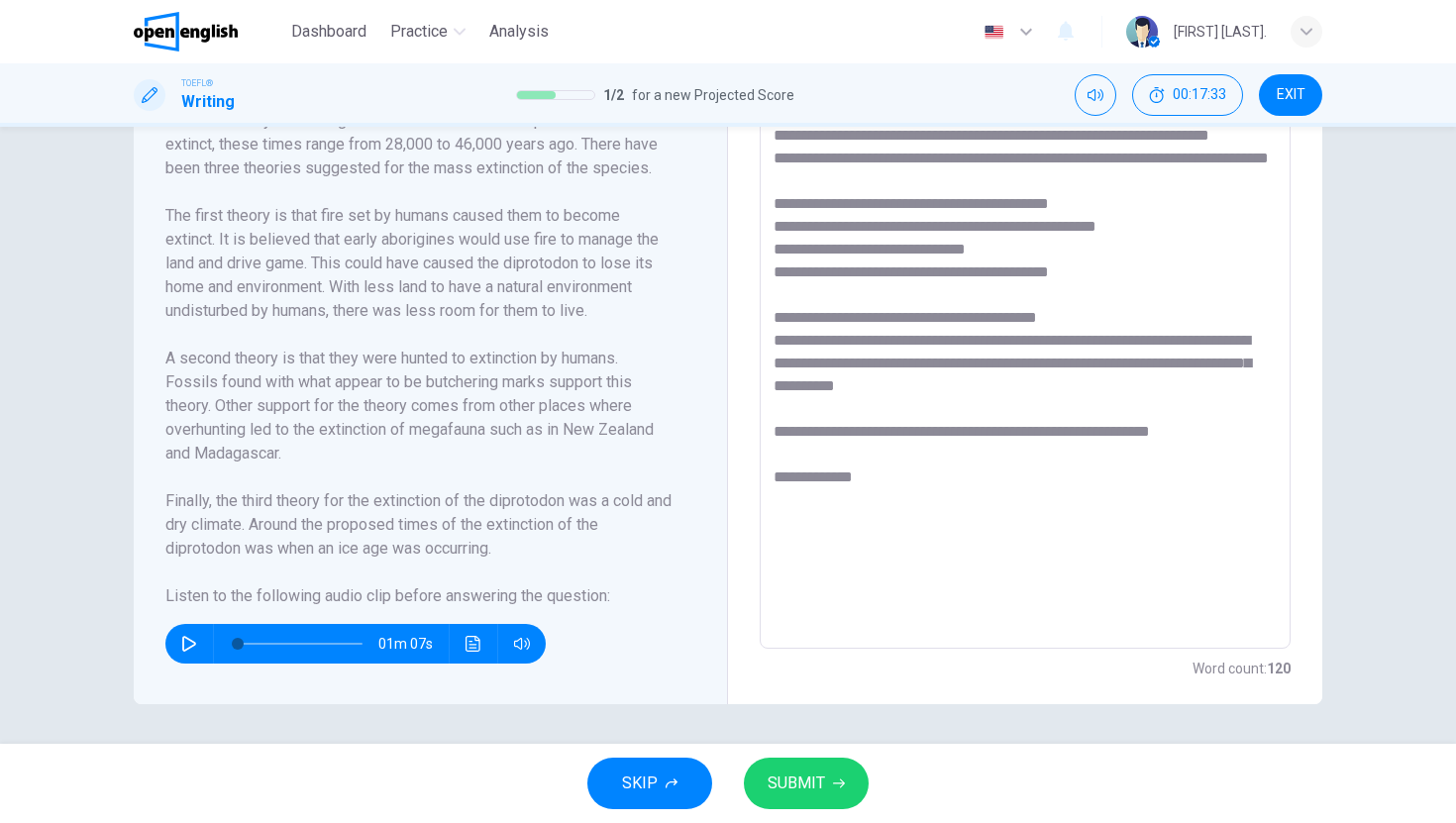 click on "**********" at bounding box center (1025, 366) 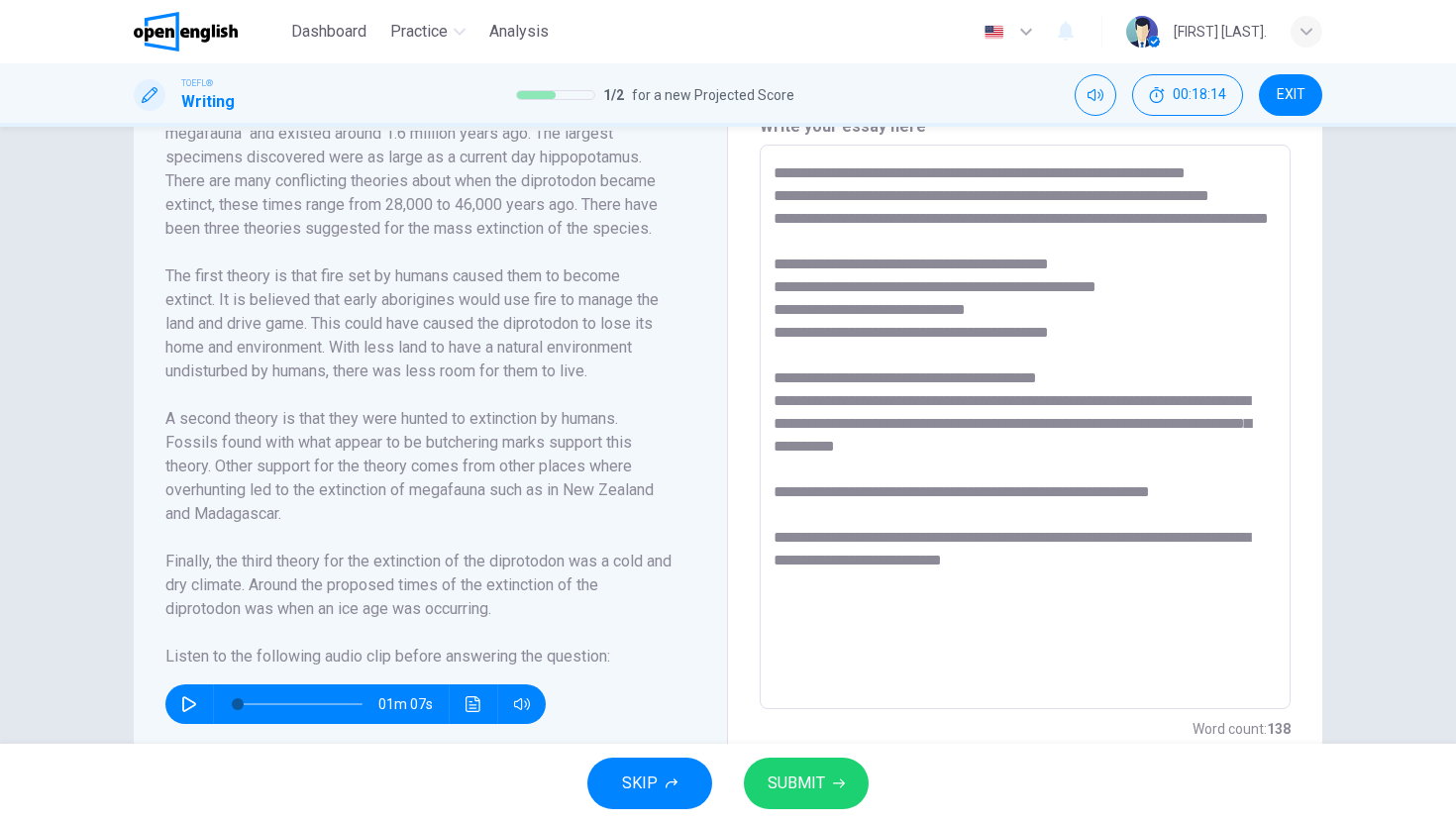 scroll, scrollTop: 517, scrollLeft: 0, axis: vertical 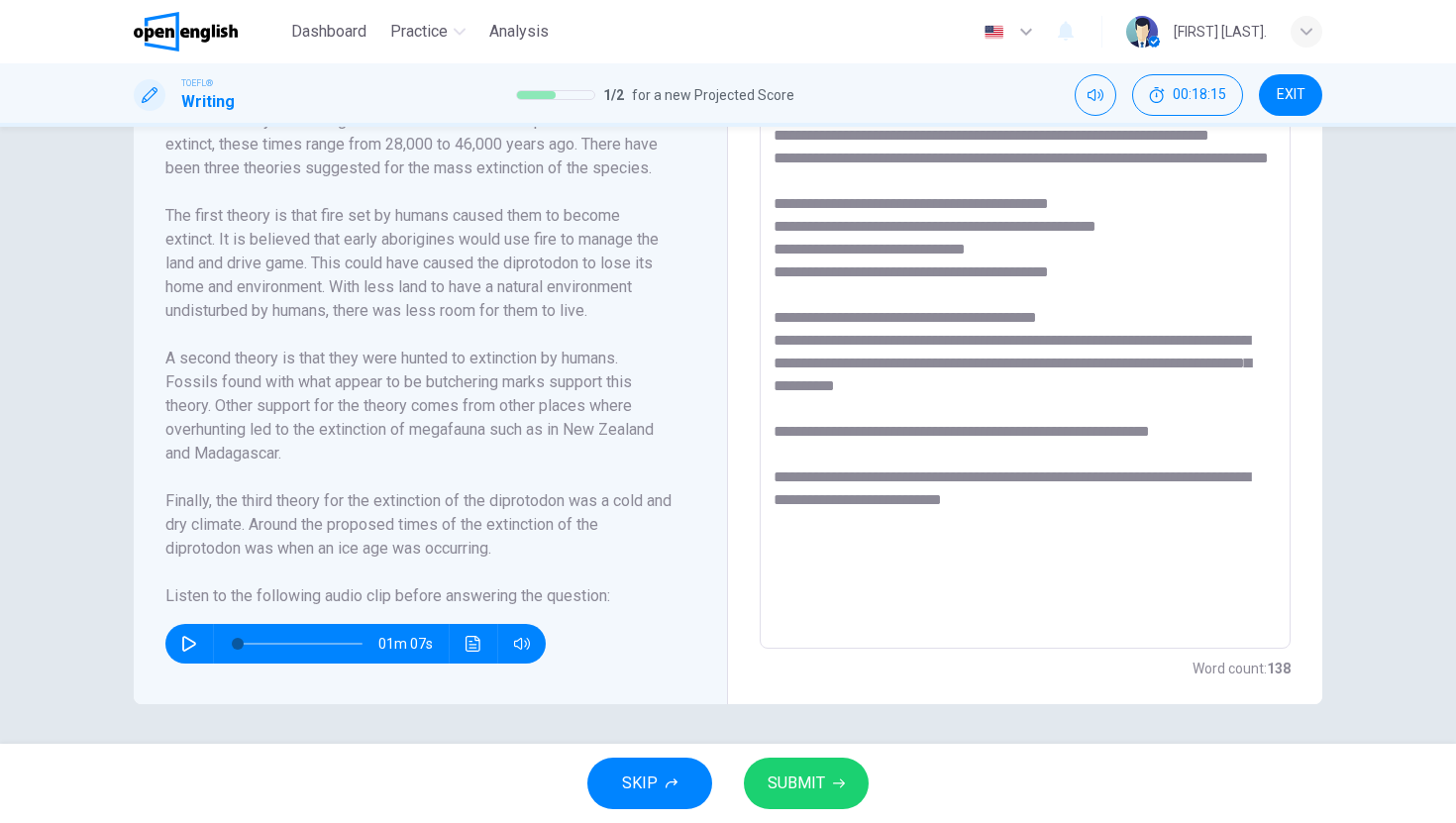 click on "SUBMIT" at bounding box center [796, 783] 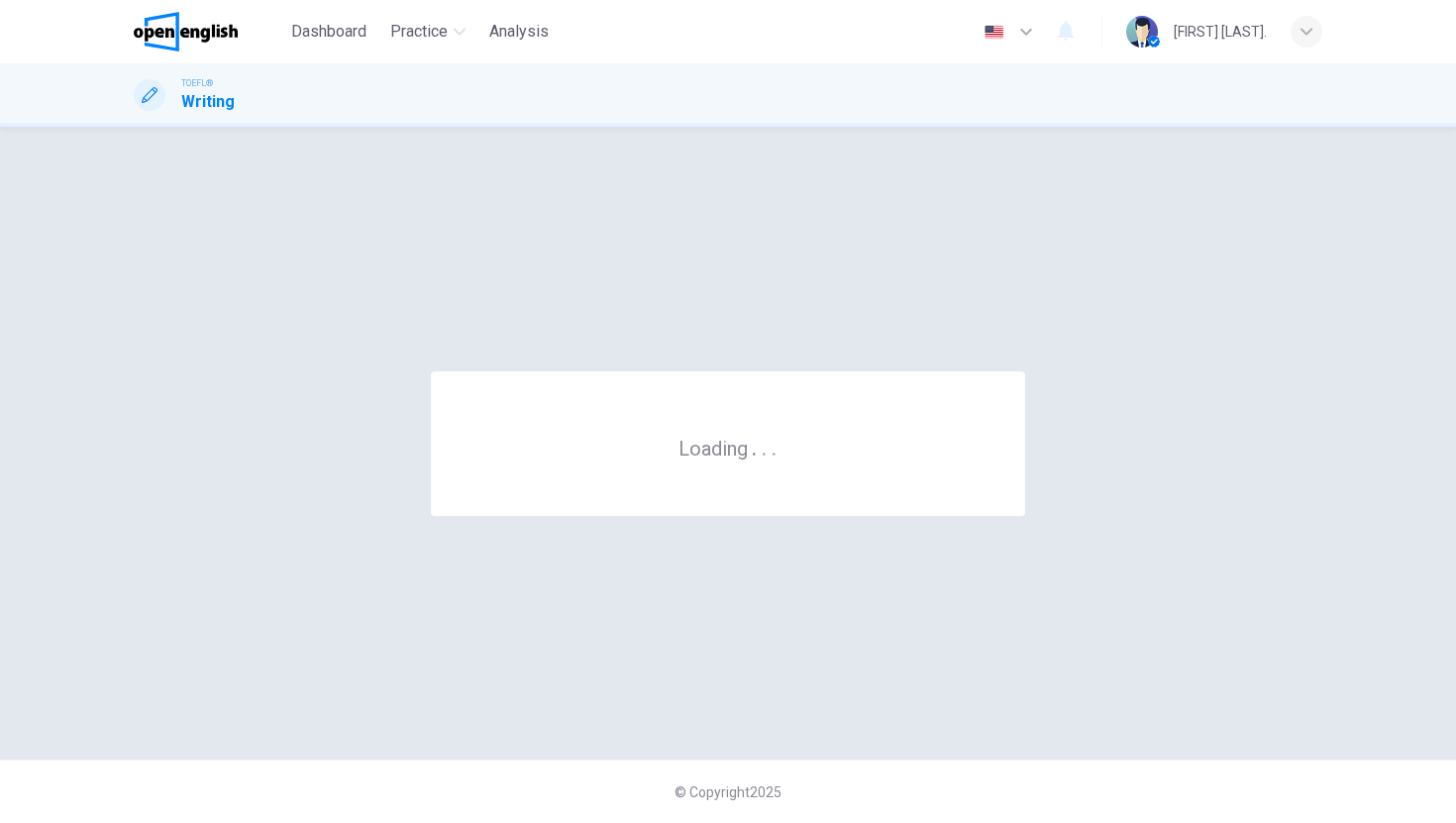 scroll, scrollTop: 0, scrollLeft: 0, axis: both 